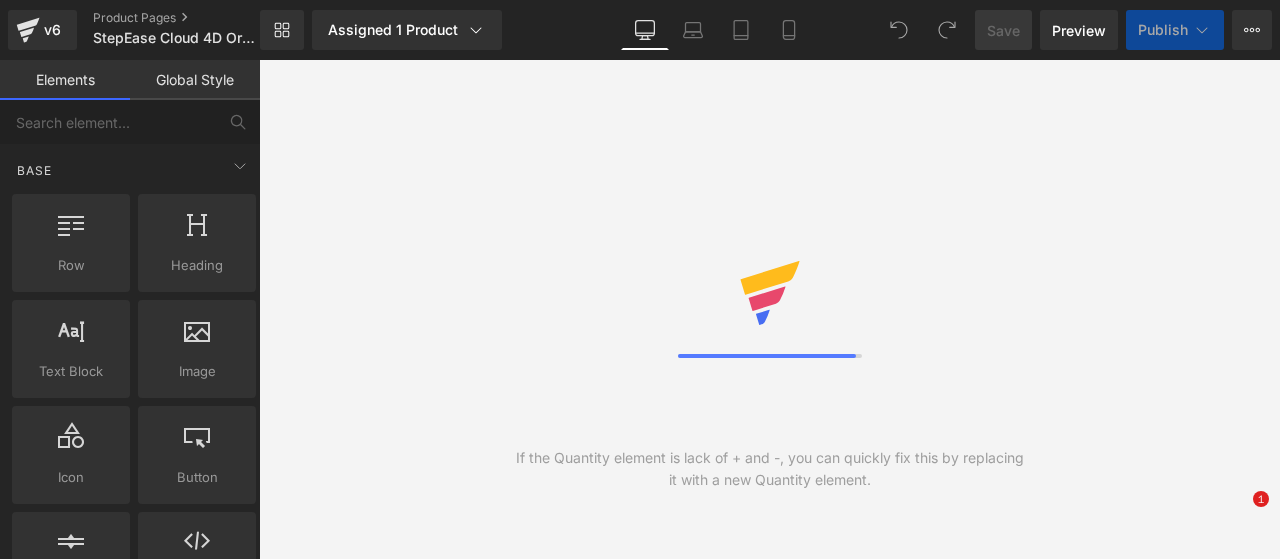 scroll, scrollTop: 0, scrollLeft: 0, axis: both 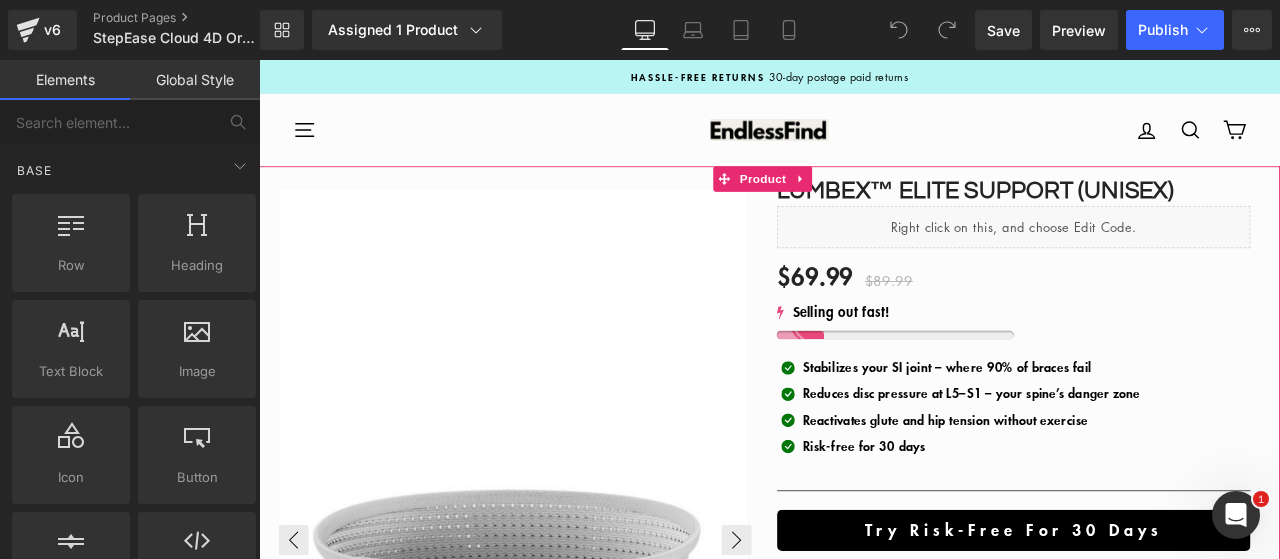 click on "Product" at bounding box center [856, 201] 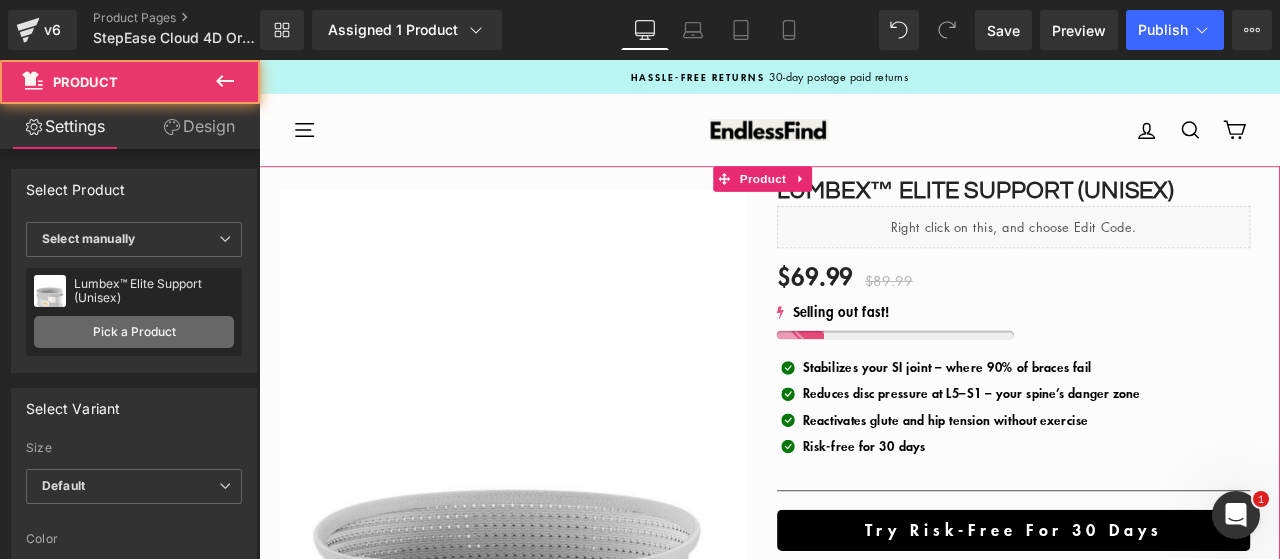 click on "Pick a Product" at bounding box center (134, 332) 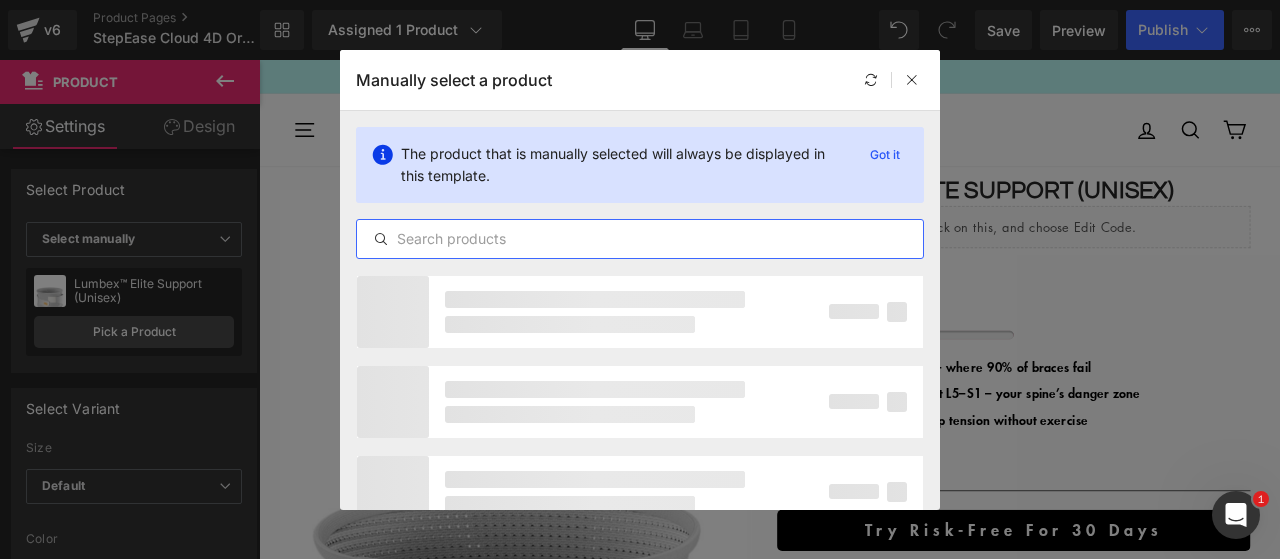 click at bounding box center (640, 239) 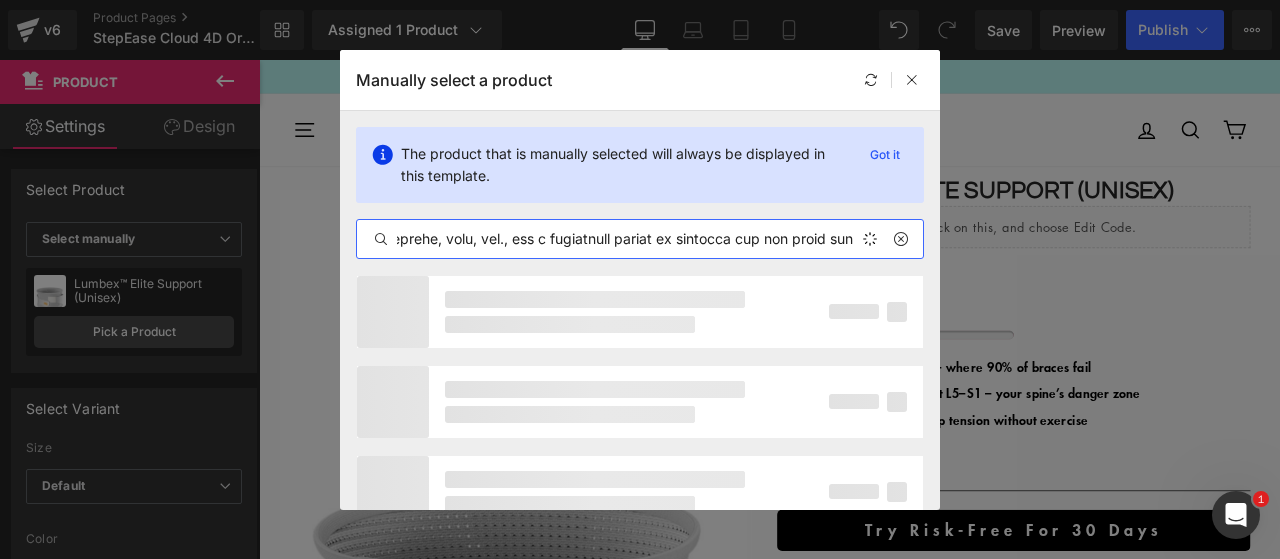 click at bounding box center (640, 239) 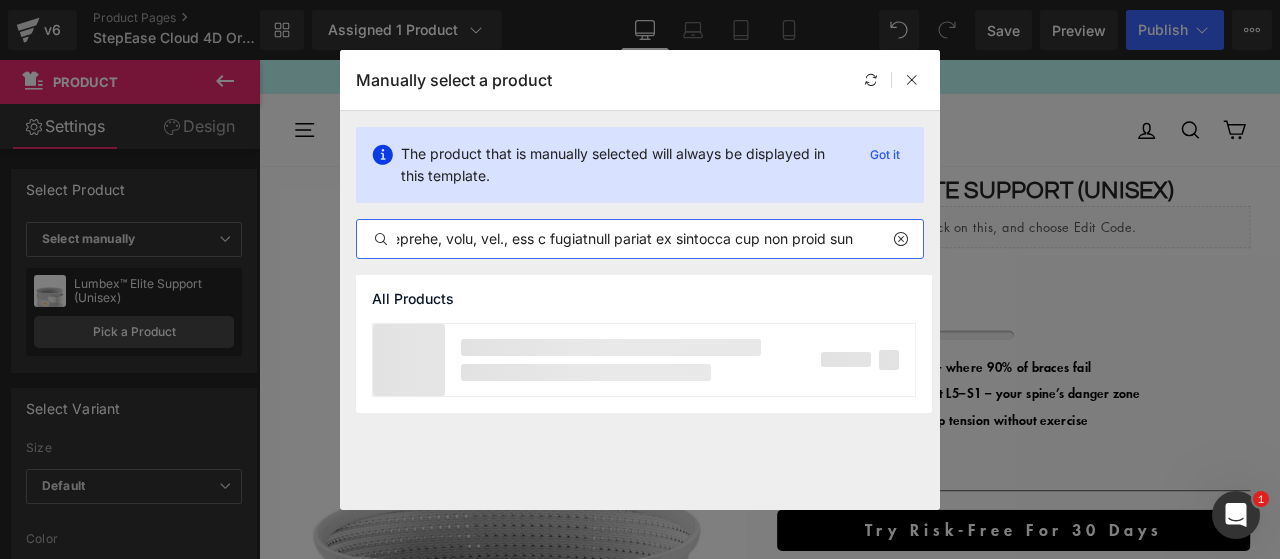 scroll, scrollTop: 0, scrollLeft: 7366, axis: horizontal 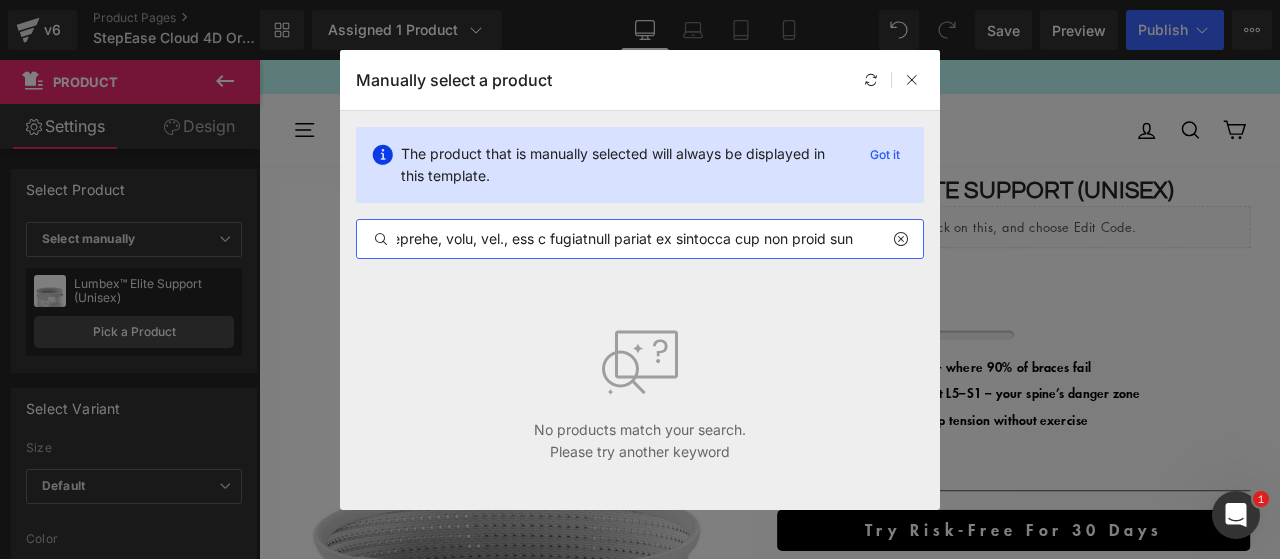 type 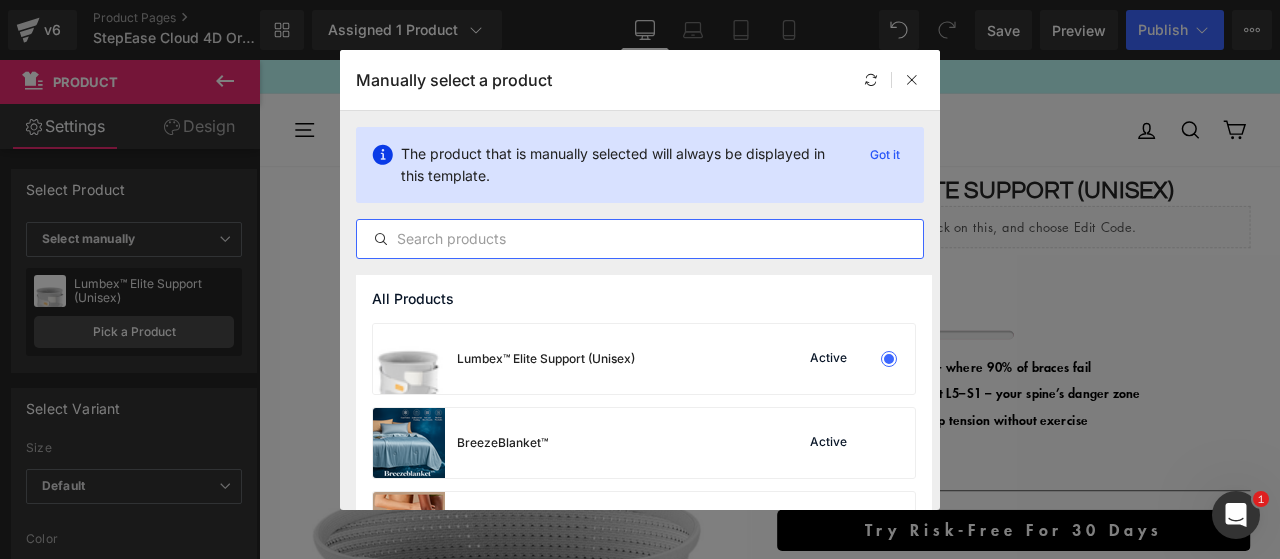 scroll, scrollTop: 0, scrollLeft: 0, axis: both 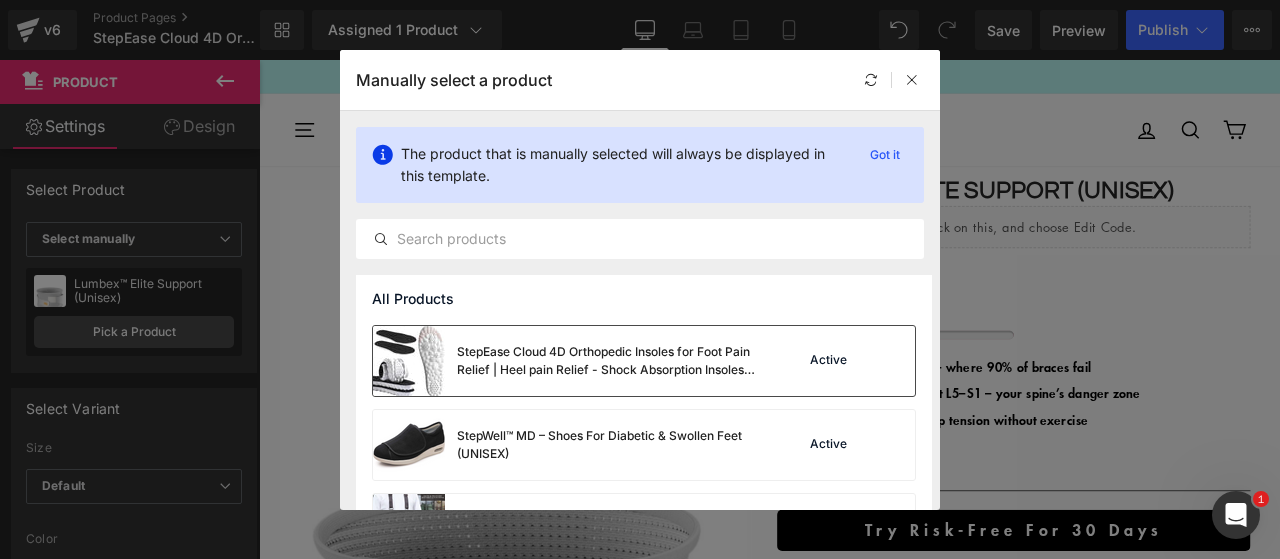 click on "StepEase Cloud 4D Orthopedic Insoles for Foot Pain Relief | Heel pain Relief - Shock Absorption Insoles - Foot Comfort - Posture Support" at bounding box center [607, 361] 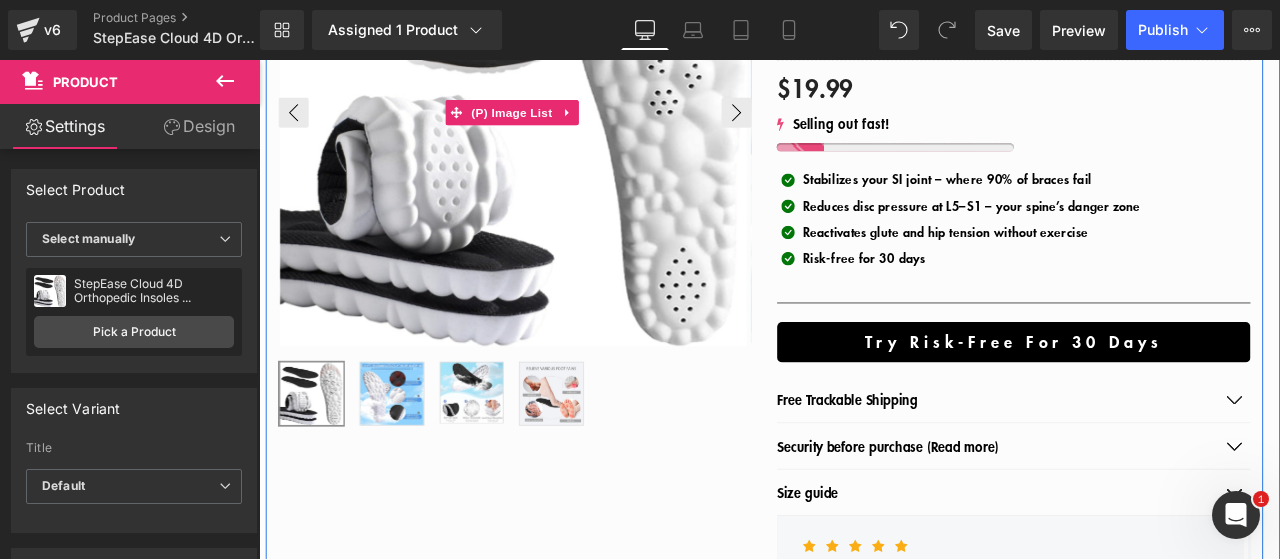 scroll, scrollTop: 400, scrollLeft: 0, axis: vertical 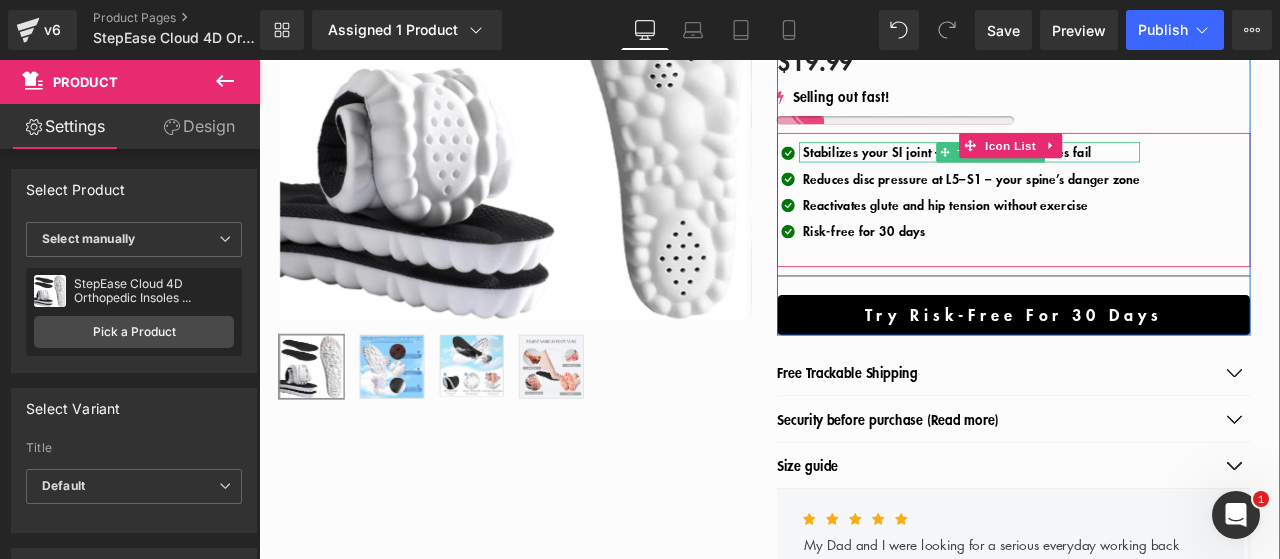 click on "Stabilizes your SI joint – where 90% of braces fail" at bounding box center [1075, 170] 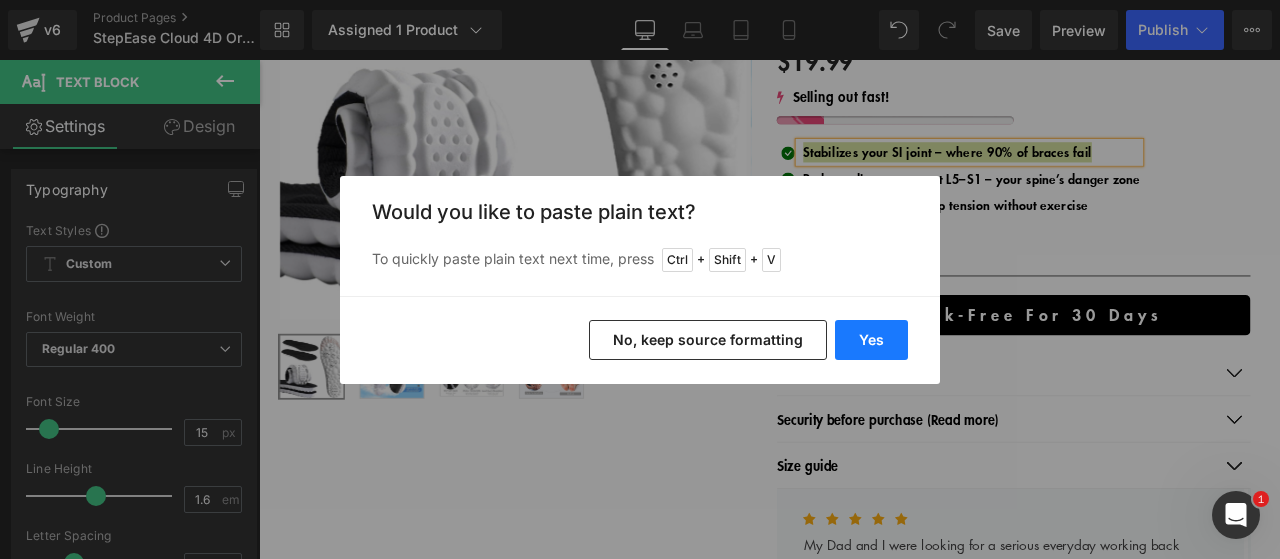click on "Yes" at bounding box center [871, 340] 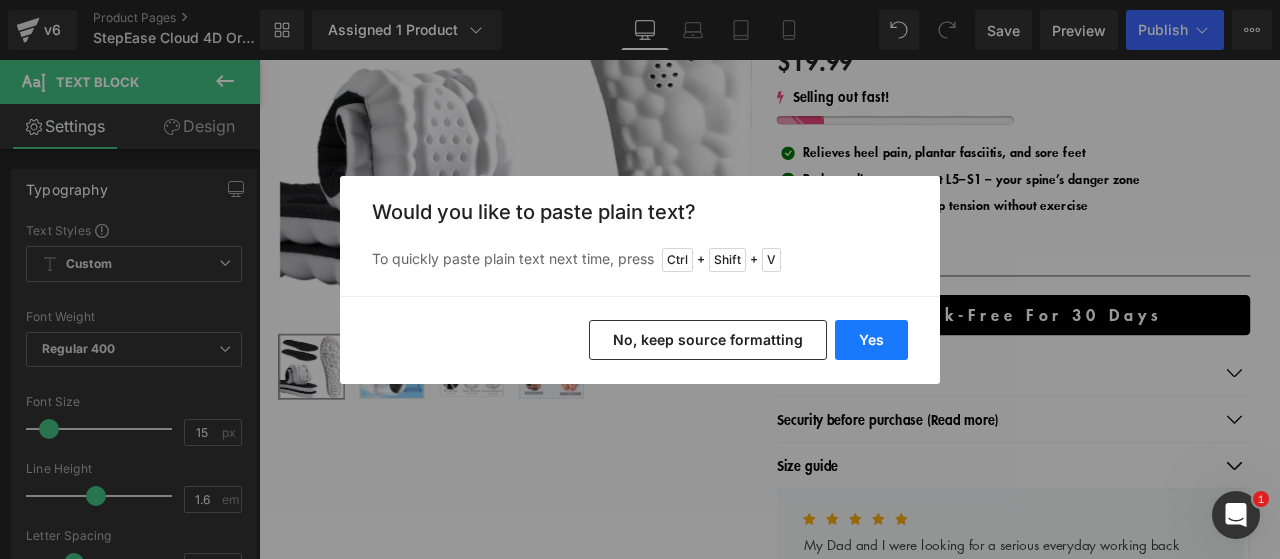 type 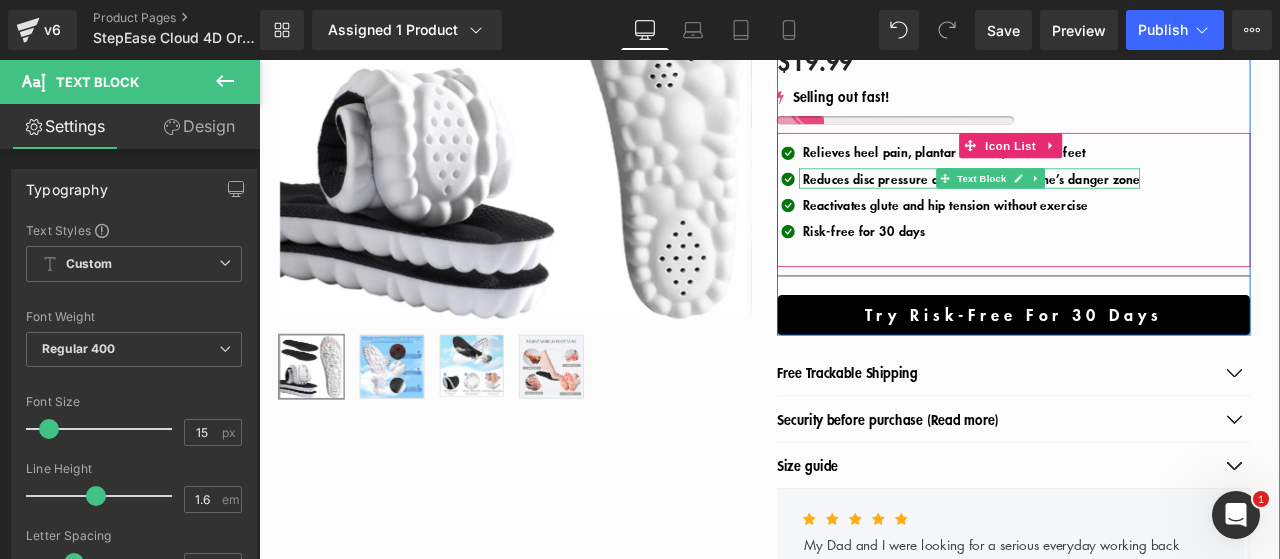 click on "Reduces disc pressure at L5–S1 – your spine’s danger zone" at bounding box center (1103, 201) 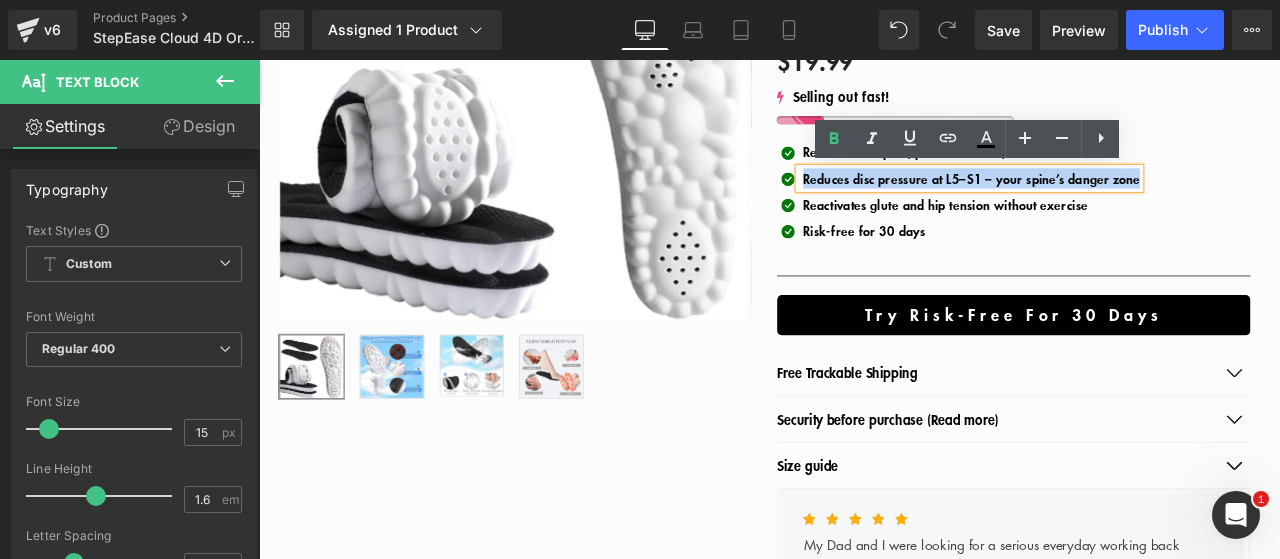 click on "Reduces disc pressure at L5–S1 – your spine’s danger zone" at bounding box center (1103, 201) 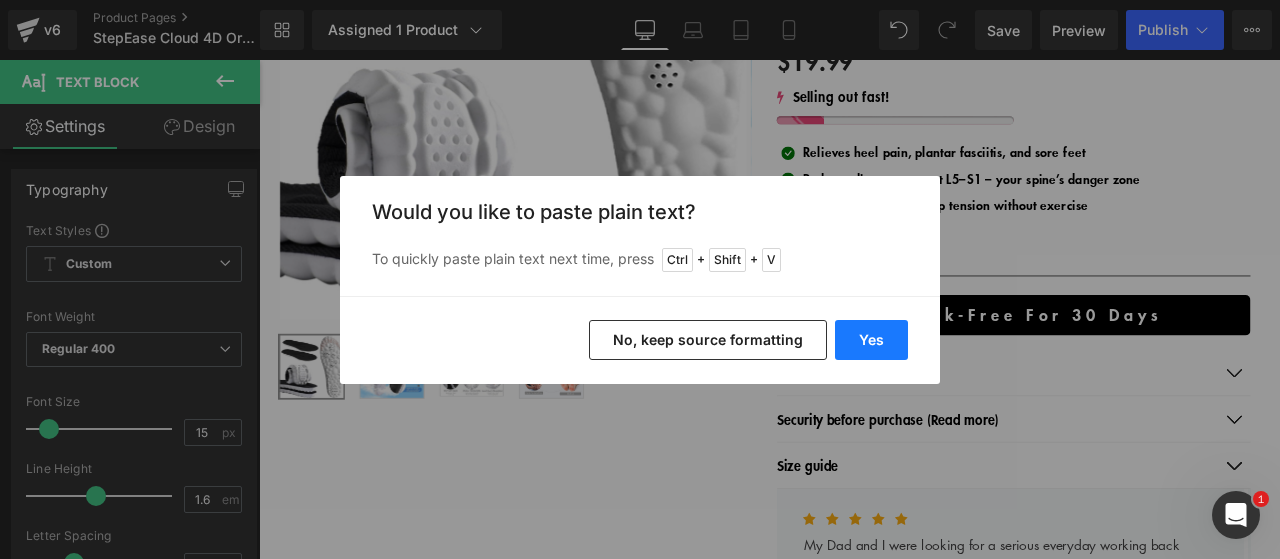 click on "Yes" at bounding box center [871, 340] 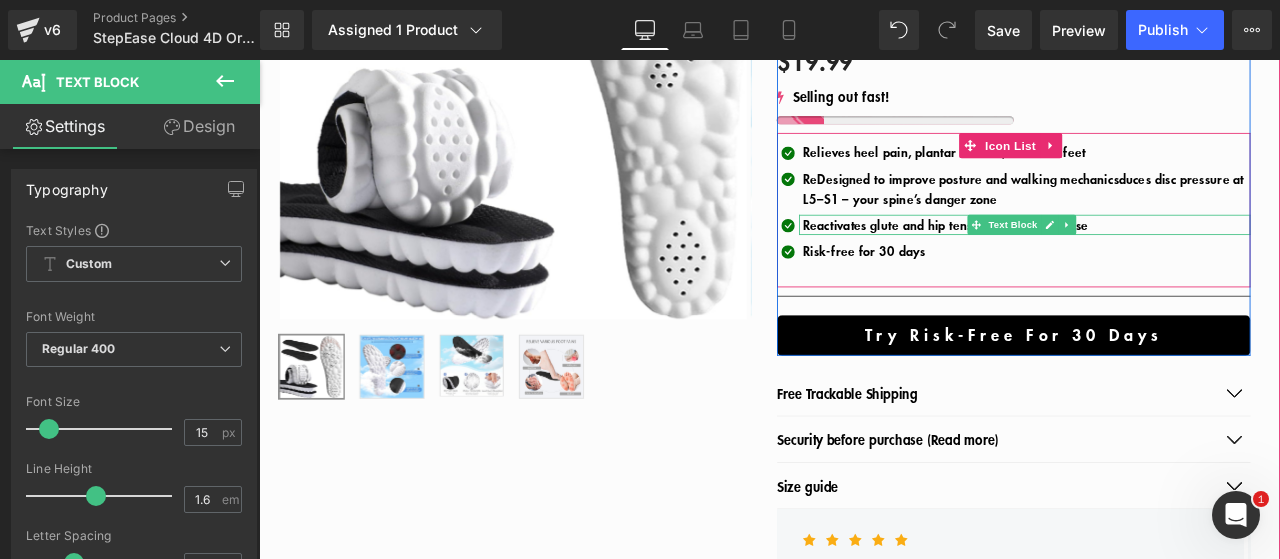 click on "Reactivates glute and hip tension without exercise" at bounding box center [1073, 256] 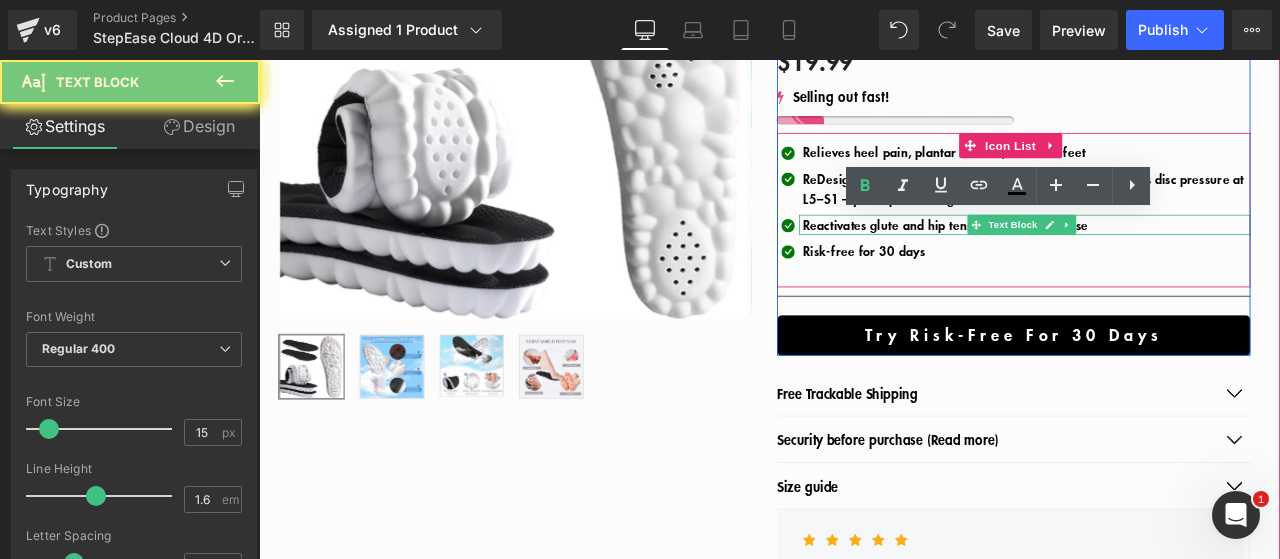 click on "Reactivates glute and hip tension without exercise" at bounding box center (1073, 256) 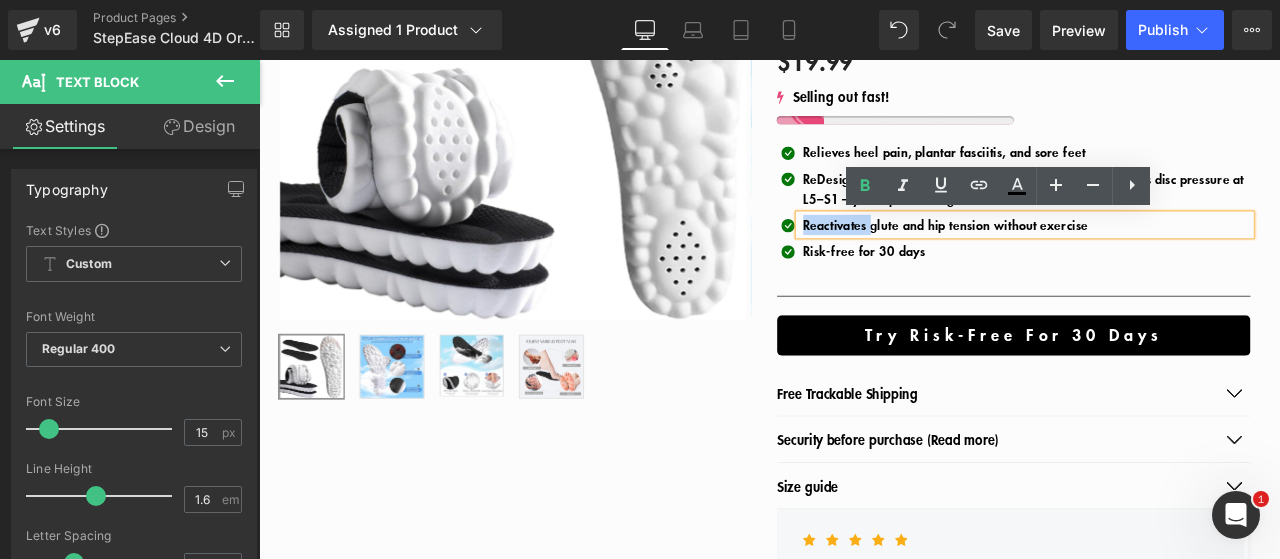 click on "Reactivates glute and hip tension without exercise" at bounding box center [1073, 256] 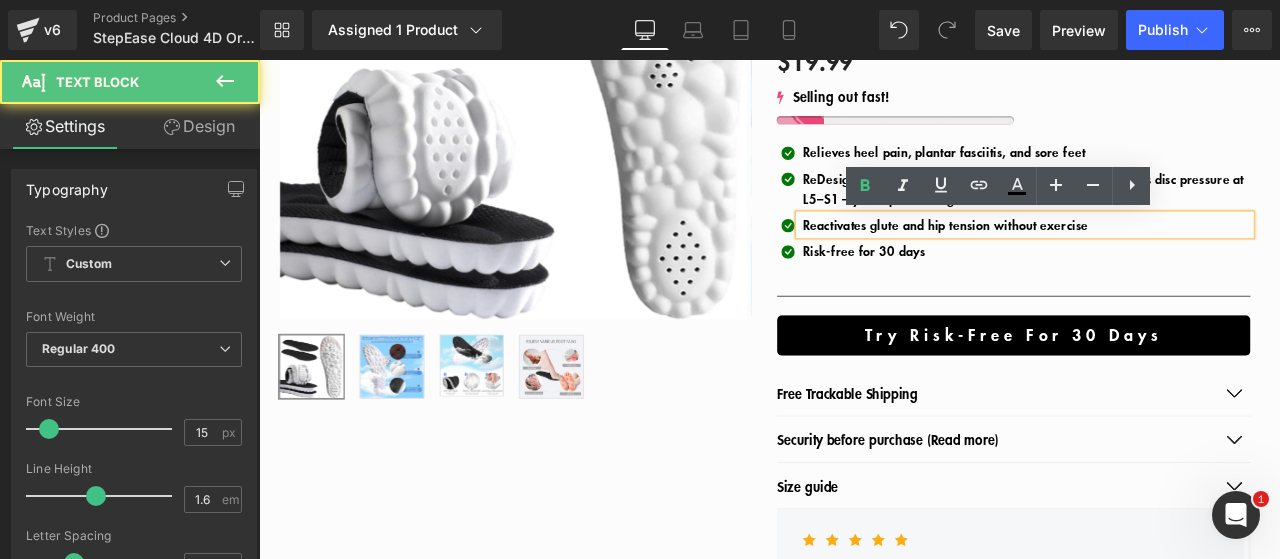 click on "Reactivates glute and hip tension without exercise" at bounding box center [1073, 256] 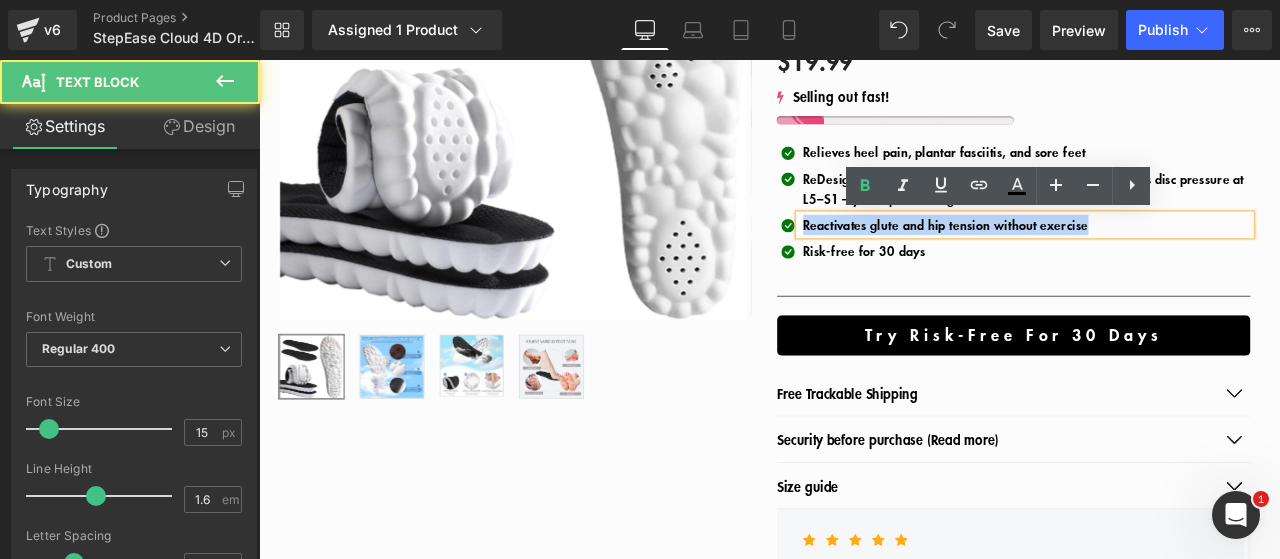 click on "Reactivates glute and hip tension without exercise" at bounding box center [1073, 256] 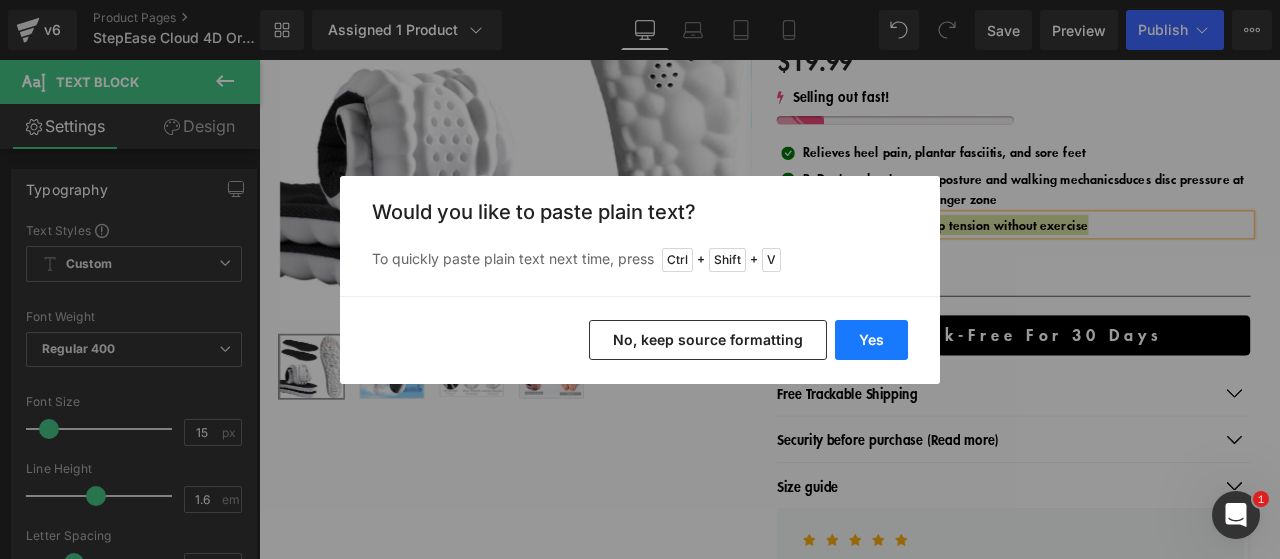 click on "Yes" at bounding box center (871, 340) 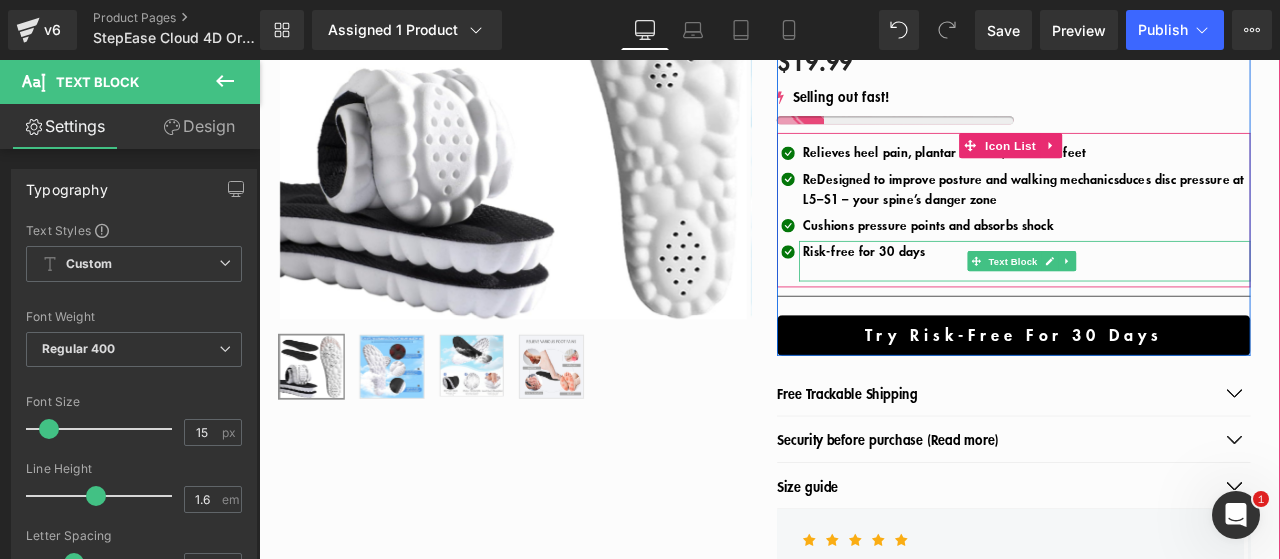 click on "Risk-free for 30 days" at bounding box center [976, 287] 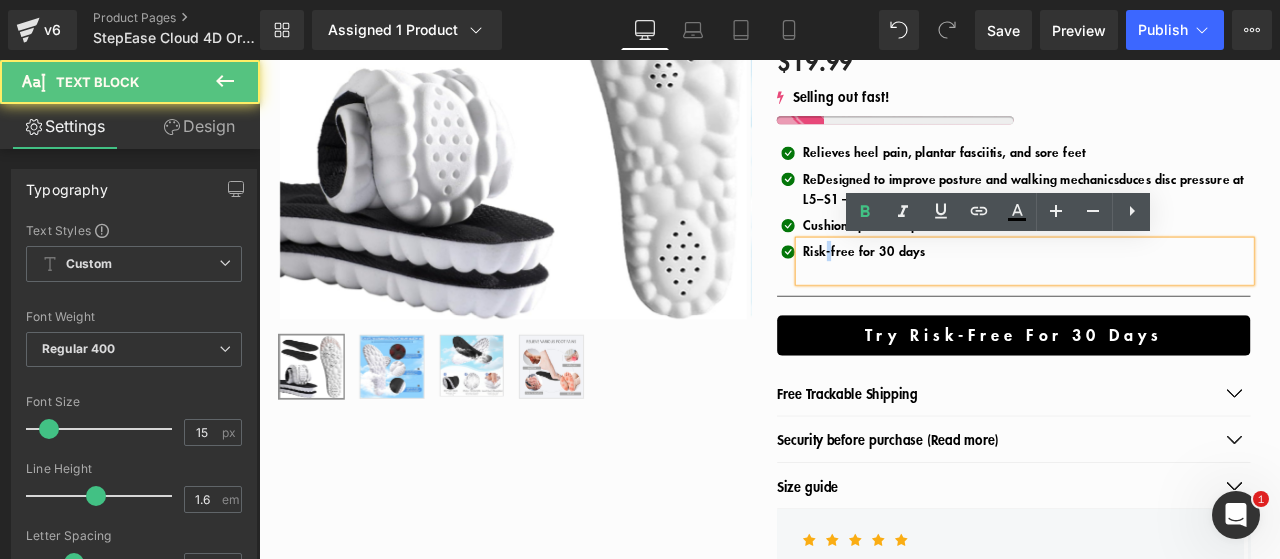 click on "Risk-free for 30 days" at bounding box center [976, 287] 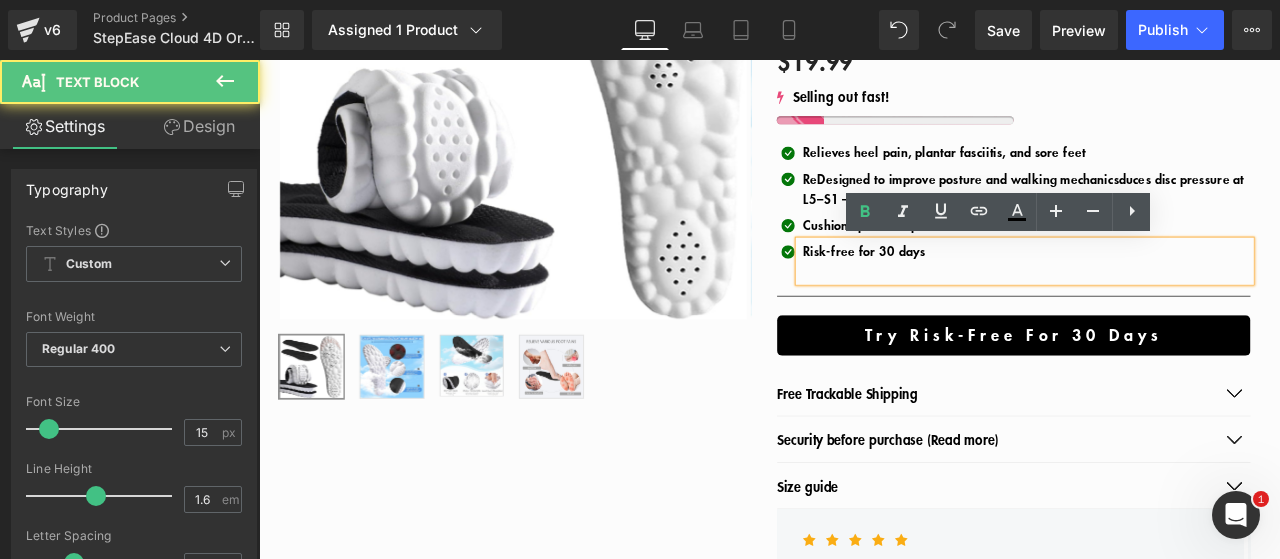 click on "Risk-free for 30 days" at bounding box center [976, 287] 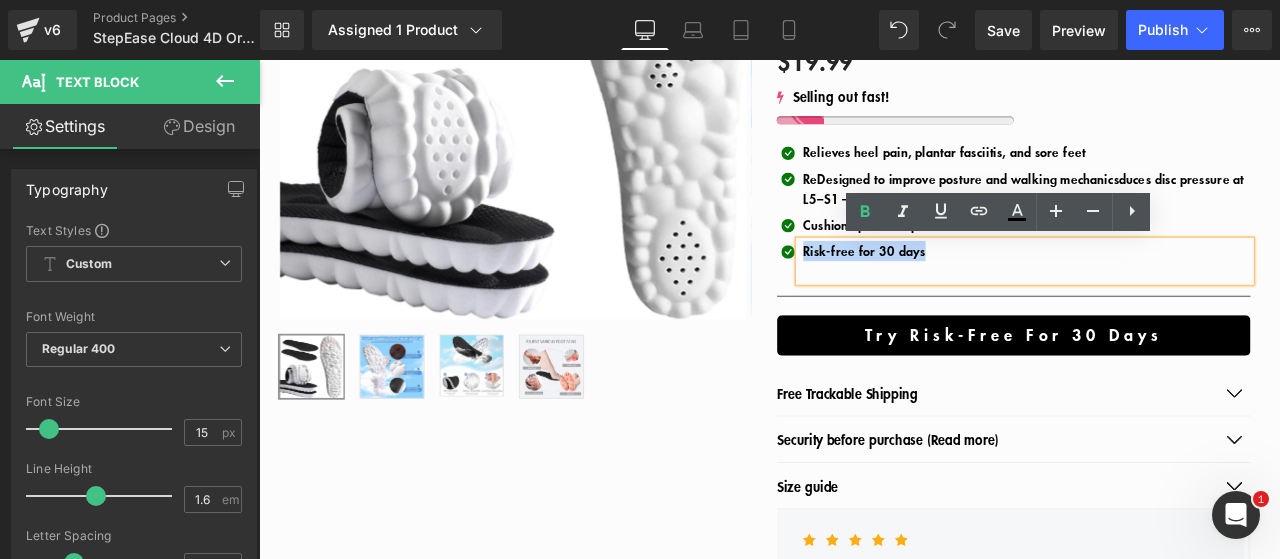 click on "Risk-free for 30 days" at bounding box center [976, 287] 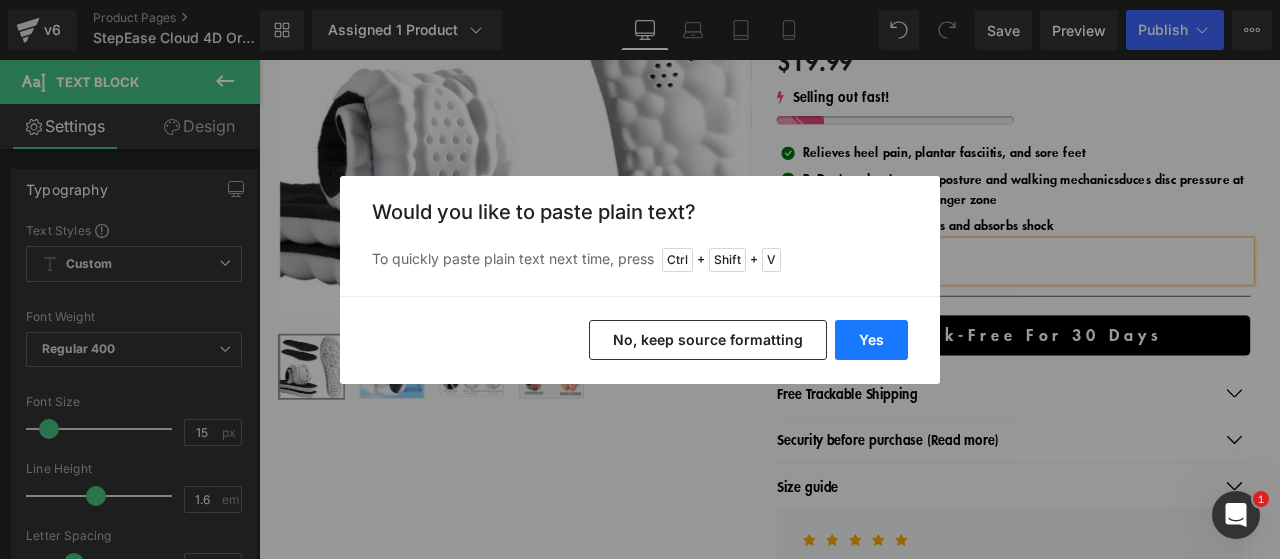 click on "Yes" at bounding box center [871, 340] 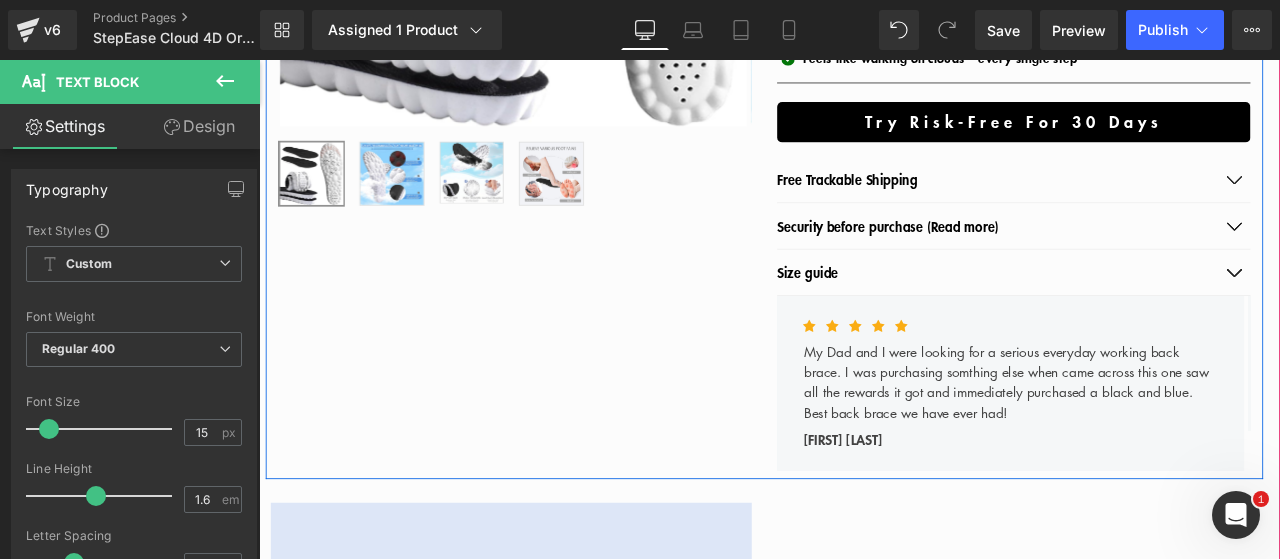scroll, scrollTop: 630, scrollLeft: 0, axis: vertical 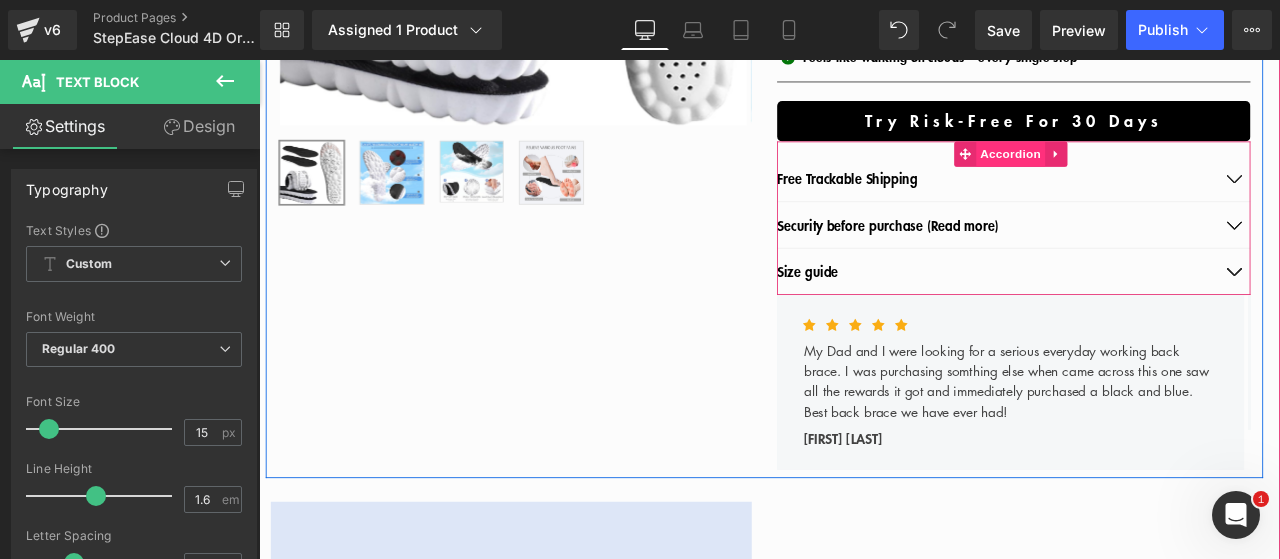 click on "Accordion" at bounding box center [1150, 172] 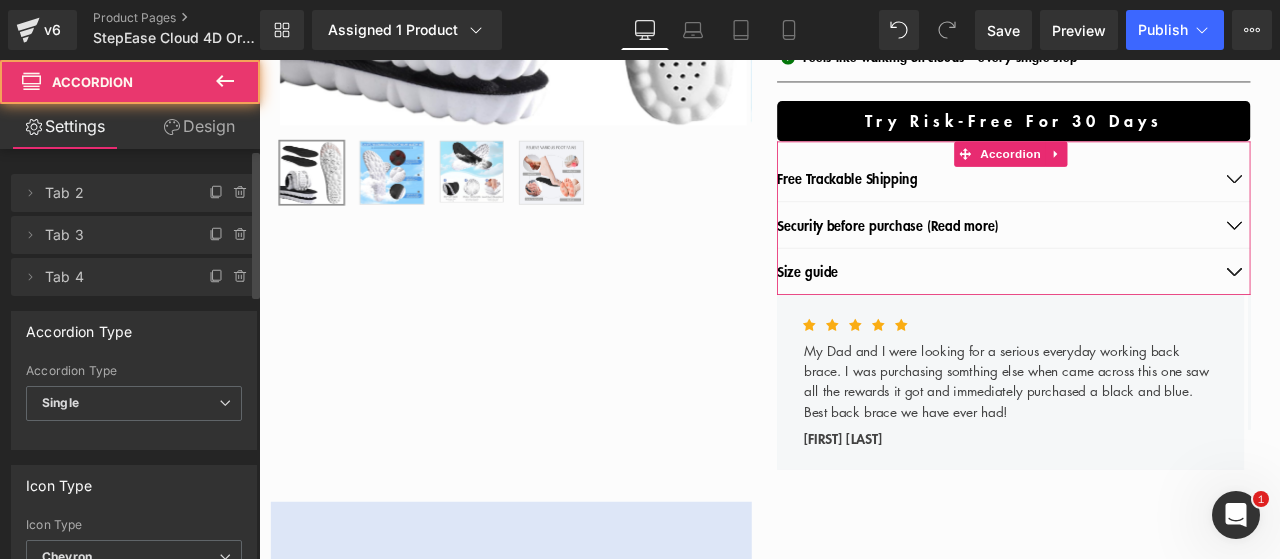 click at bounding box center [231, 270] 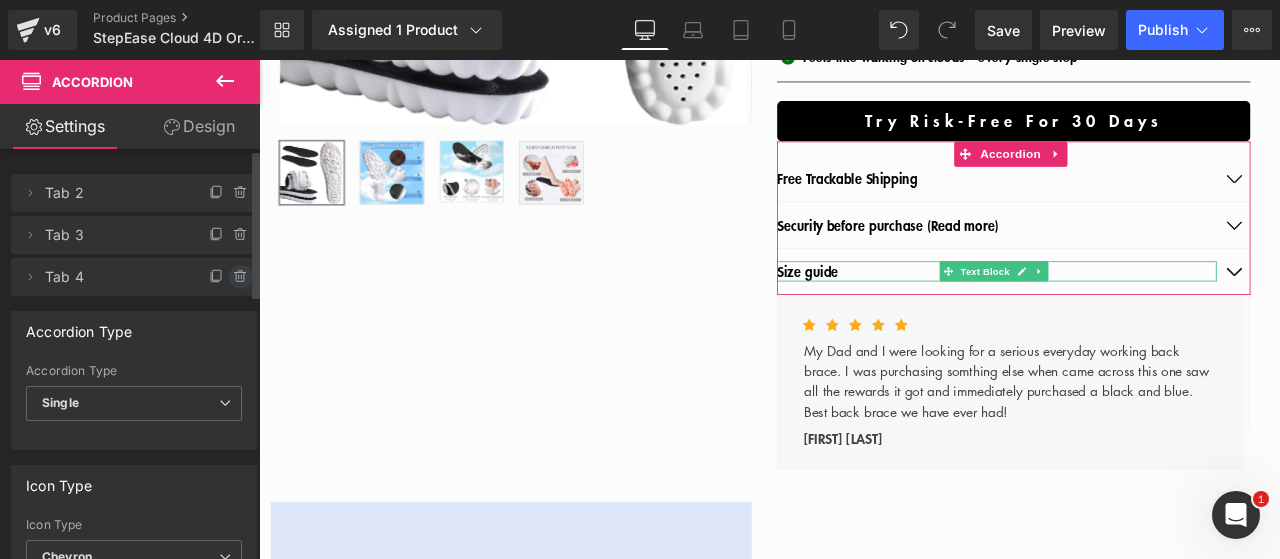 click 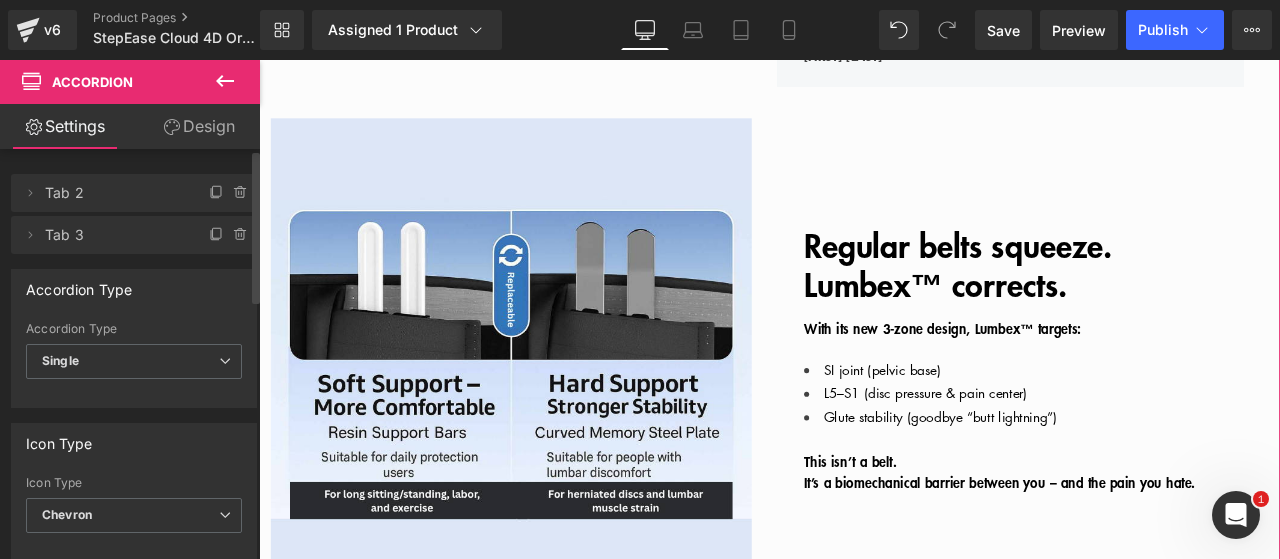 scroll, scrollTop: 1030, scrollLeft: 0, axis: vertical 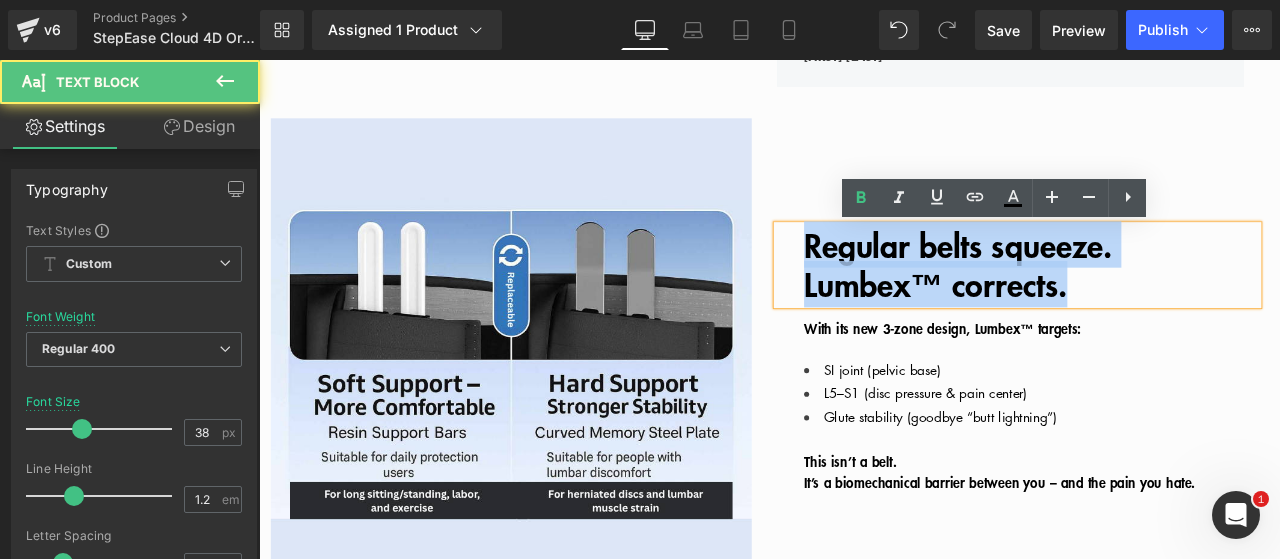 click on "Regular belts squeeze. Lumbex™ corrects." at bounding box center [1087, 302] 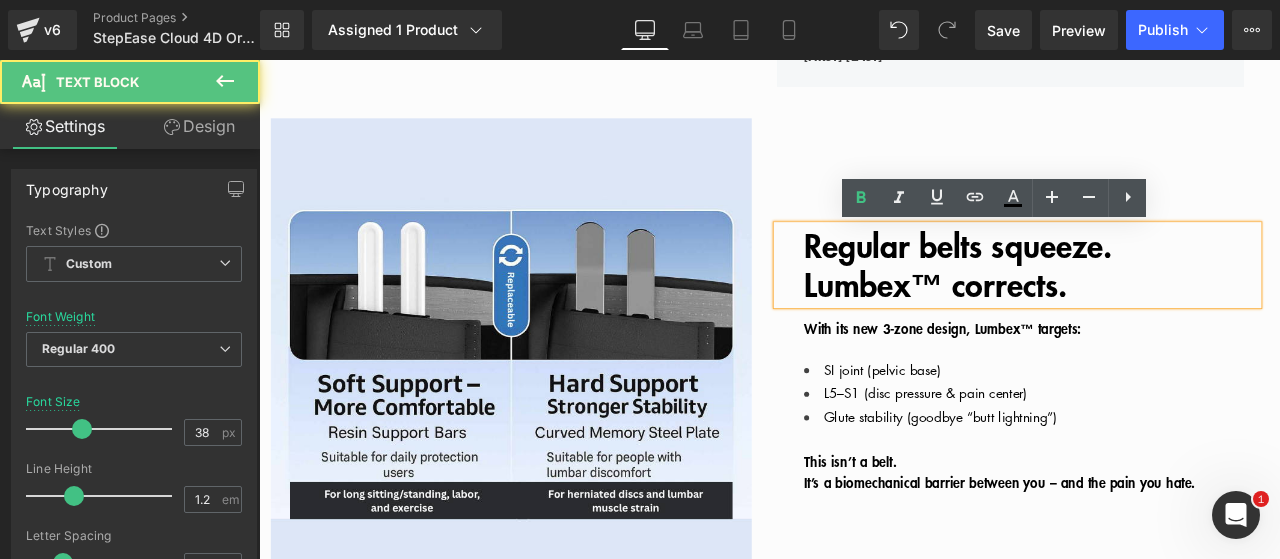 click on "Regular belts squeeze. Lumbex™ corrects." at bounding box center [1087, 302] 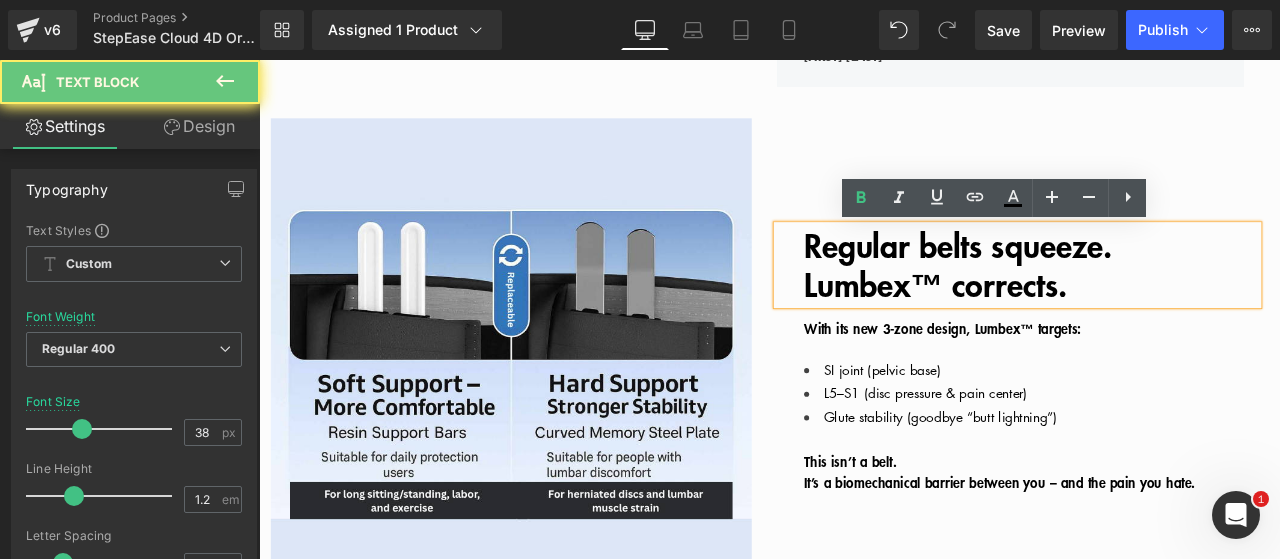 click on "Regular belts squeeze. Lumbex™ corrects." at bounding box center [1087, 302] 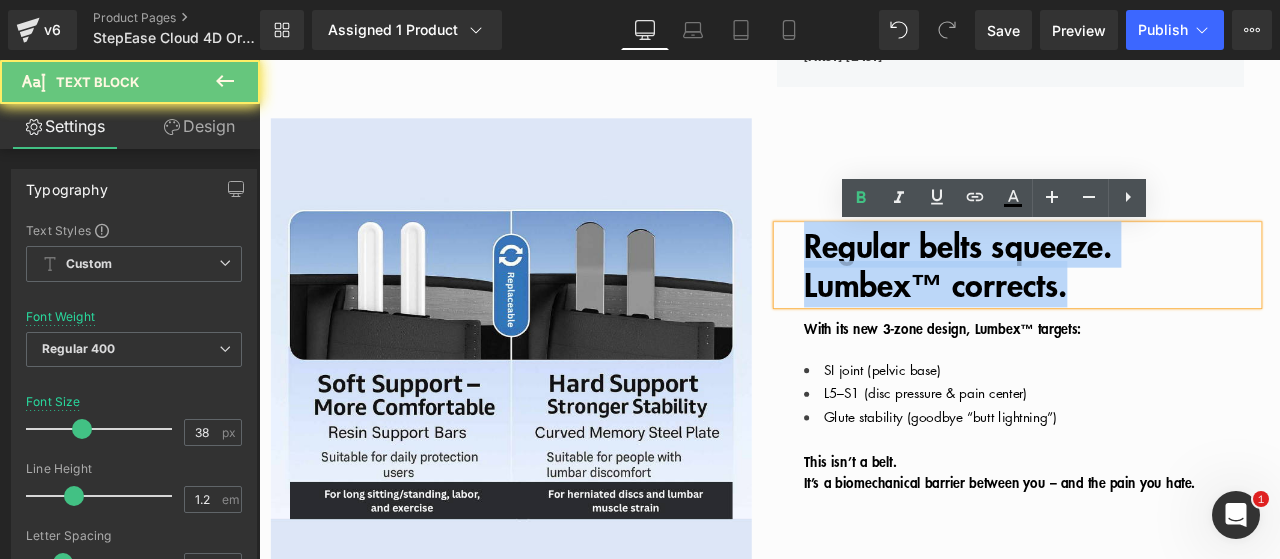 click on "Regular belts squeeze. Lumbex™ corrects." at bounding box center (1087, 302) 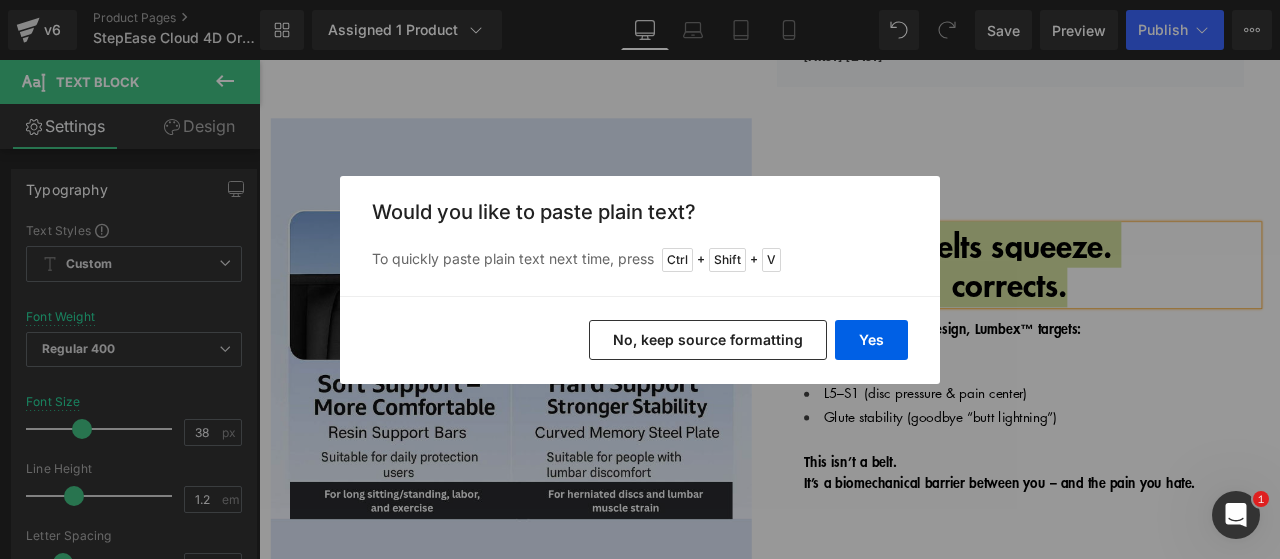 click on "Yes No, keep source formatting" at bounding box center (640, 340) 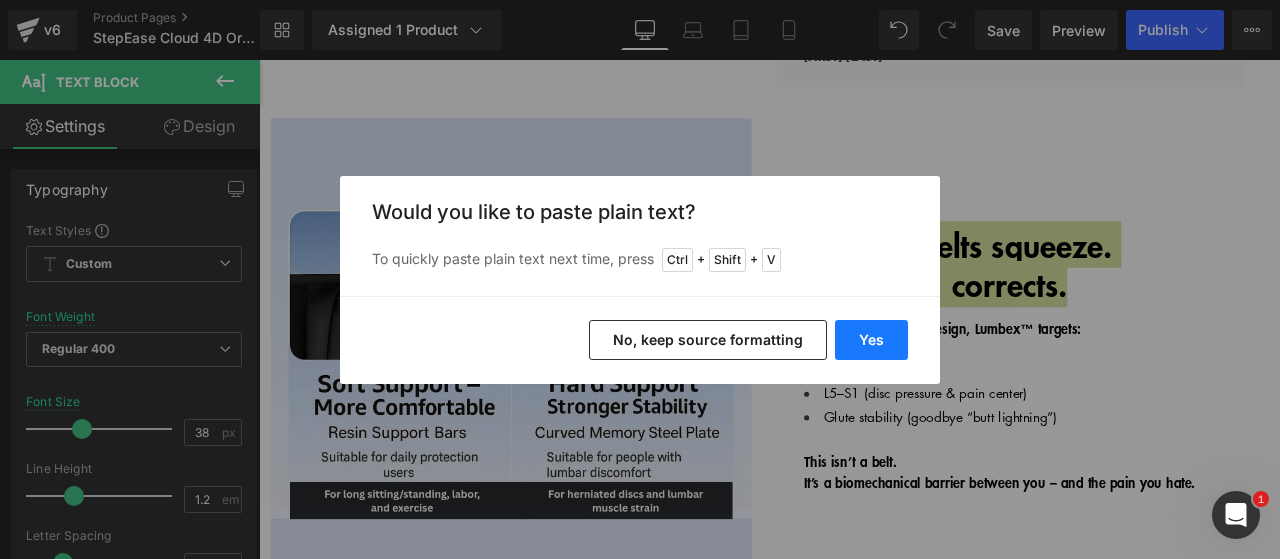click on "Yes" at bounding box center (871, 340) 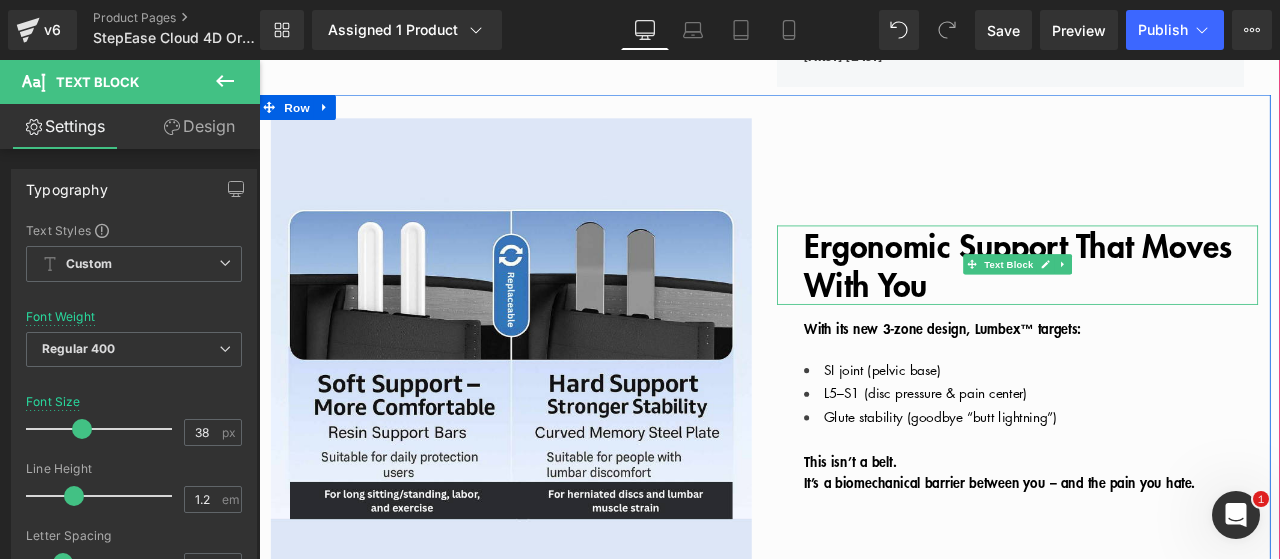click on "Ergonomic Support That Moves With You" at bounding box center [1174, 302] 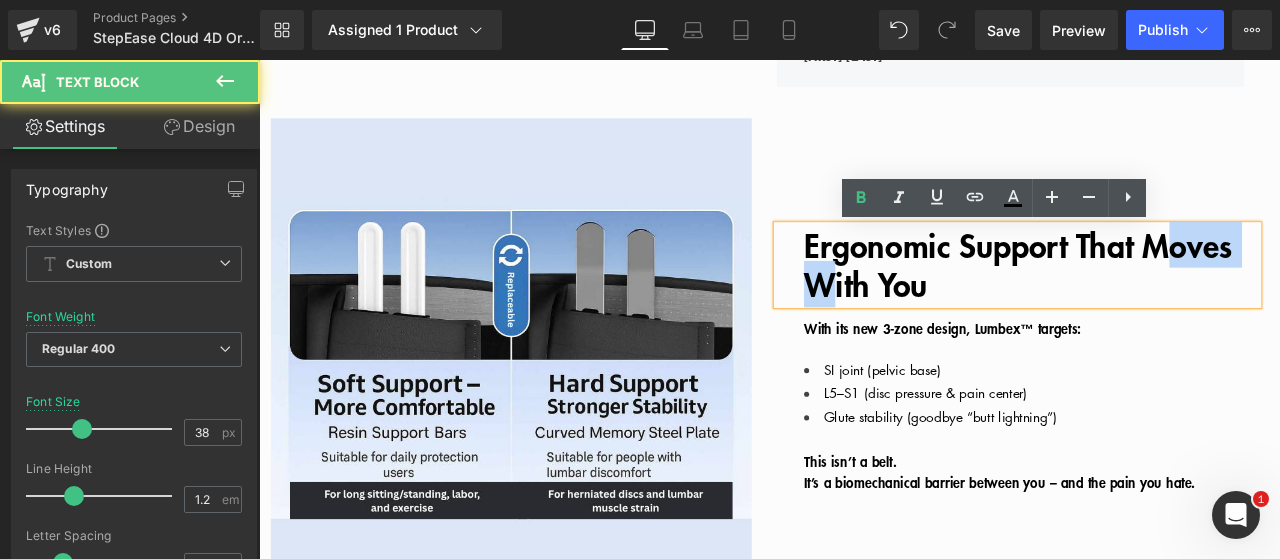 click on "Ergonomic Support That Moves With You" at bounding box center (1174, 302) 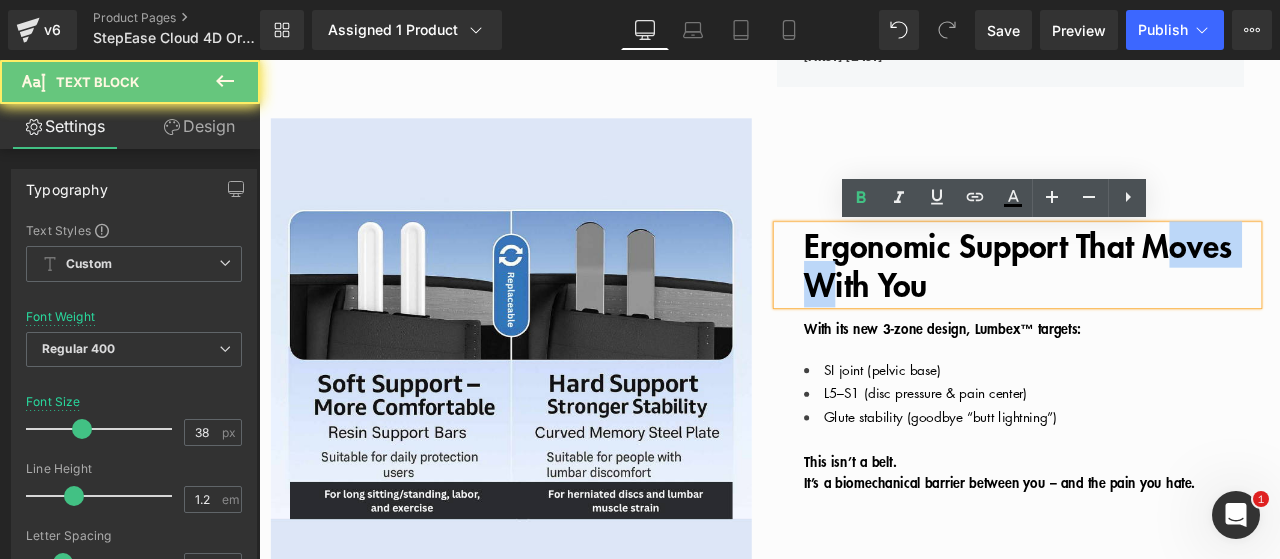 click on "Ergonomic Support That Moves With You" at bounding box center (1174, 302) 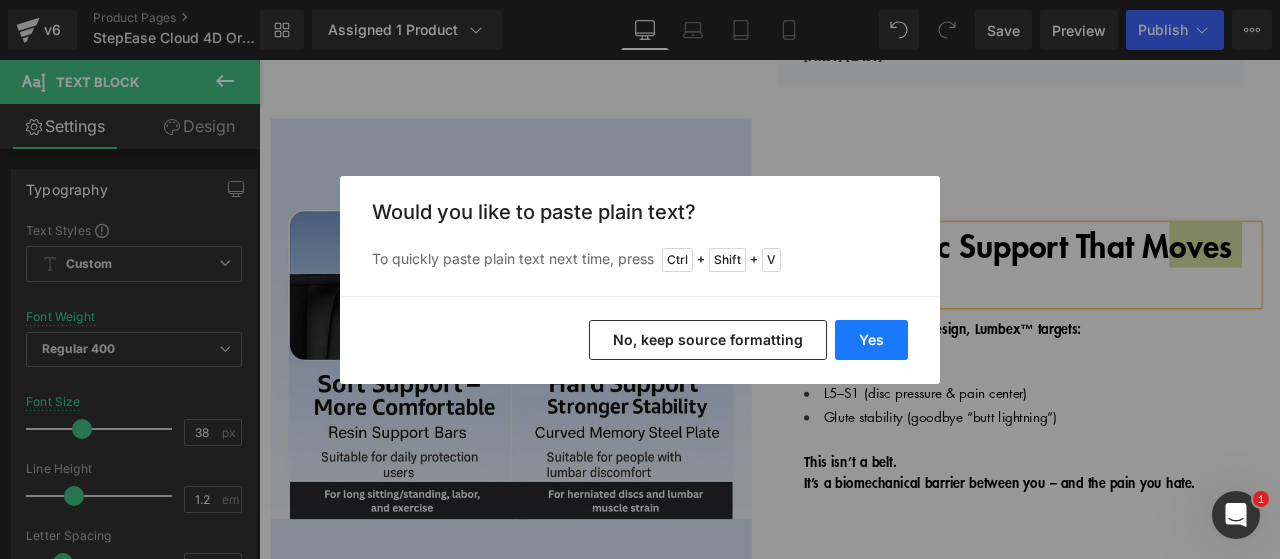 click on "Yes" at bounding box center (871, 340) 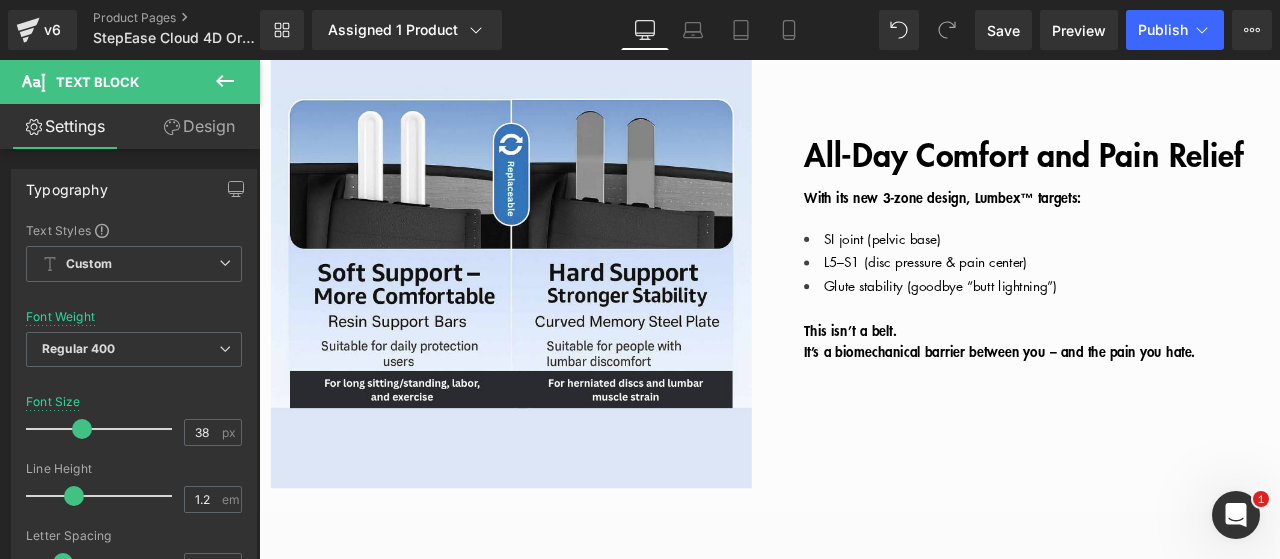 scroll, scrollTop: 1153, scrollLeft: 0, axis: vertical 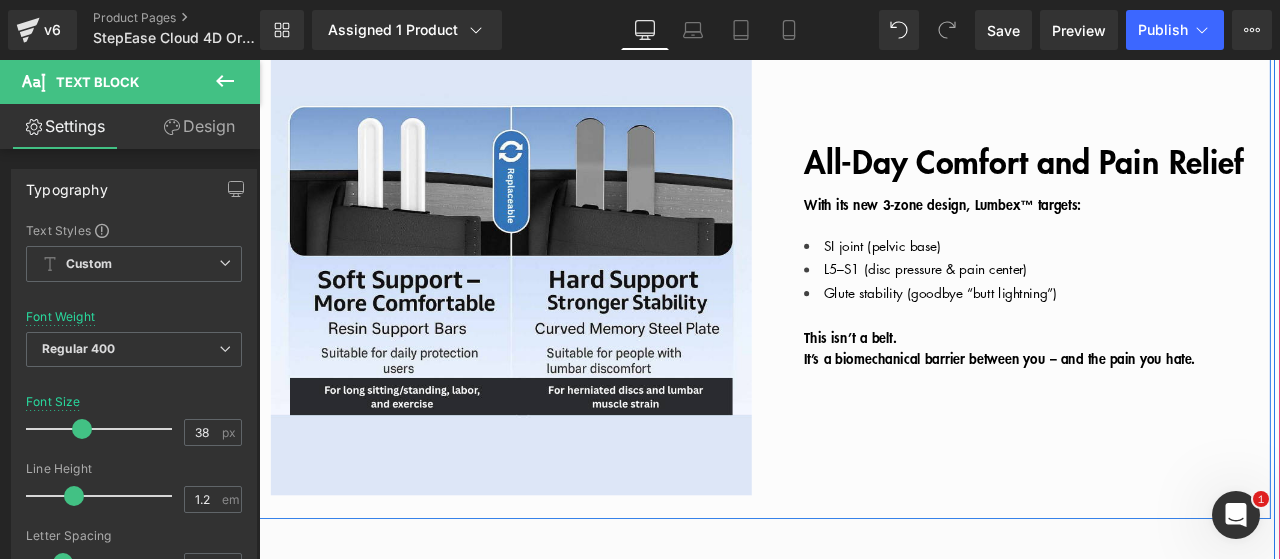 click on "It’s a biomechanical barrier between you – and the pain you hate." at bounding box center (1174, 413) 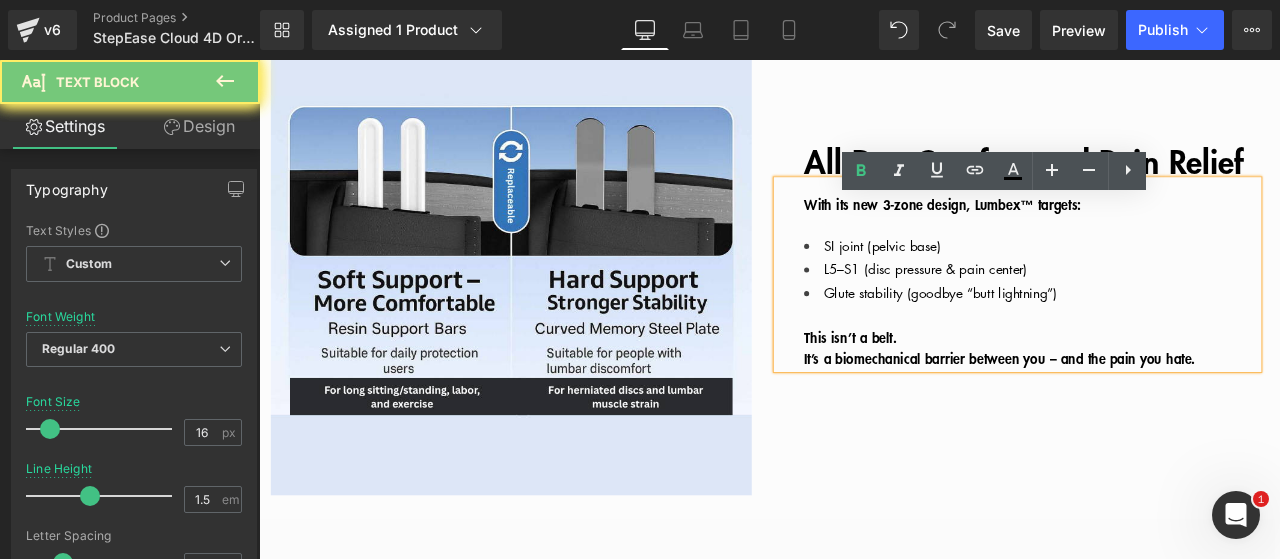 click on "It’s a biomechanical barrier between you – and the pain you hate." at bounding box center [1174, 413] 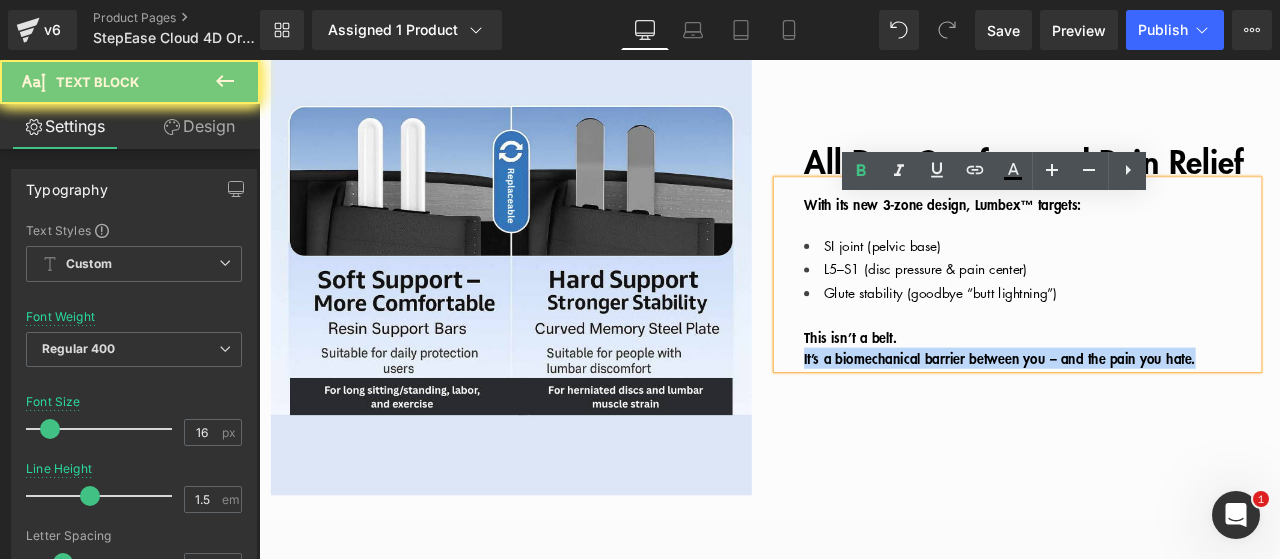 click on "It’s a biomechanical barrier between you – and the pain you hate." at bounding box center (1174, 413) 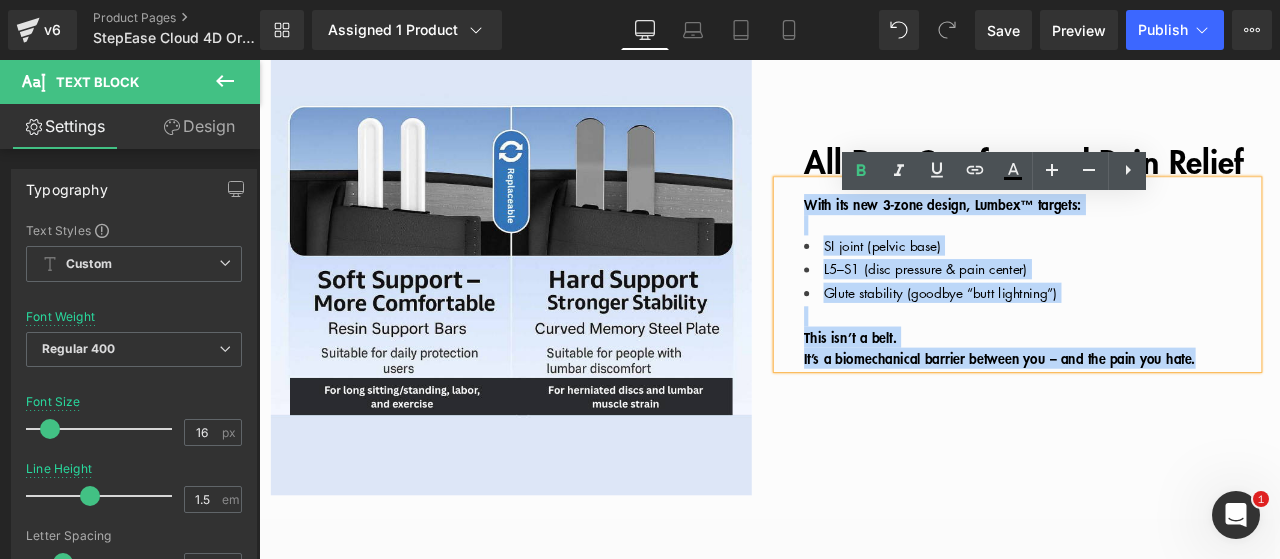 drag, startPoint x: 1408, startPoint y: 434, endPoint x: 889, endPoint y: 245, distance: 552.3423 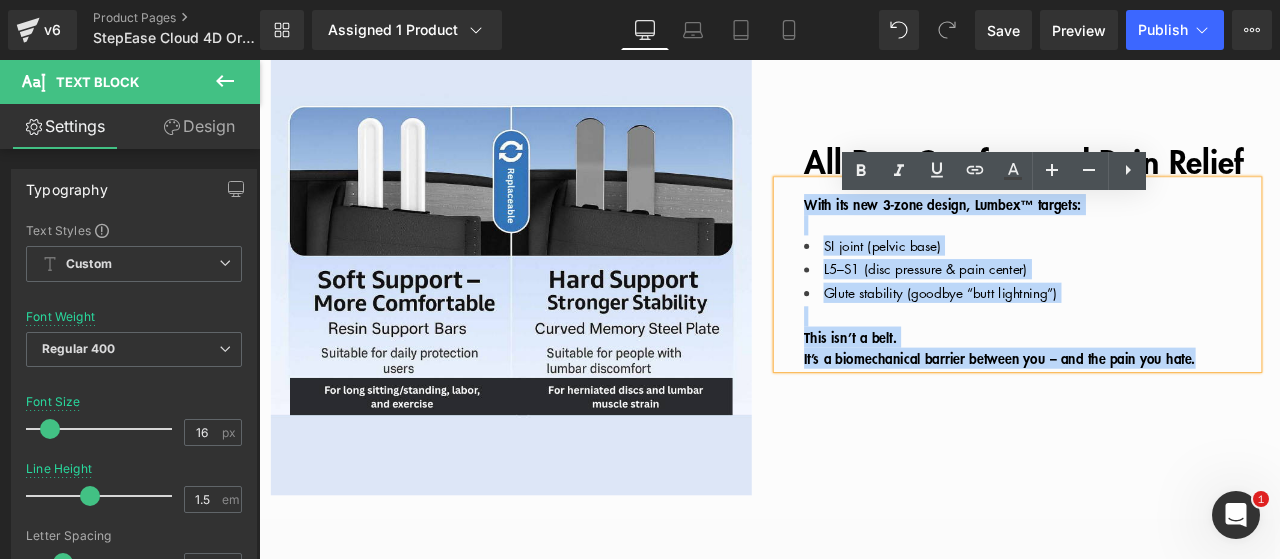 type 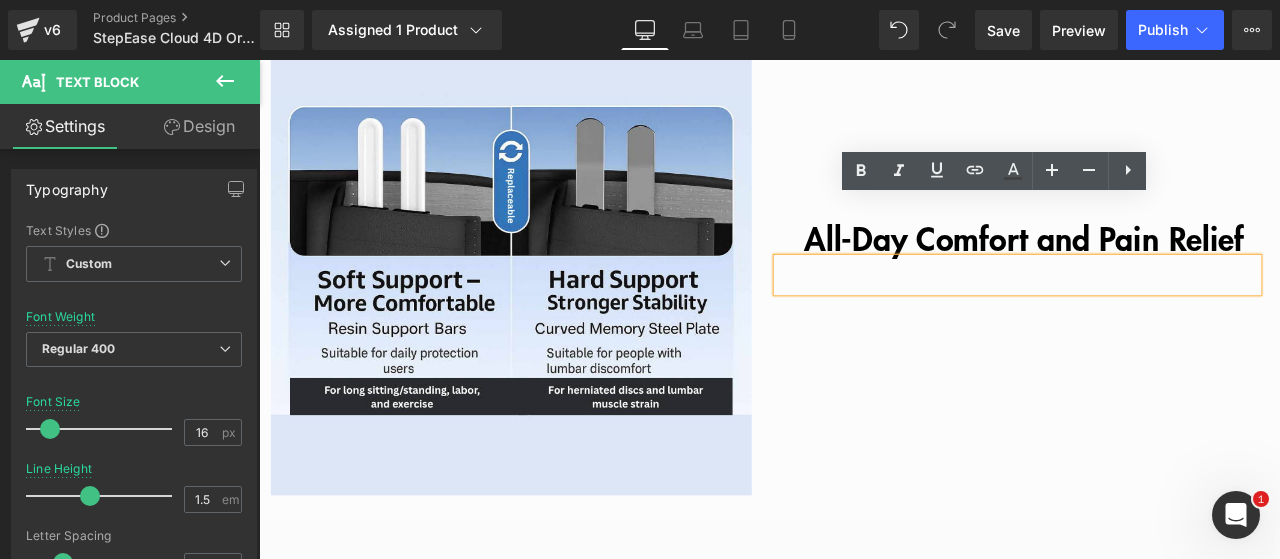 scroll, scrollTop: 1243, scrollLeft: 0, axis: vertical 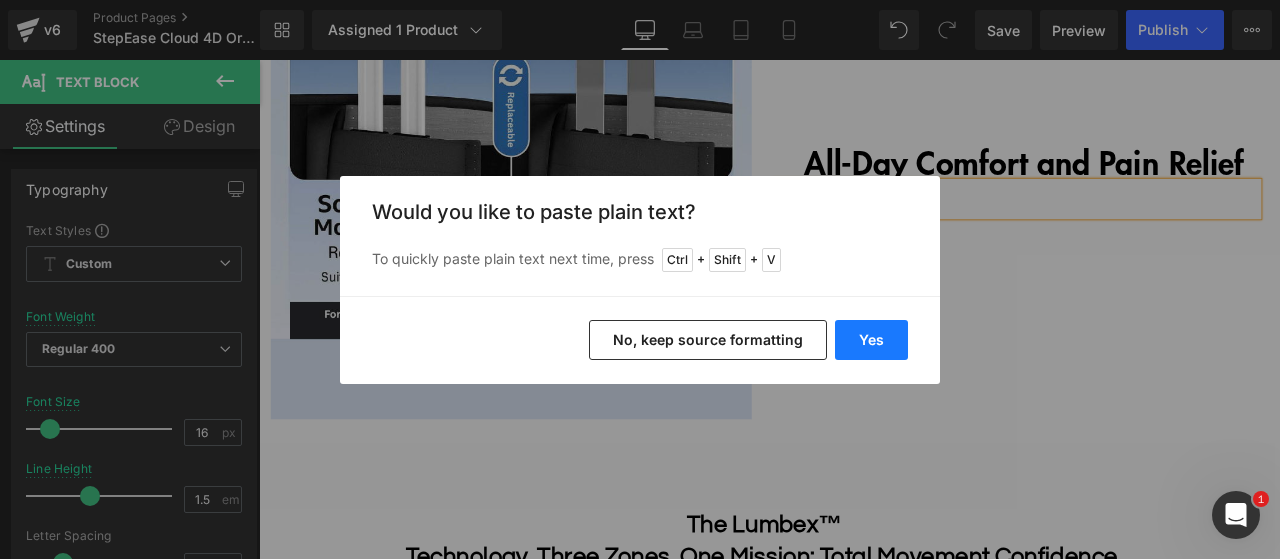 click on "Yes" at bounding box center (871, 340) 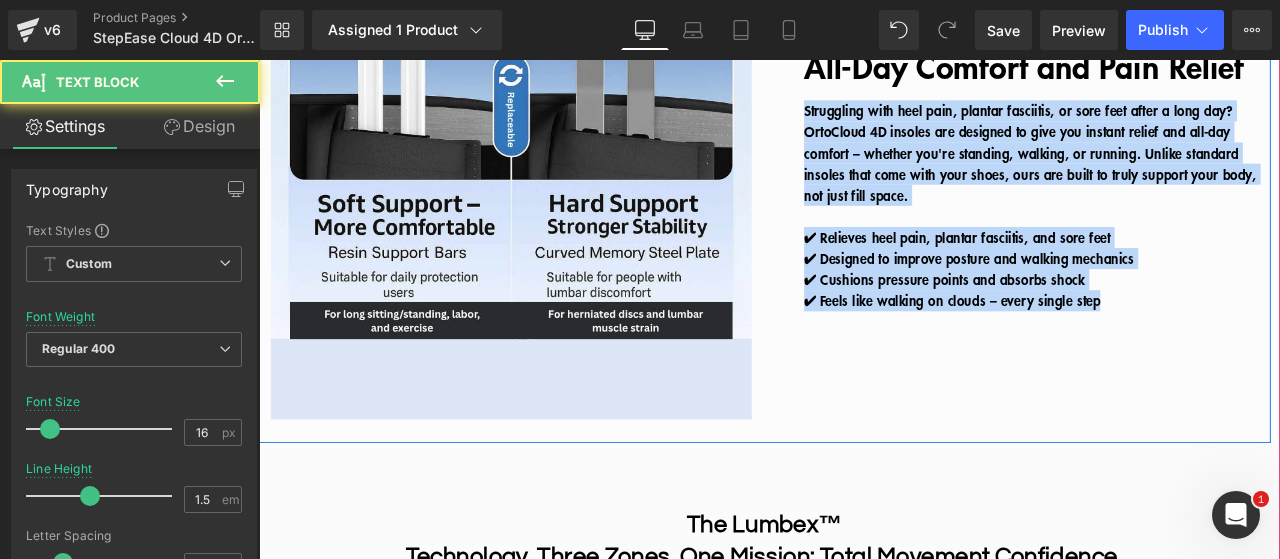 drag, startPoint x: 1292, startPoint y: 366, endPoint x: 850, endPoint y: 129, distance: 501.53067 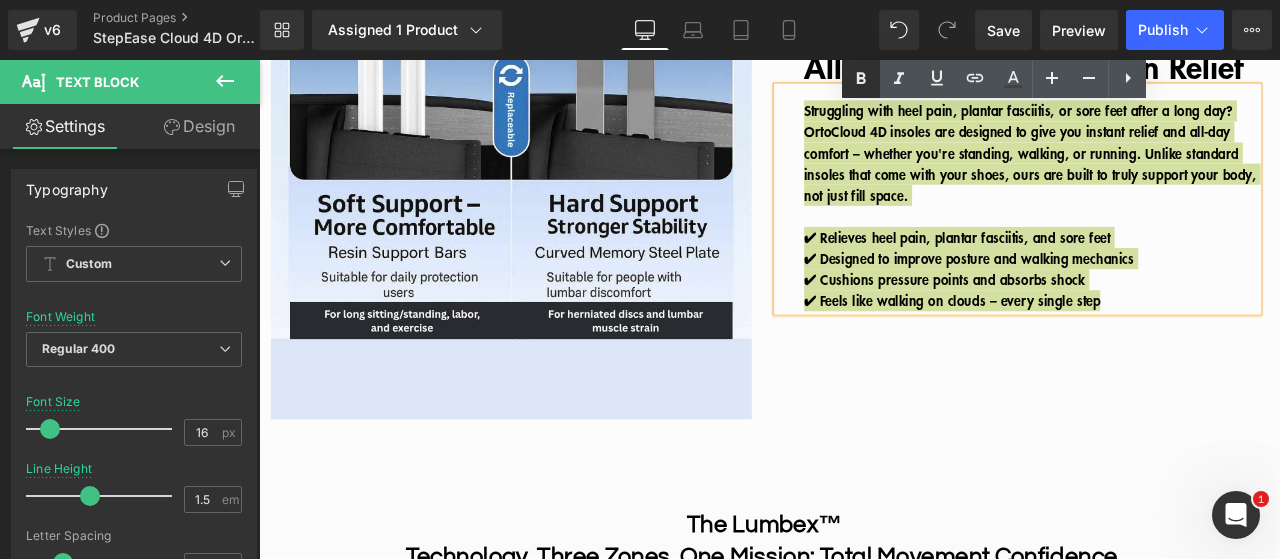 click at bounding box center [861, 79] 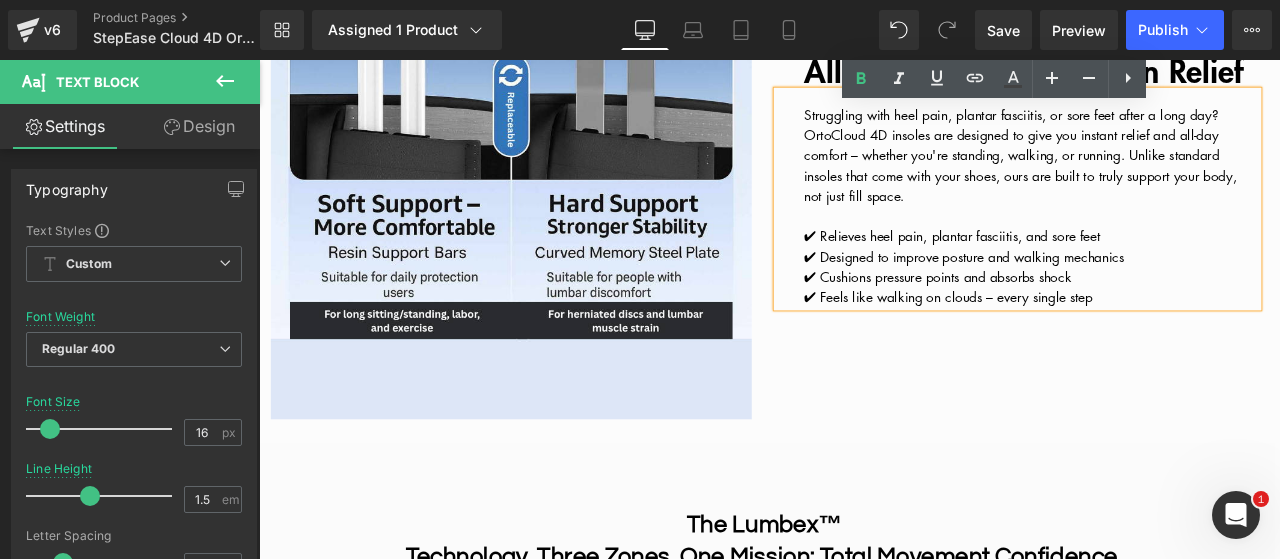 click on "Struggling with heel pain, plantar fasciitis, or sore feet after a long day? OrtoCloud 4D insoles are designed to give you instant relief and all-day comfort – whether you're standing, walking, or running. Unlike standard insoles that come with your shoes, ours are built to truly support your body, not just fill space." at bounding box center (1174, 173) 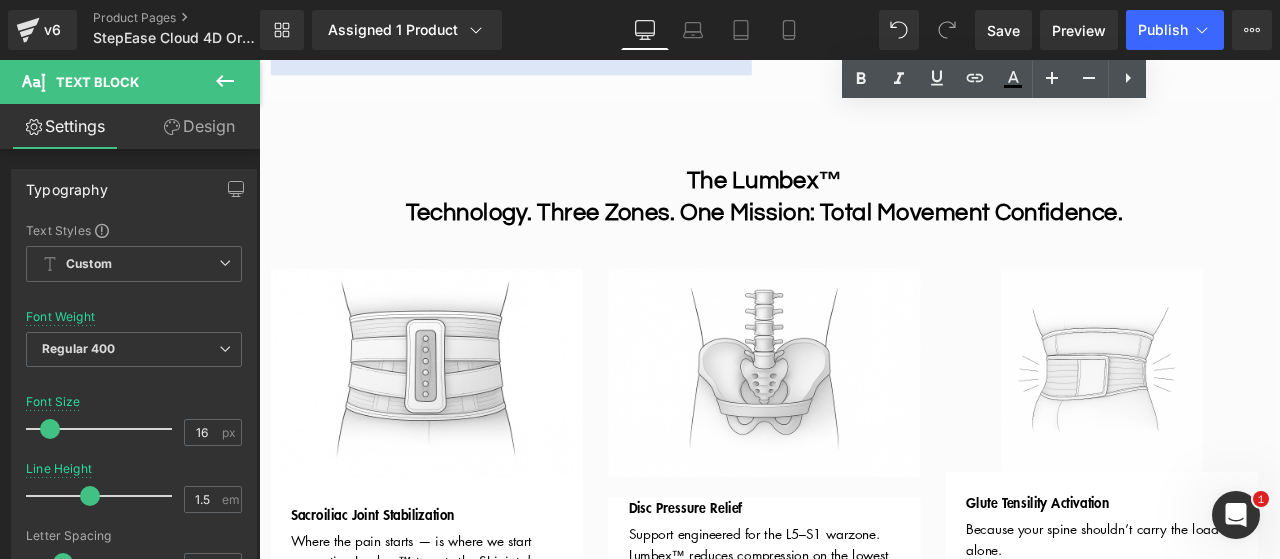 scroll, scrollTop: 1655, scrollLeft: 0, axis: vertical 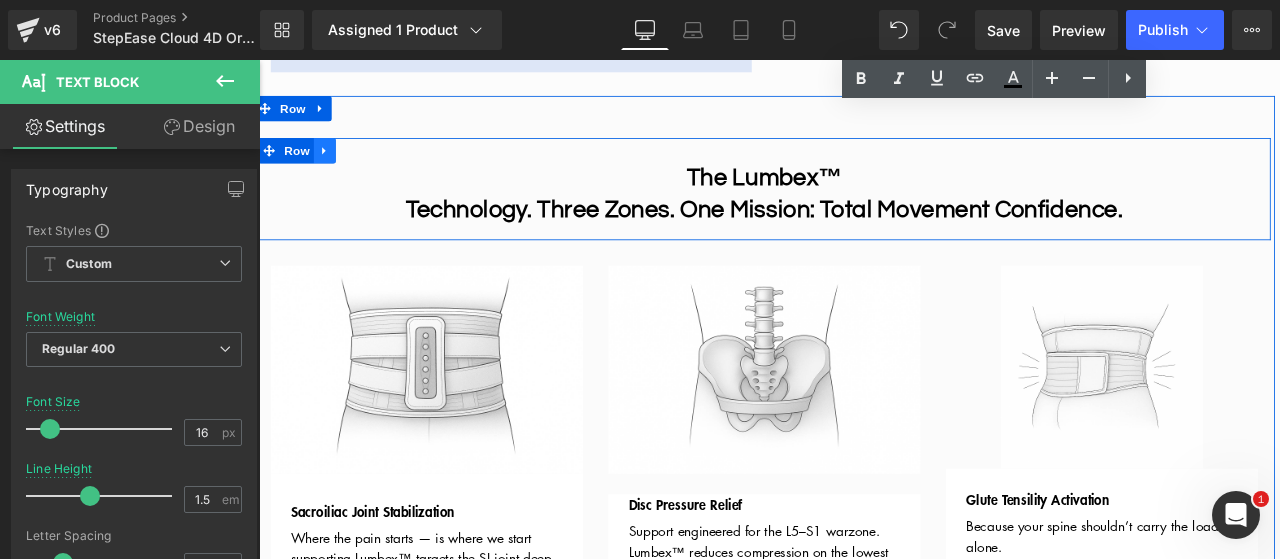 click at bounding box center [337, 167] 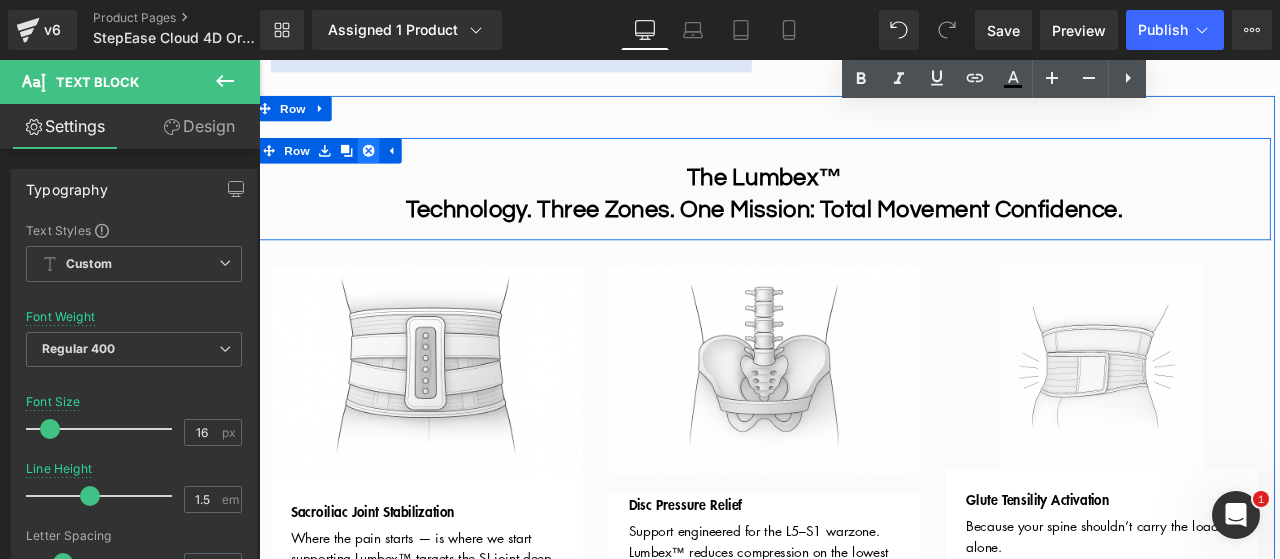 click 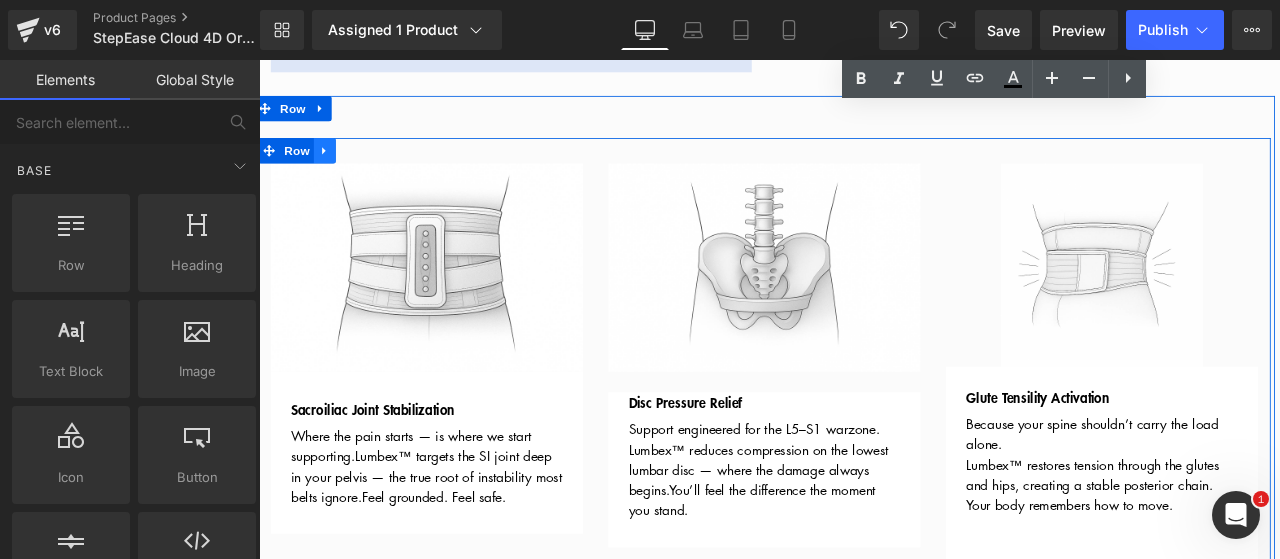 click 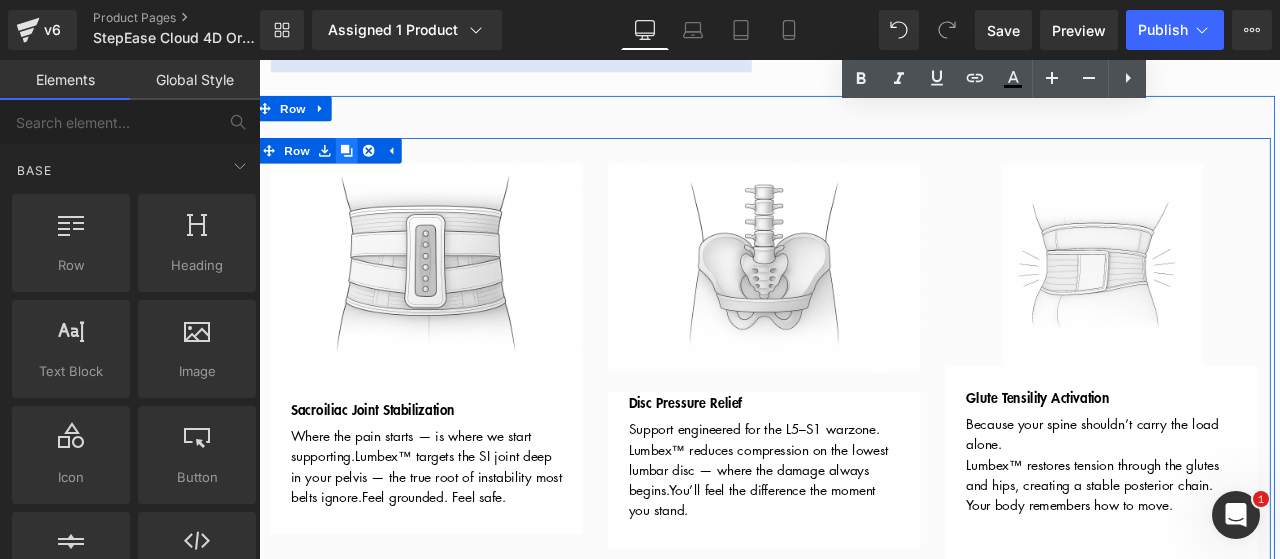 click at bounding box center [363, 167] 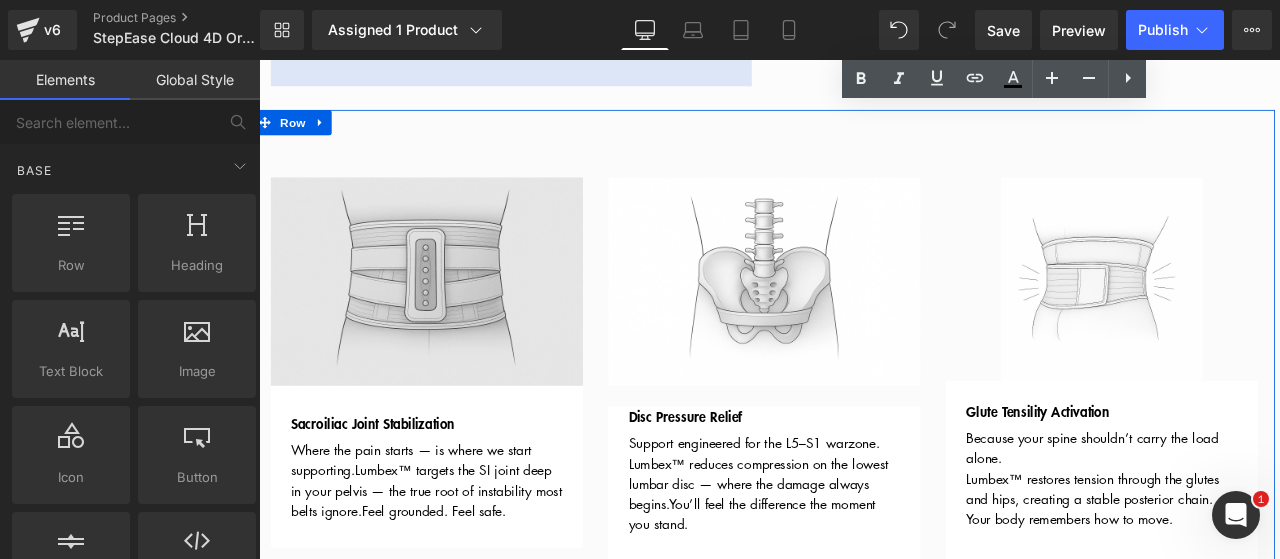 scroll, scrollTop: 1465, scrollLeft: 0, axis: vertical 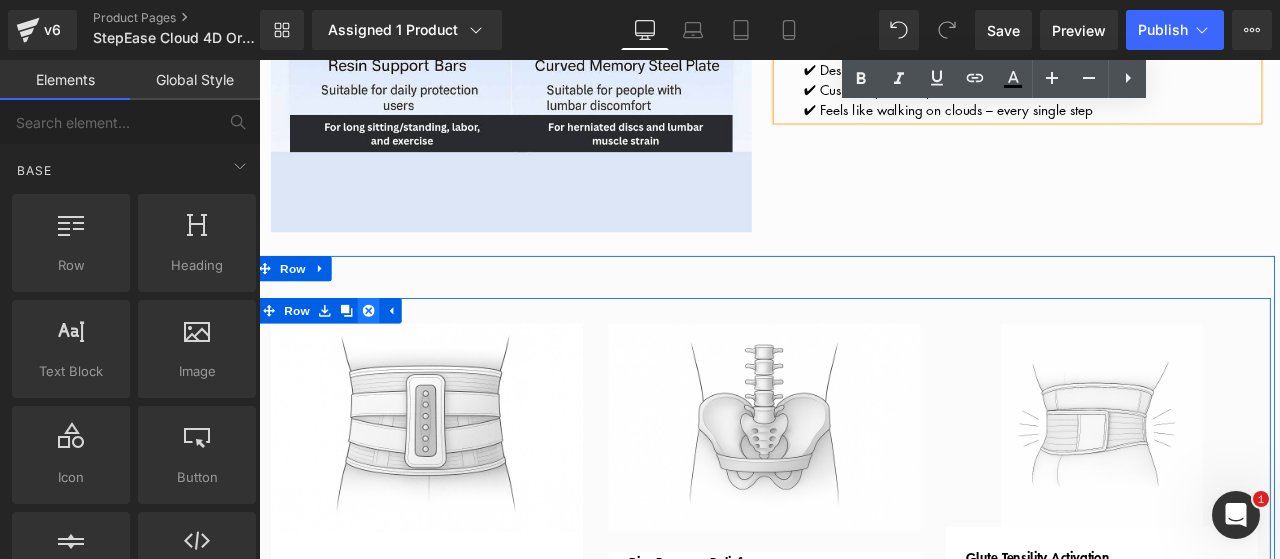 click 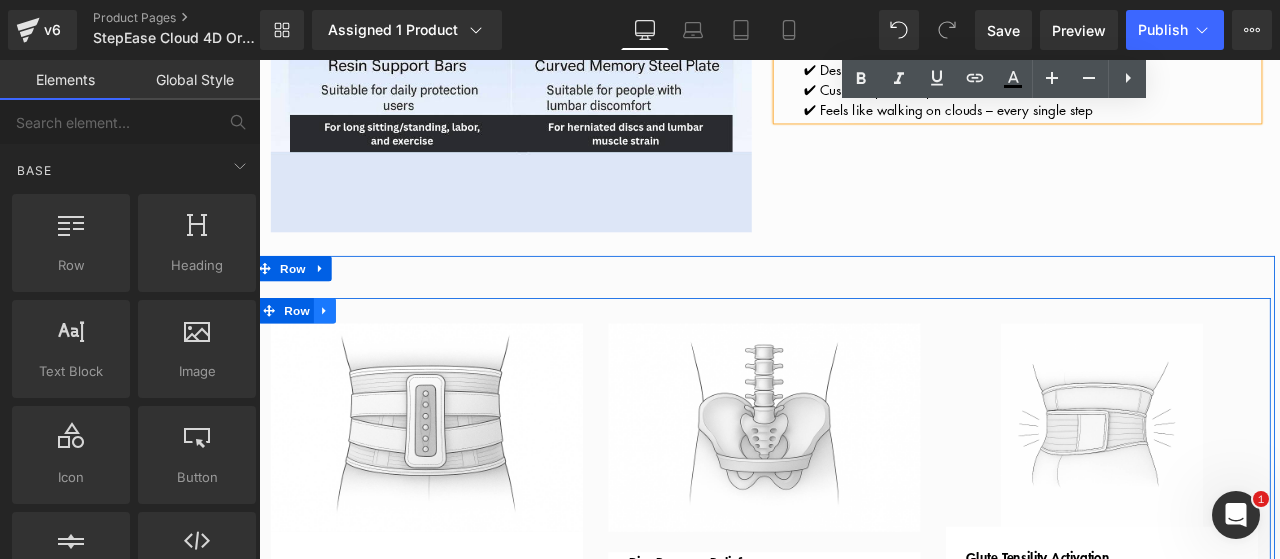 click at bounding box center [337, 357] 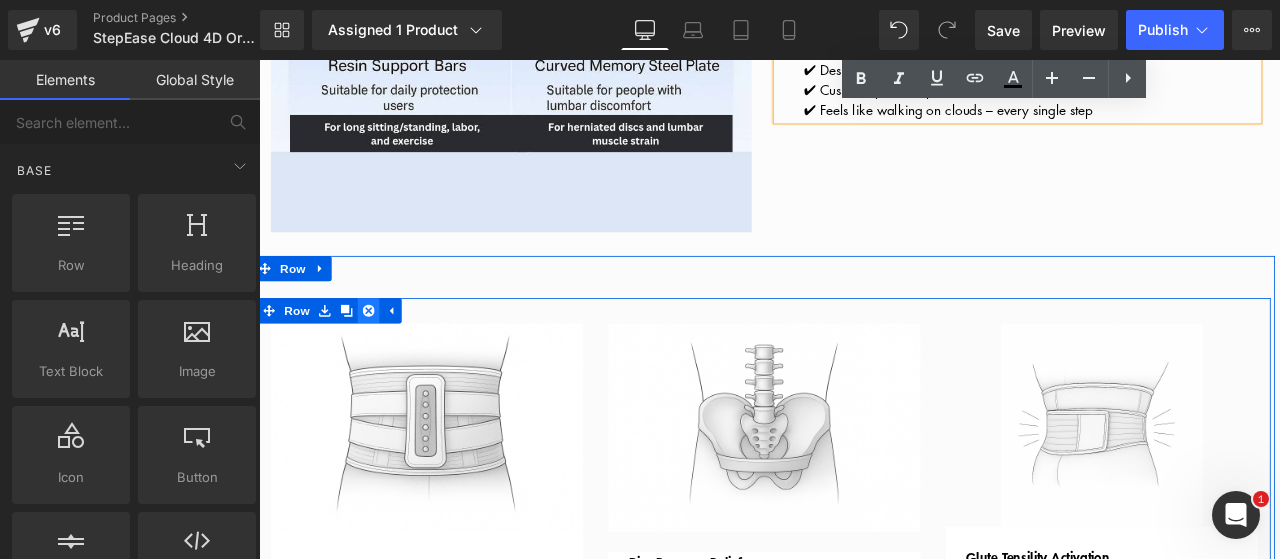 click 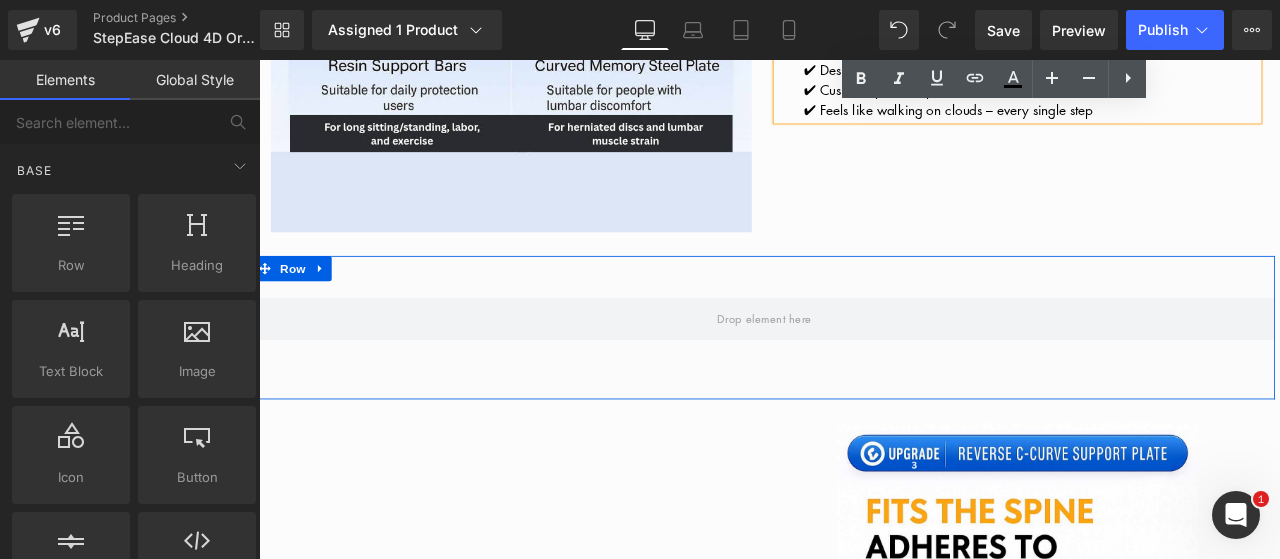 click on "Row" at bounding box center [858, 377] 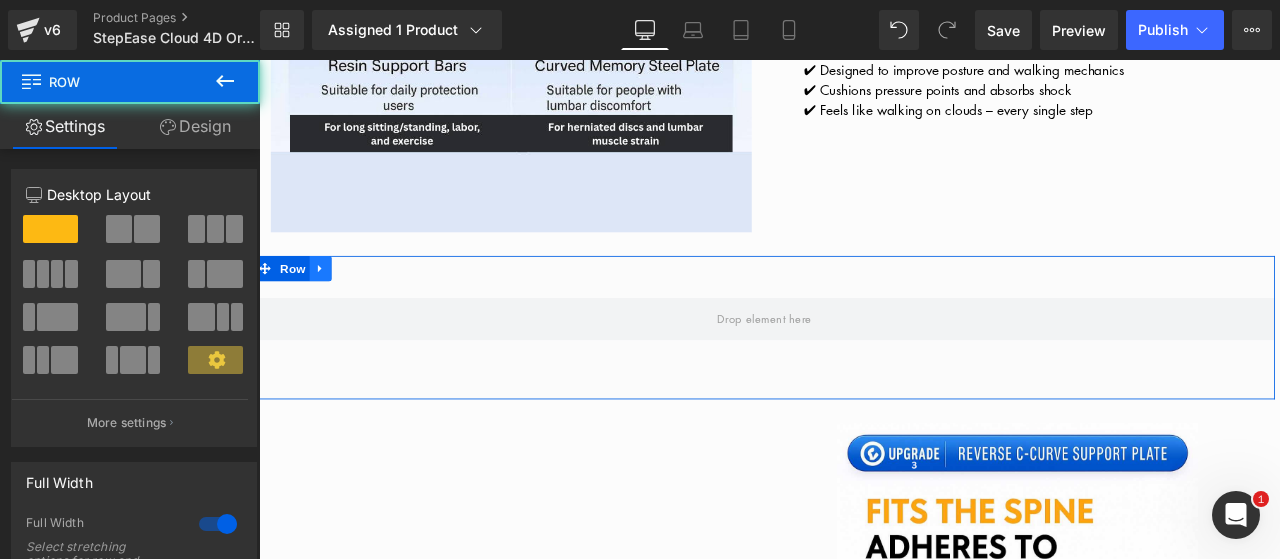 click at bounding box center (332, 307) 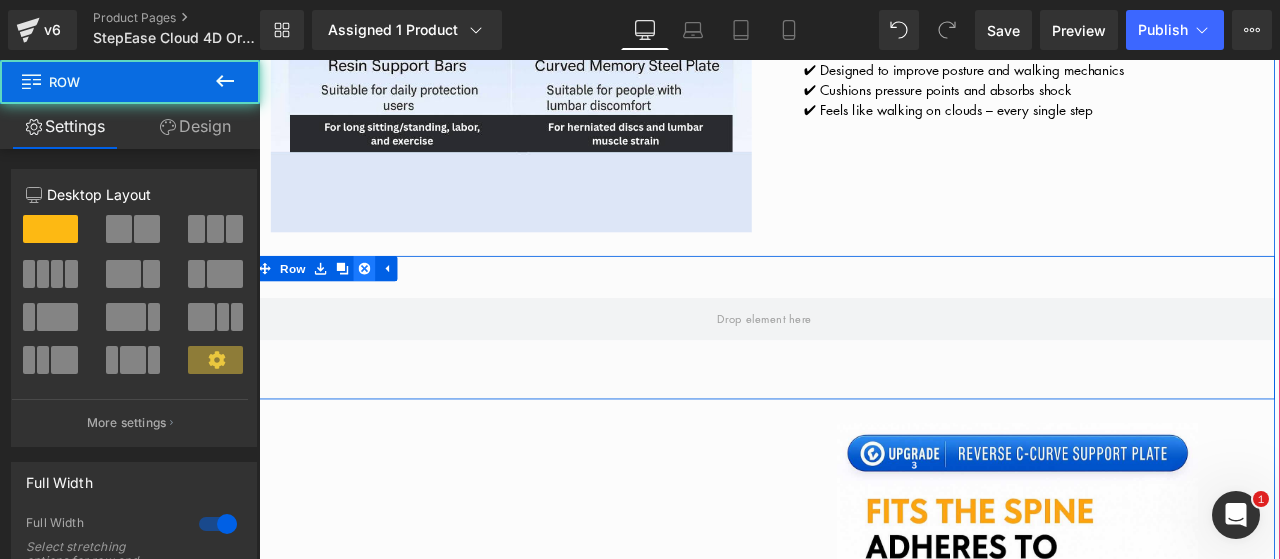 click at bounding box center (384, 307) 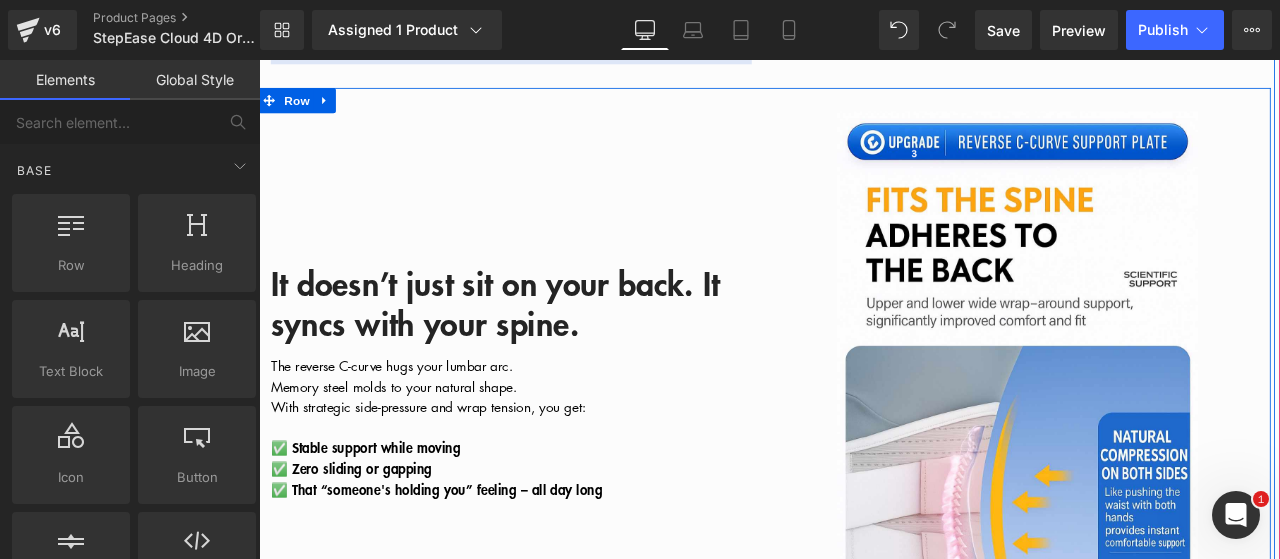scroll, scrollTop: 1665, scrollLeft: 0, axis: vertical 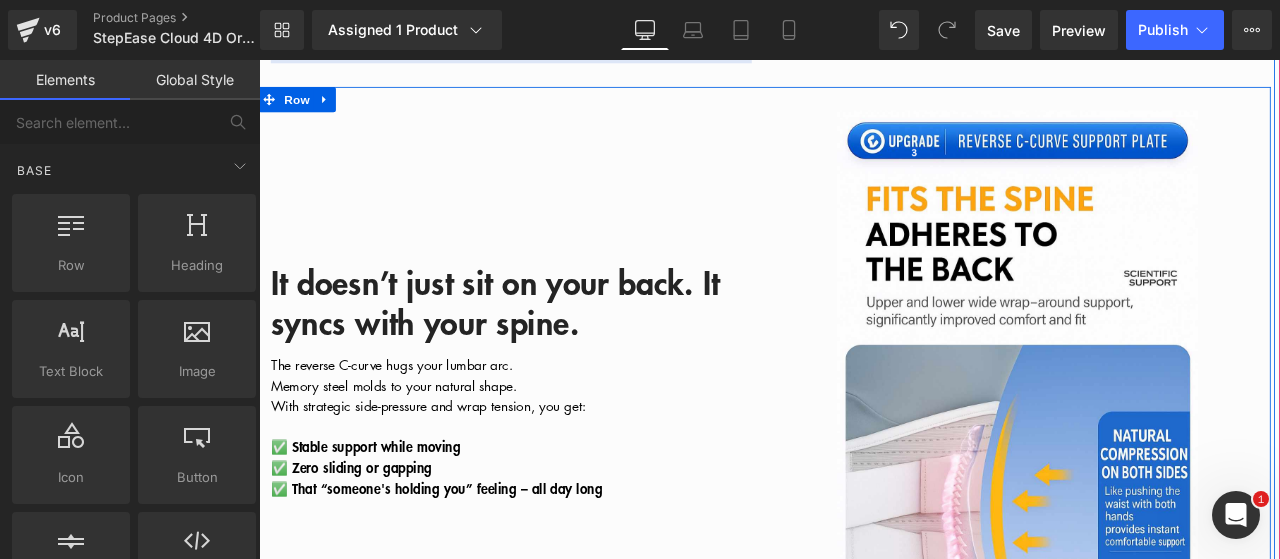 click on "It doesn’t just sit on your back. It syncs with your spine." at bounding box center [539, 347] 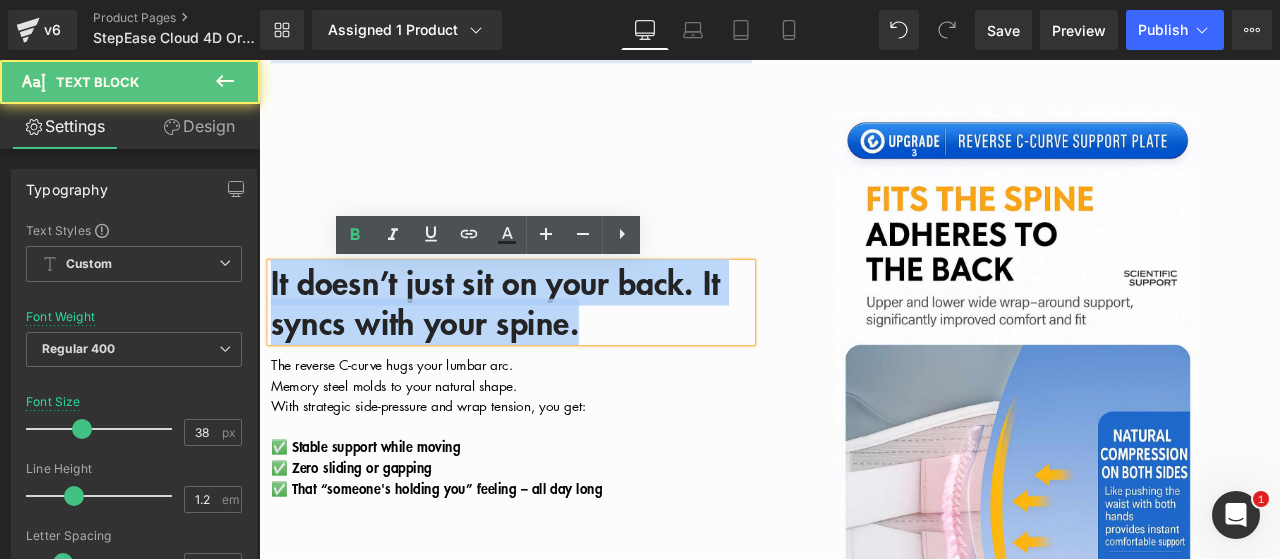 click on "It doesn’t just sit on your back. It syncs with your spine." at bounding box center [539, 347] 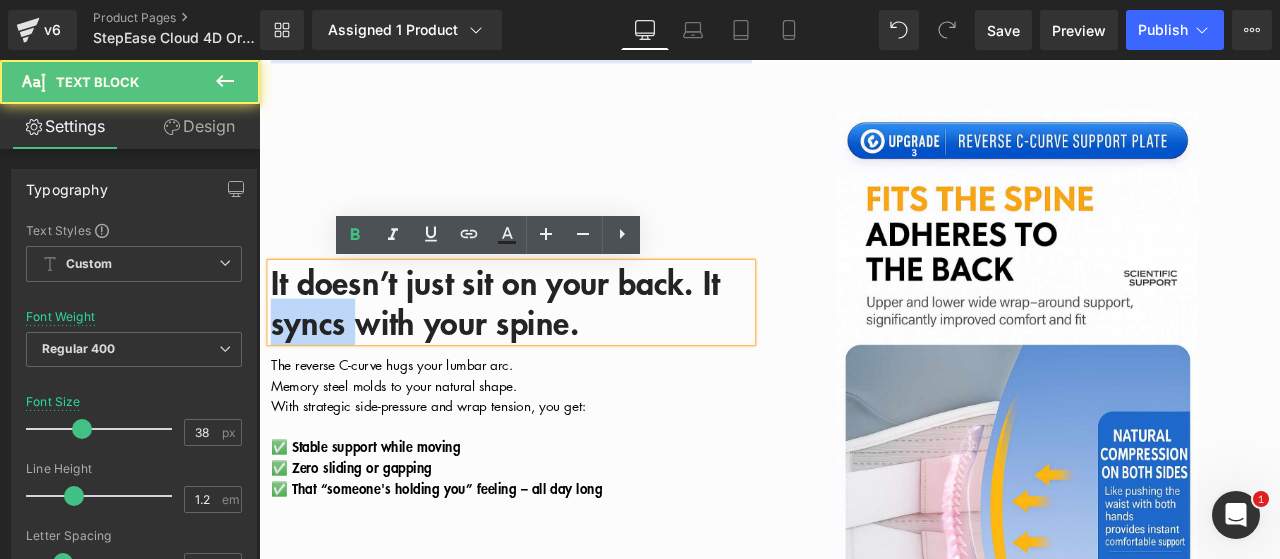 click on "It doesn’t just sit on your back. It syncs with your spine." at bounding box center (539, 347) 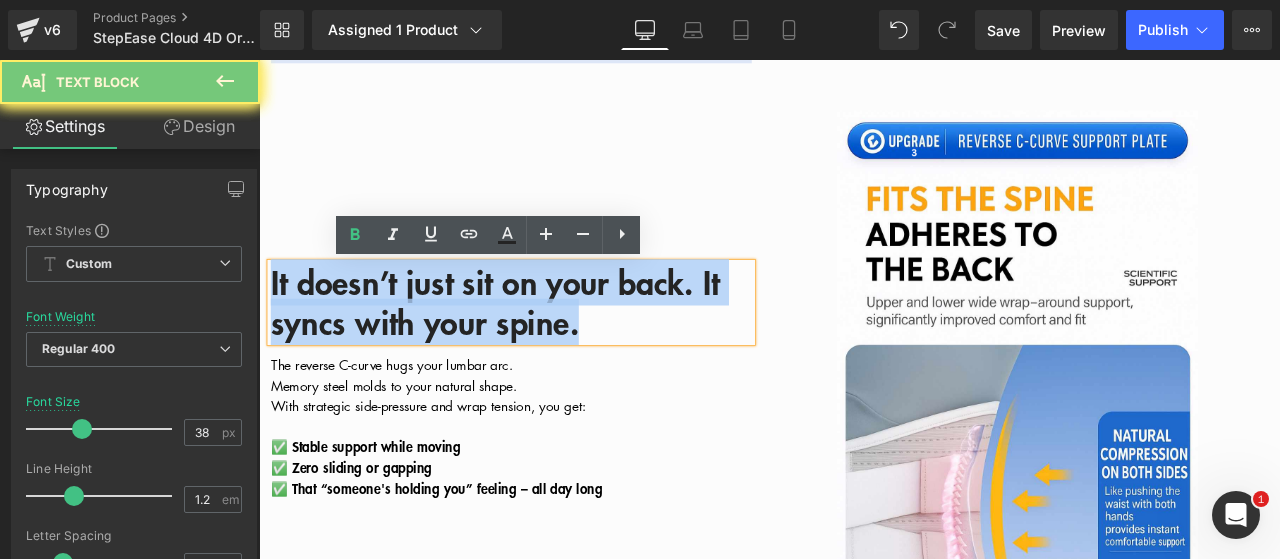 click on "It doesn’t just sit on your back. It syncs with your spine." at bounding box center [539, 347] 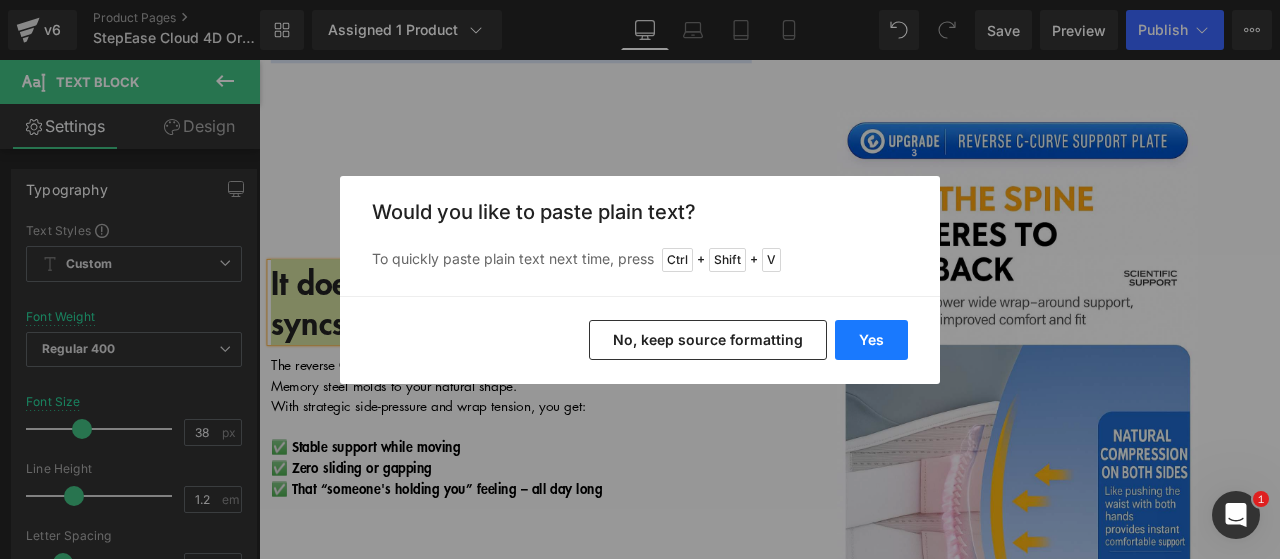 click on "Yes" at bounding box center (871, 340) 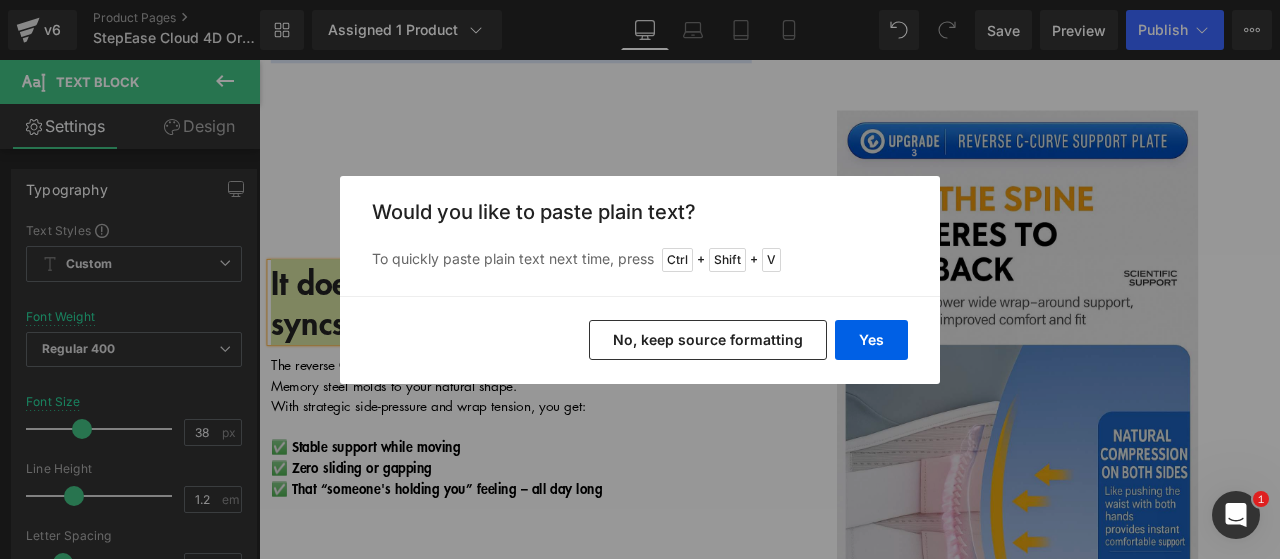 type 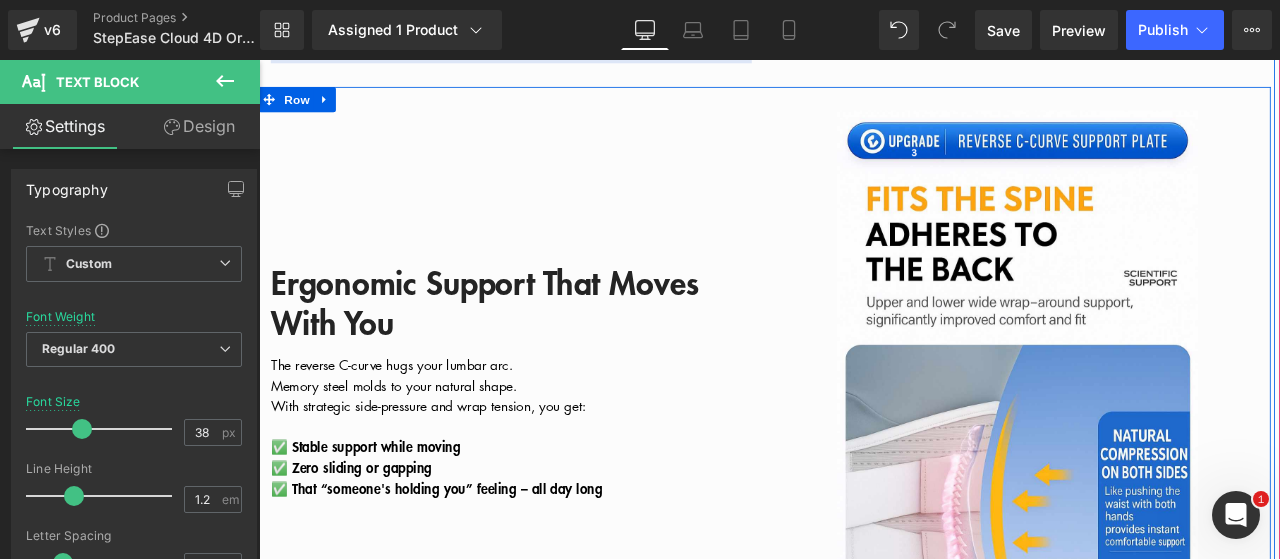 scroll, scrollTop: 1765, scrollLeft: 0, axis: vertical 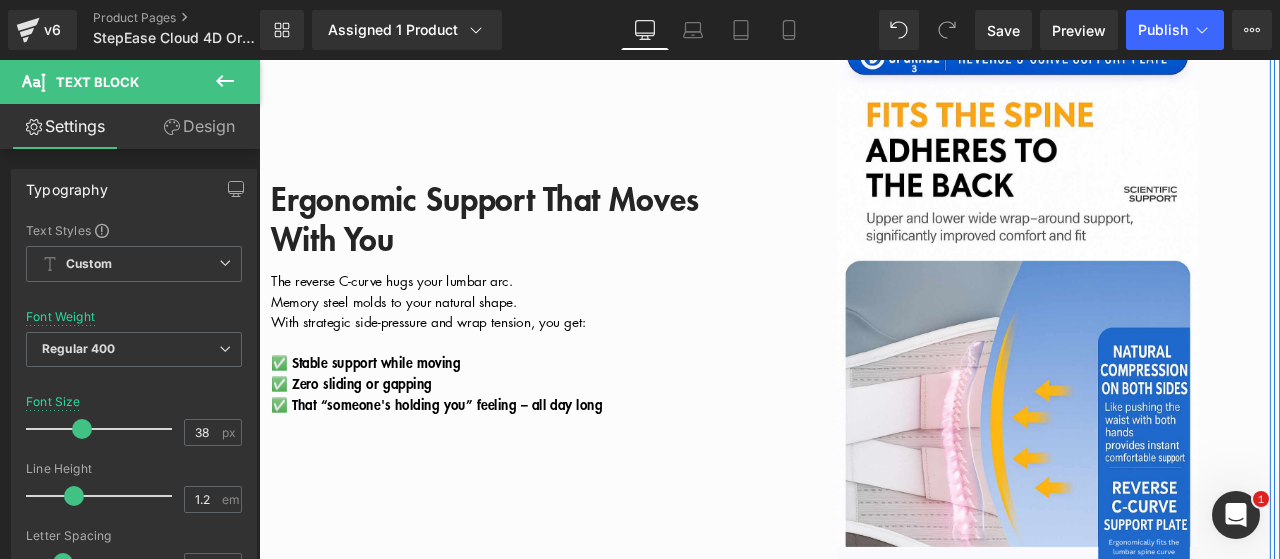 click on "✅ Stable support while moving" at bounding box center [558, 418] 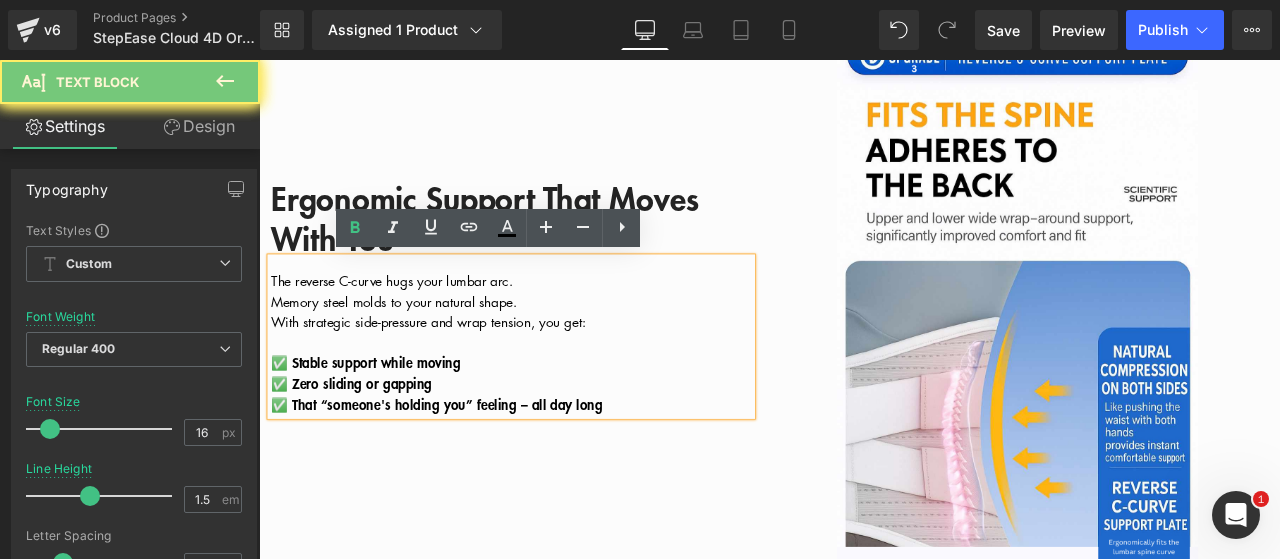 click on "✅ That “someone's holding you” feeling – all day long" at bounding box center [558, 468] 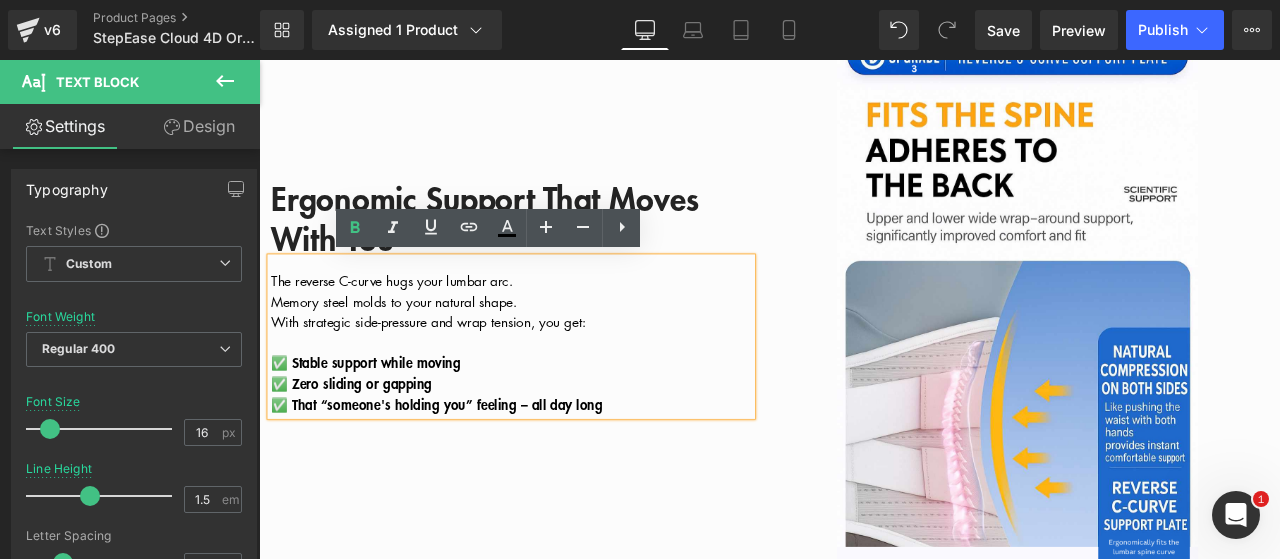 drag, startPoint x: 714, startPoint y: 462, endPoint x: 260, endPoint y: 320, distance: 475.68896 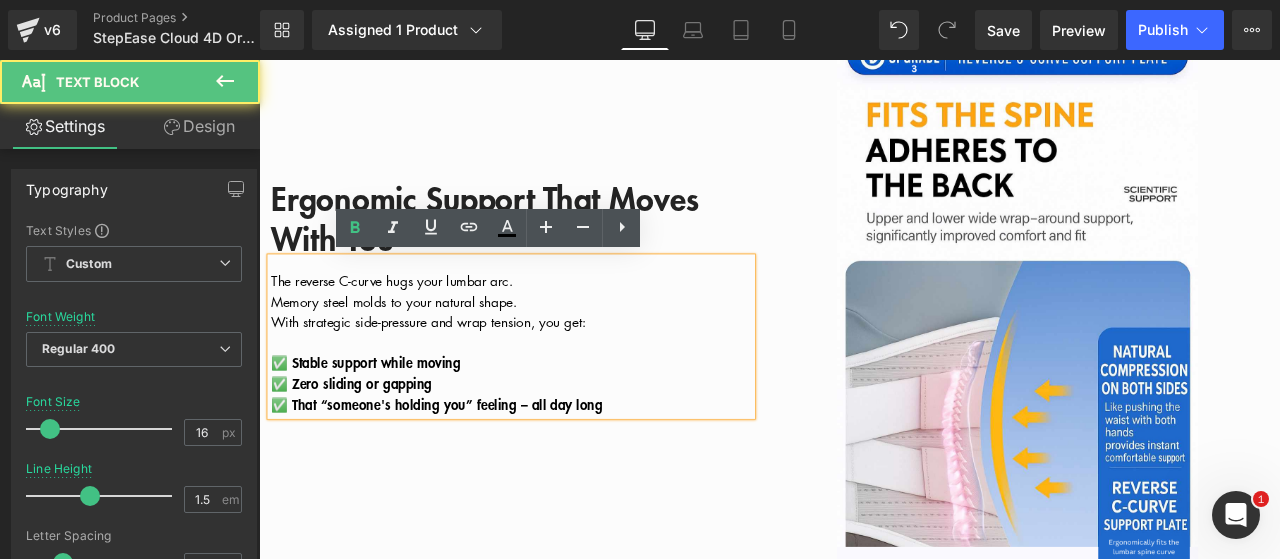 click on "The reverse C-curve hugs your lumbar arc." at bounding box center [416, 322] 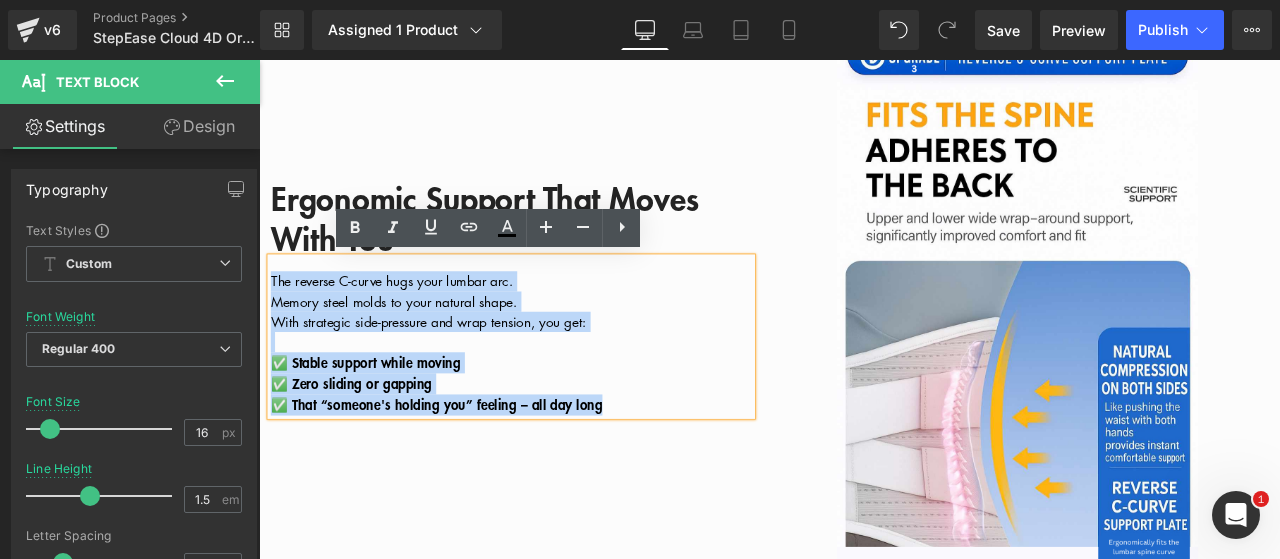 drag, startPoint x: 267, startPoint y: 317, endPoint x: 697, endPoint y: 468, distance: 455.74225 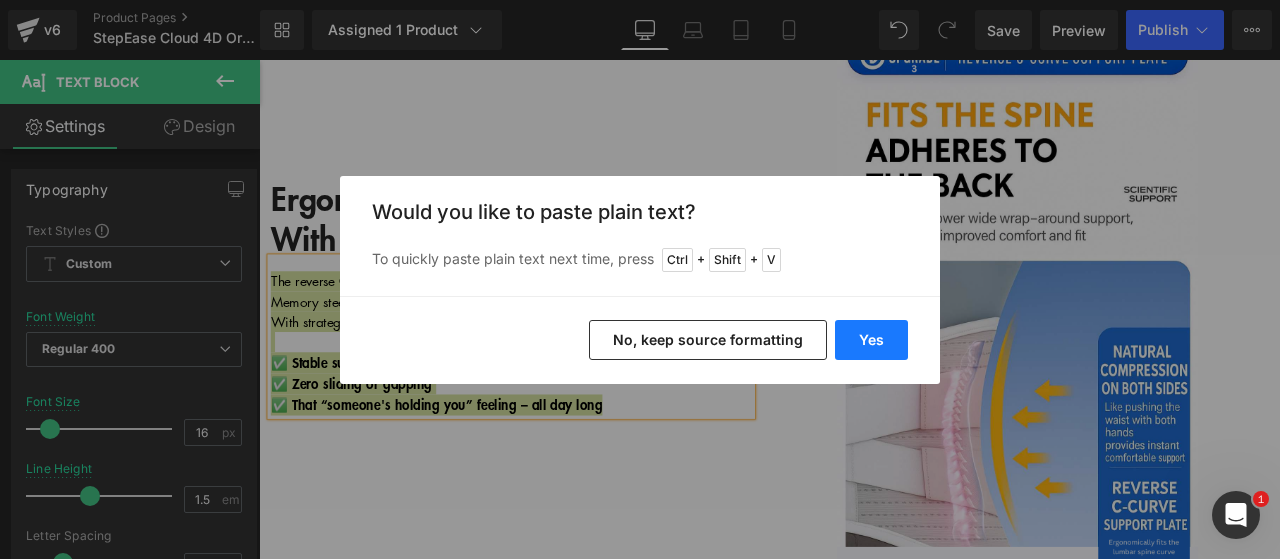 click on "Yes" at bounding box center [871, 340] 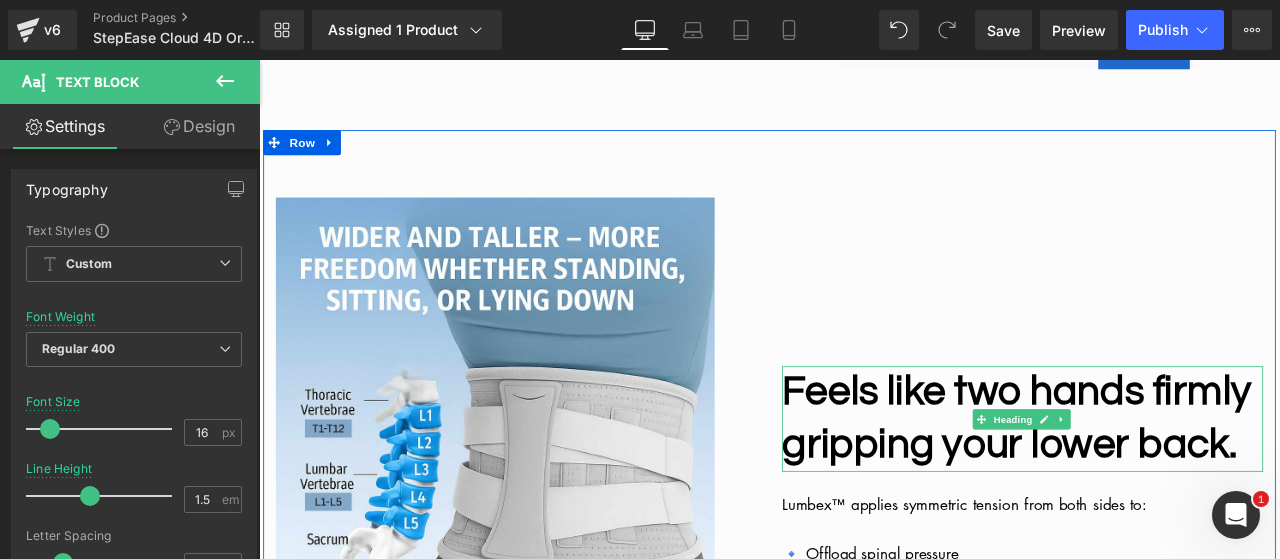 scroll, scrollTop: 2365, scrollLeft: 0, axis: vertical 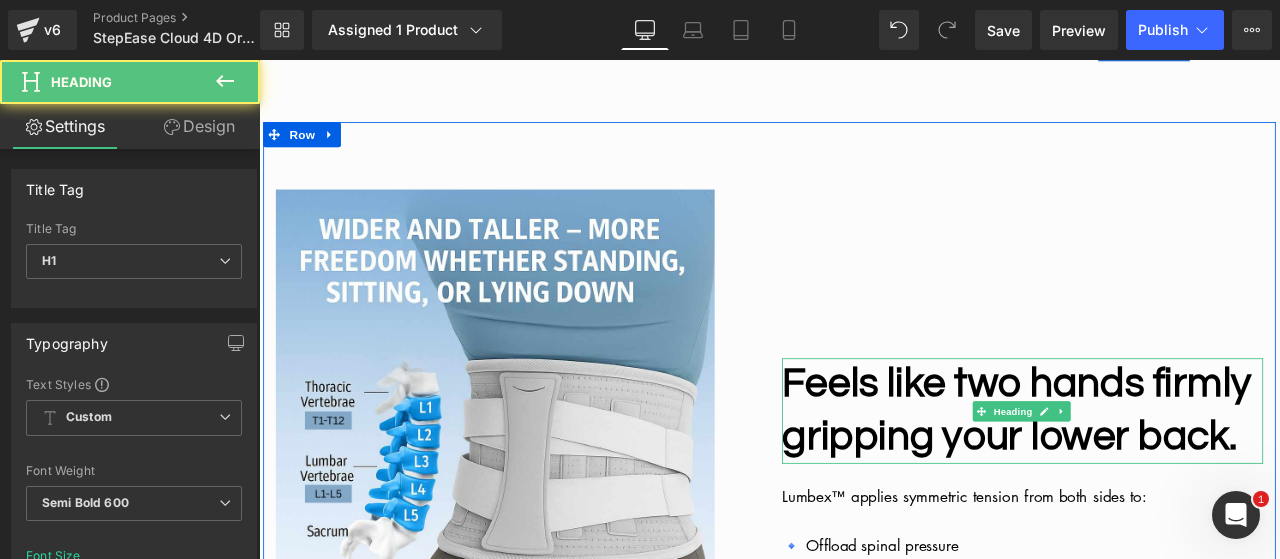 click on "Feels like two hands firmly gripping your lower back." at bounding box center (1157, 475) 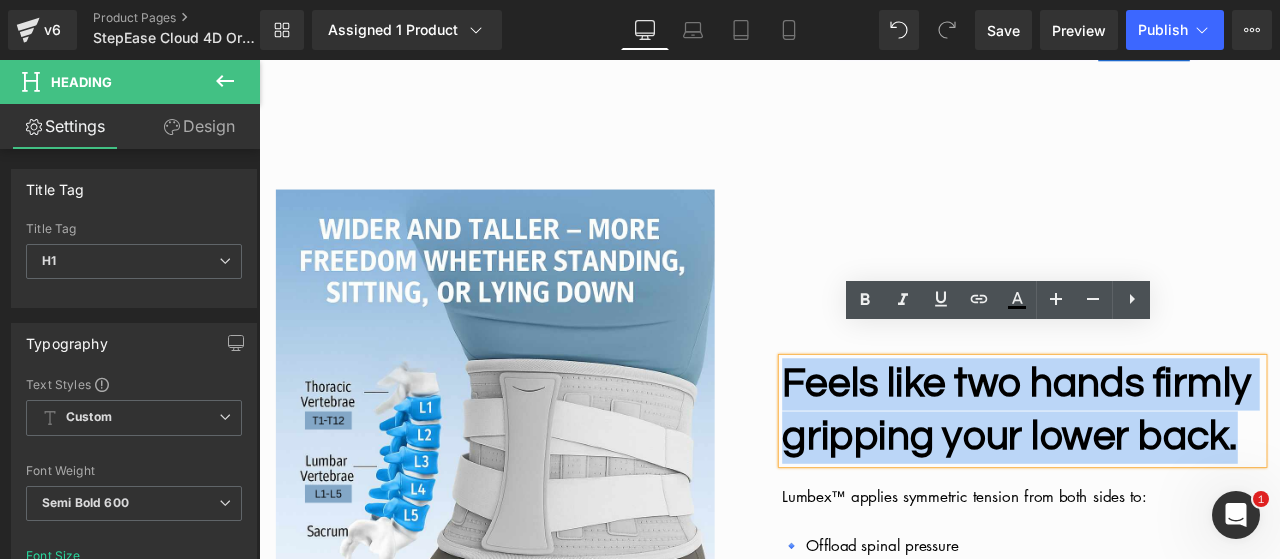paste 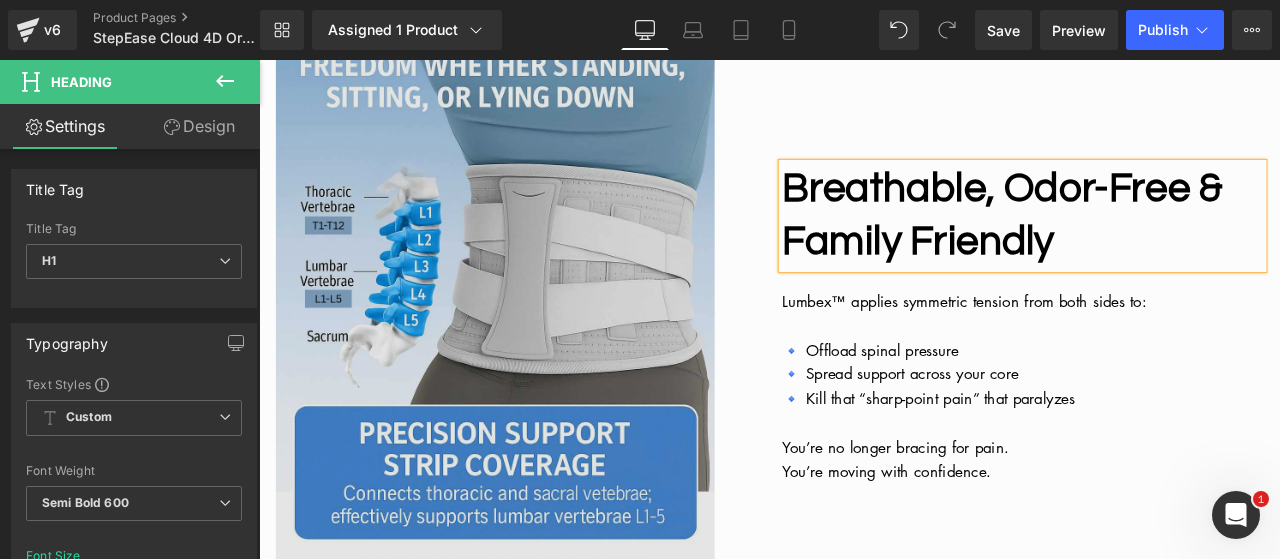 scroll, scrollTop: 2696, scrollLeft: 0, axis: vertical 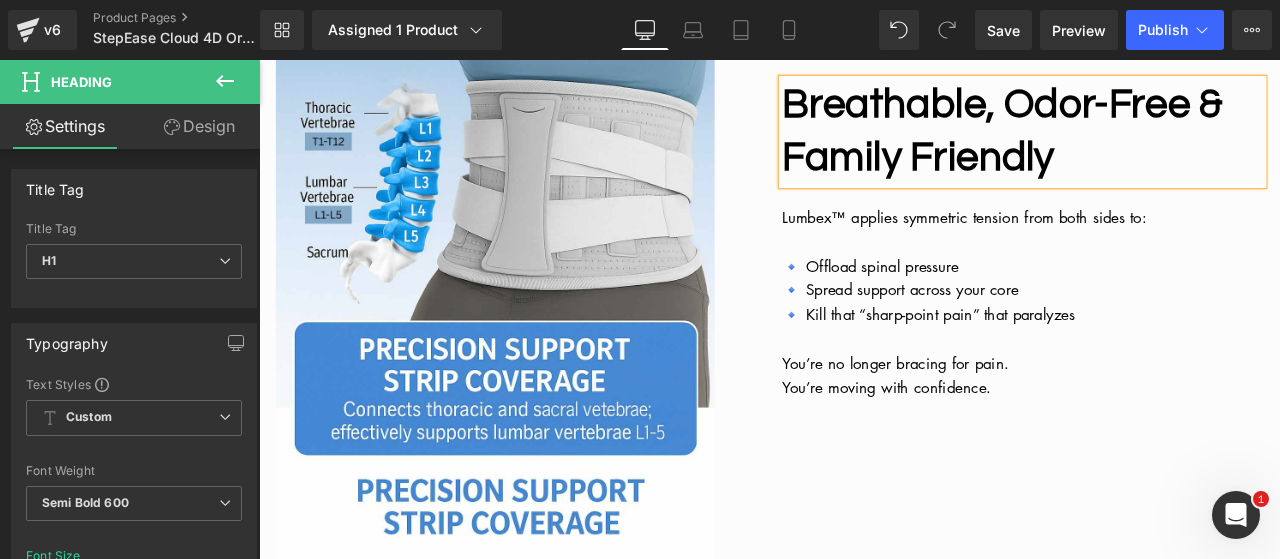 click on "You’re no longer bracing for pain." at bounding box center [1013, 419] 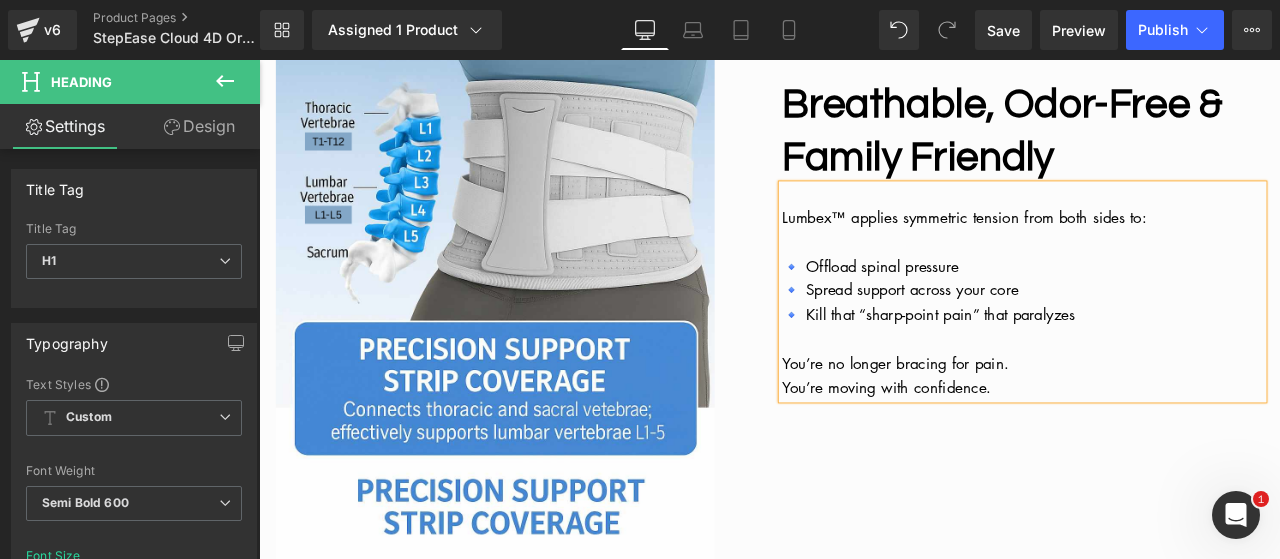 click on "You’re moving with confidence." at bounding box center (1164, 448) 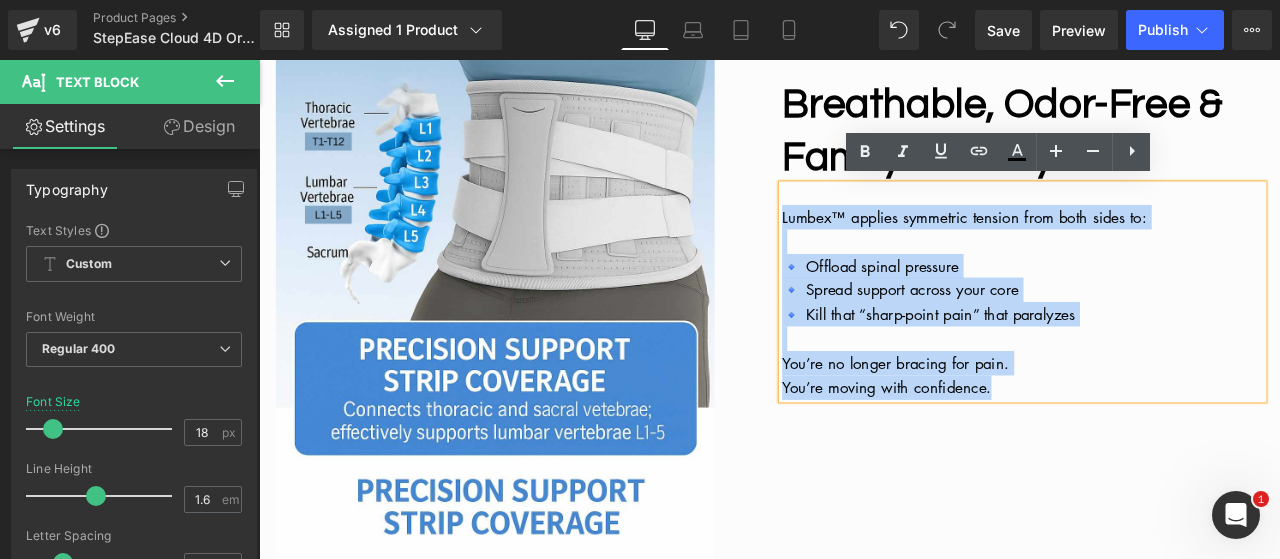 drag, startPoint x: 1122, startPoint y: 449, endPoint x: 874, endPoint y: 240, distance: 324.32236 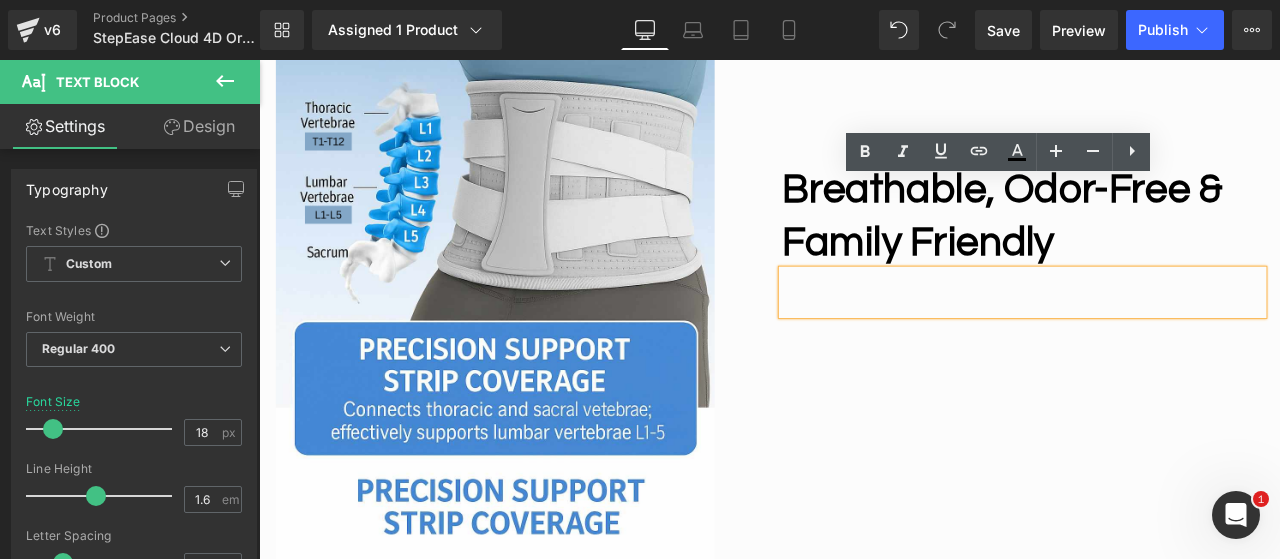 scroll, scrollTop: 2798, scrollLeft: 0, axis: vertical 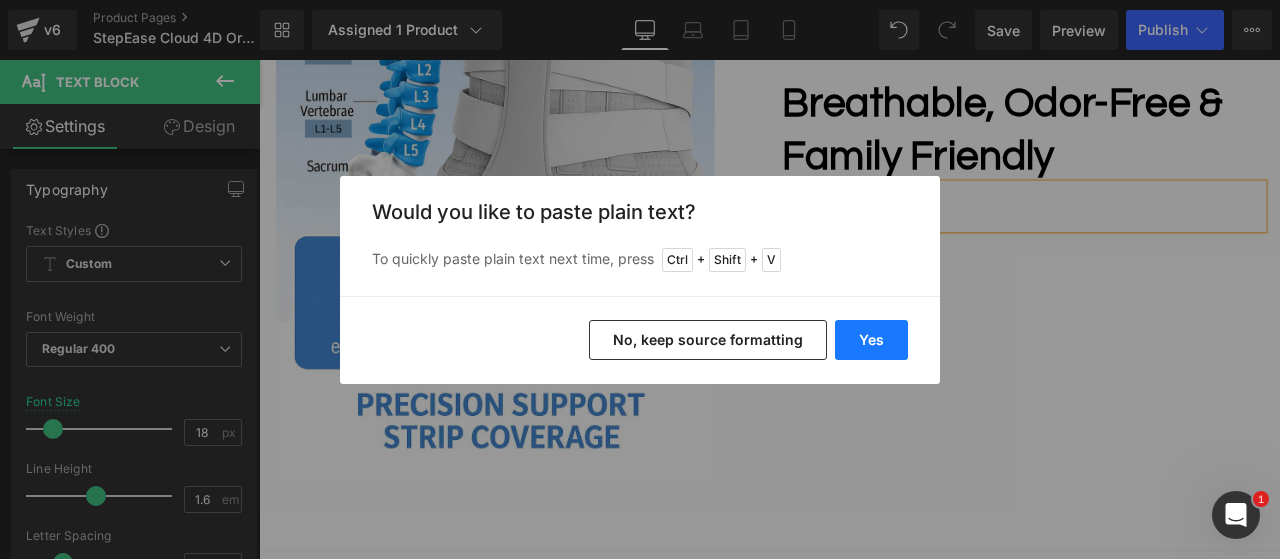 click on "Yes" at bounding box center [871, 340] 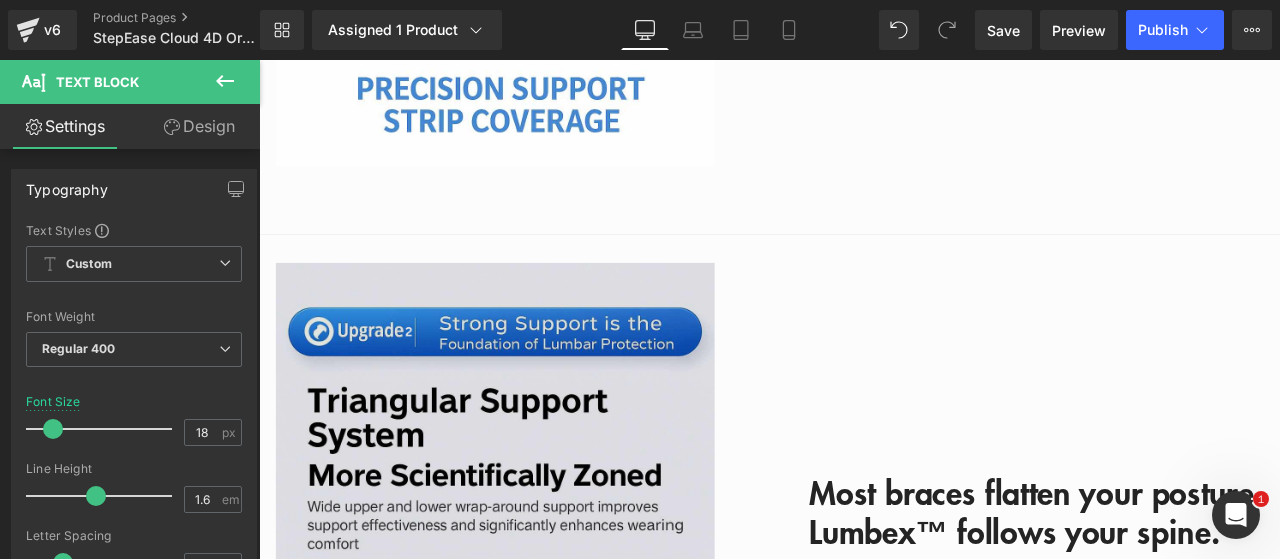 scroll, scrollTop: 3198, scrollLeft: 0, axis: vertical 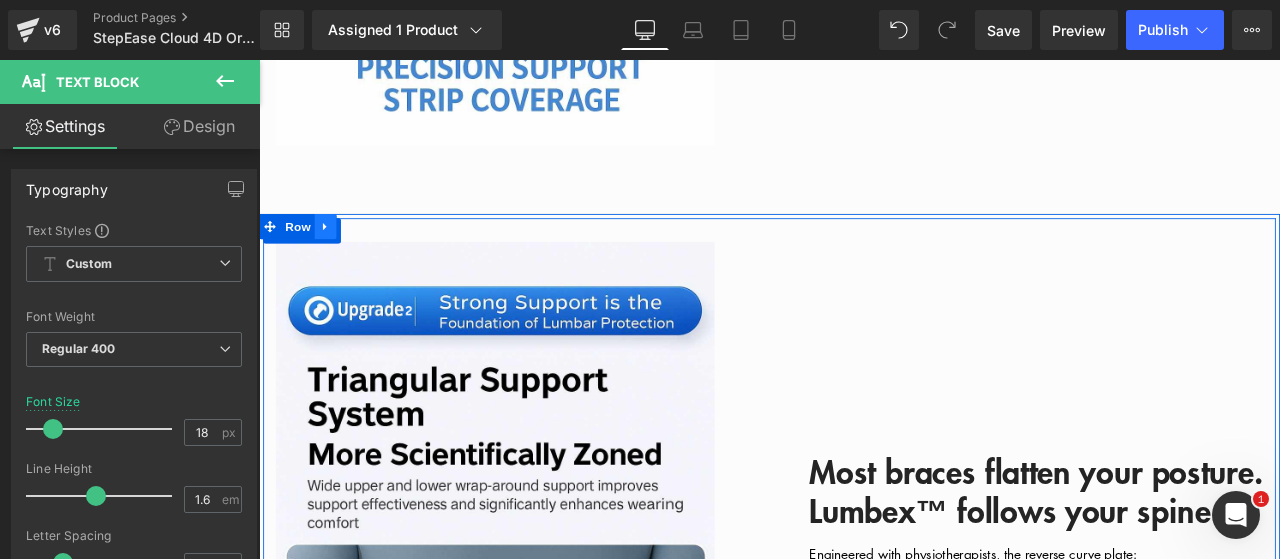 click at bounding box center [338, 257] 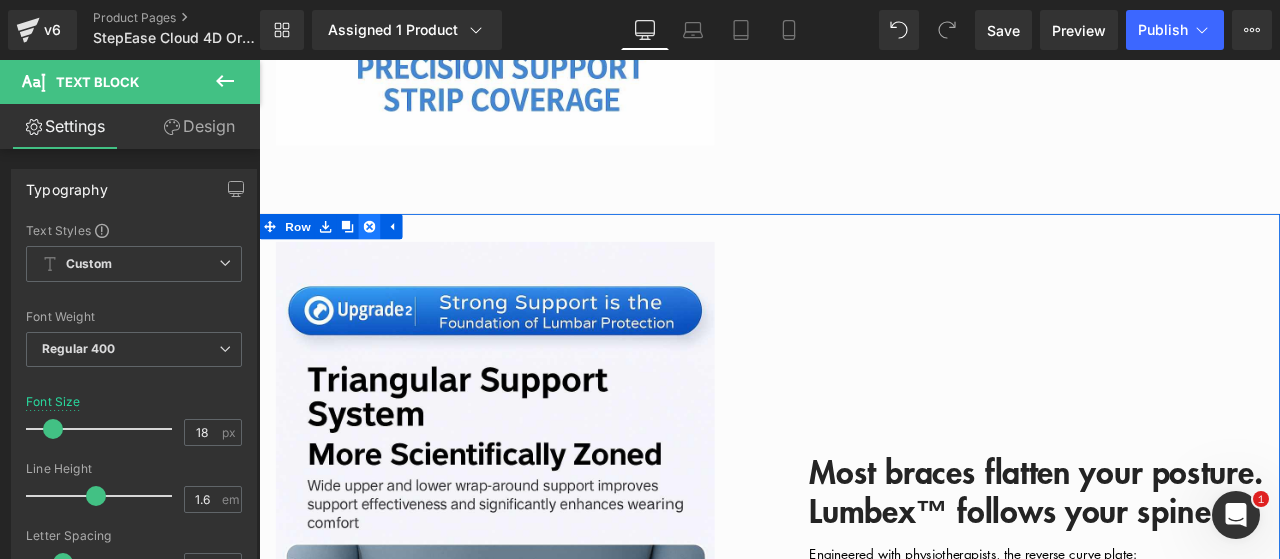 click 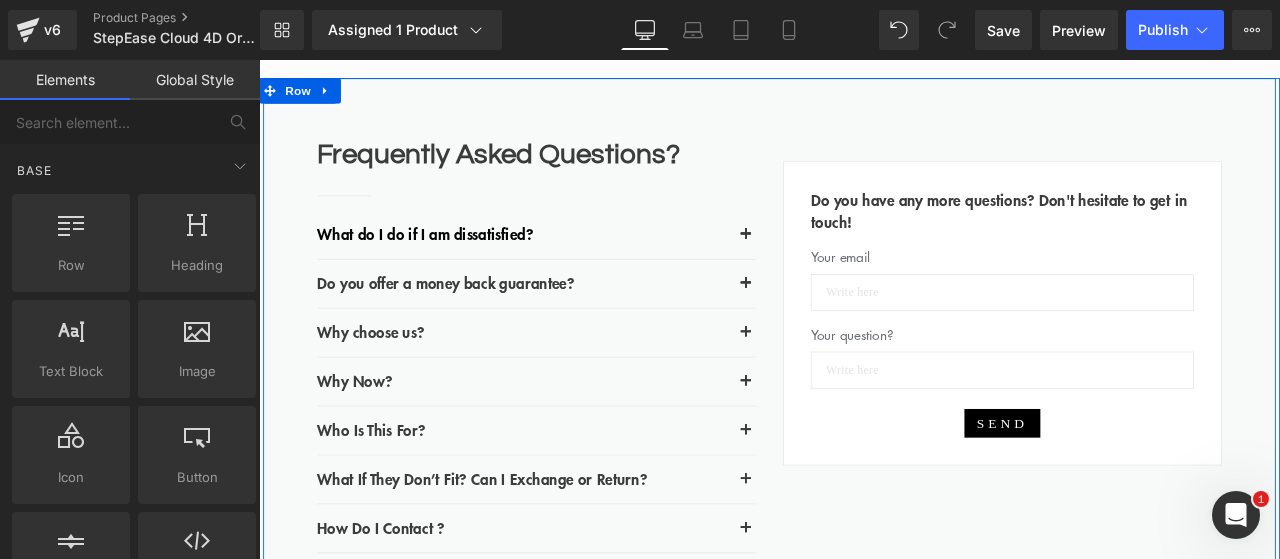 scroll, scrollTop: 3398, scrollLeft: 0, axis: vertical 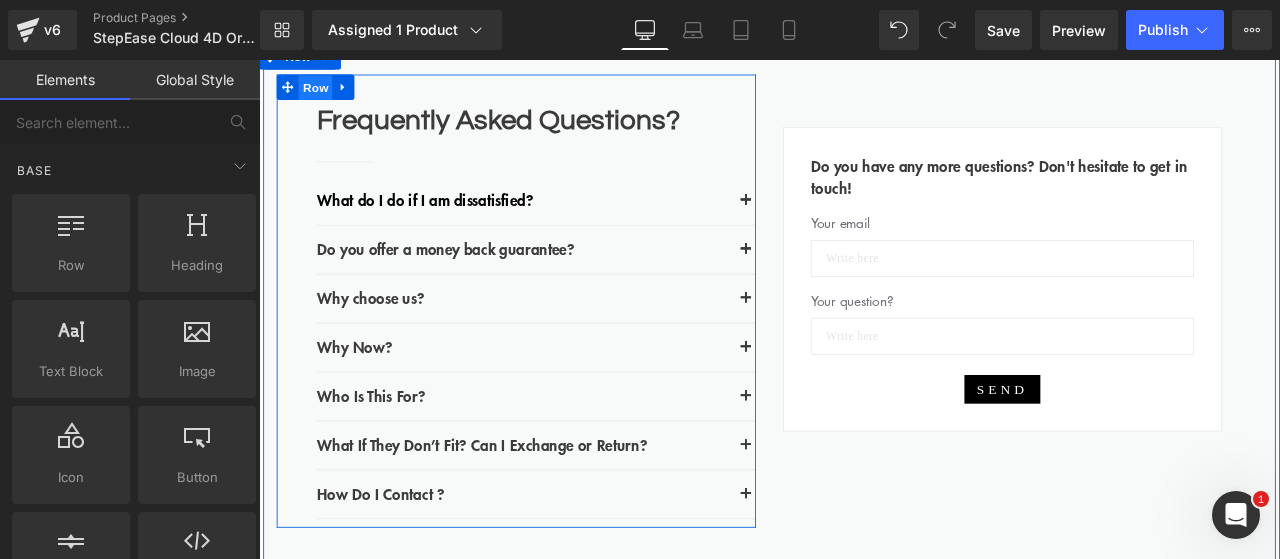 click on "Row" at bounding box center [326, 93] 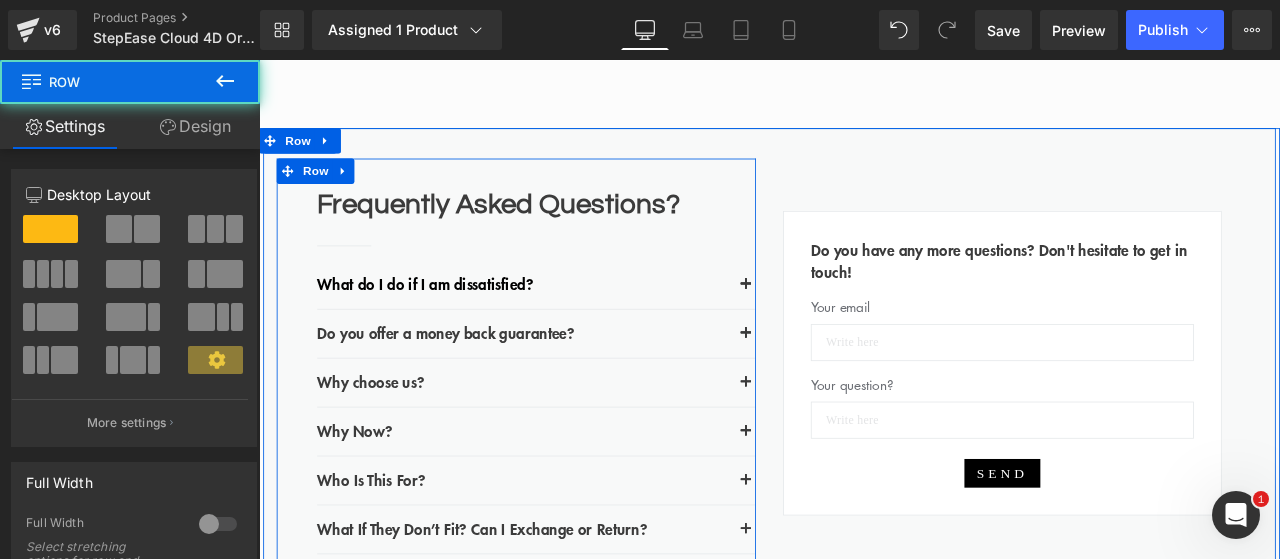 scroll, scrollTop: 3298, scrollLeft: 0, axis: vertical 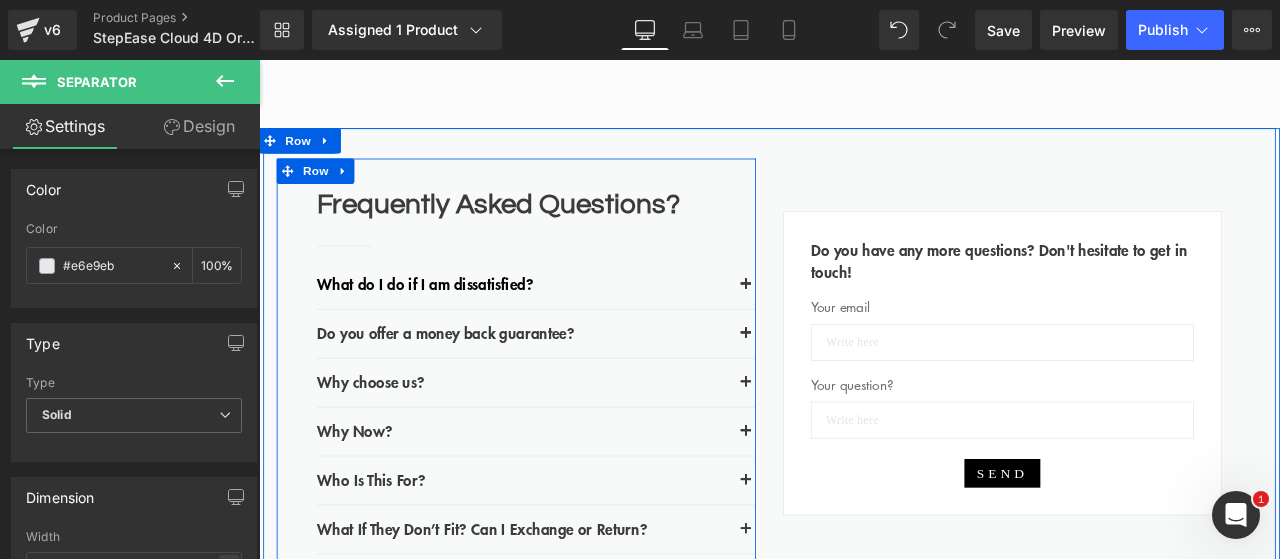 click at bounding box center (259, 60) 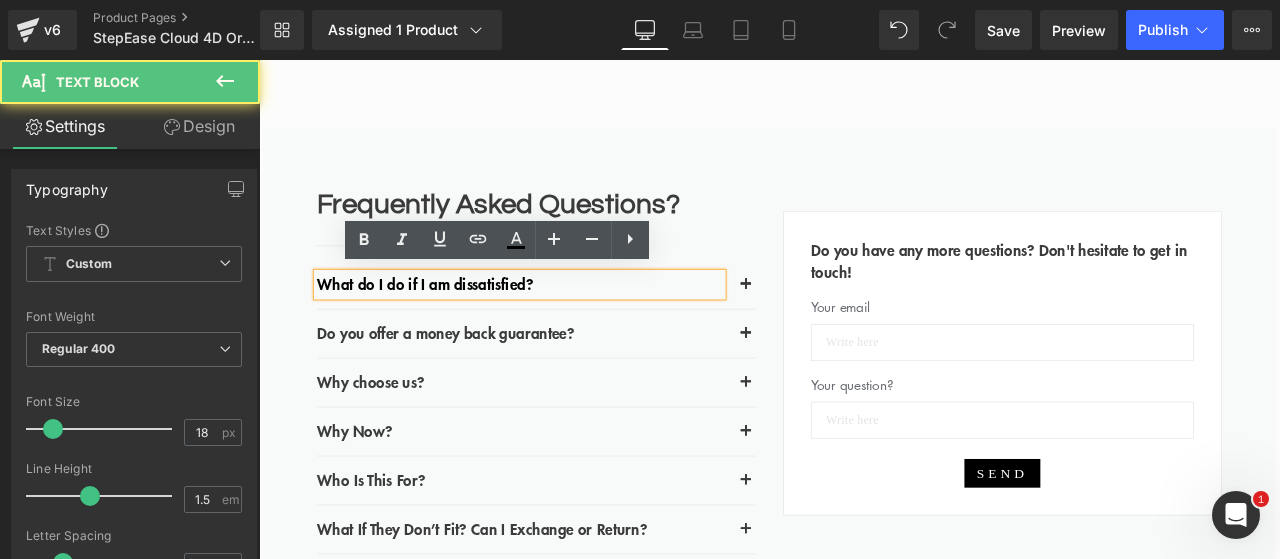click on "What do I do if I am dissatisfied?
Text Block" at bounding box center (588, 326) 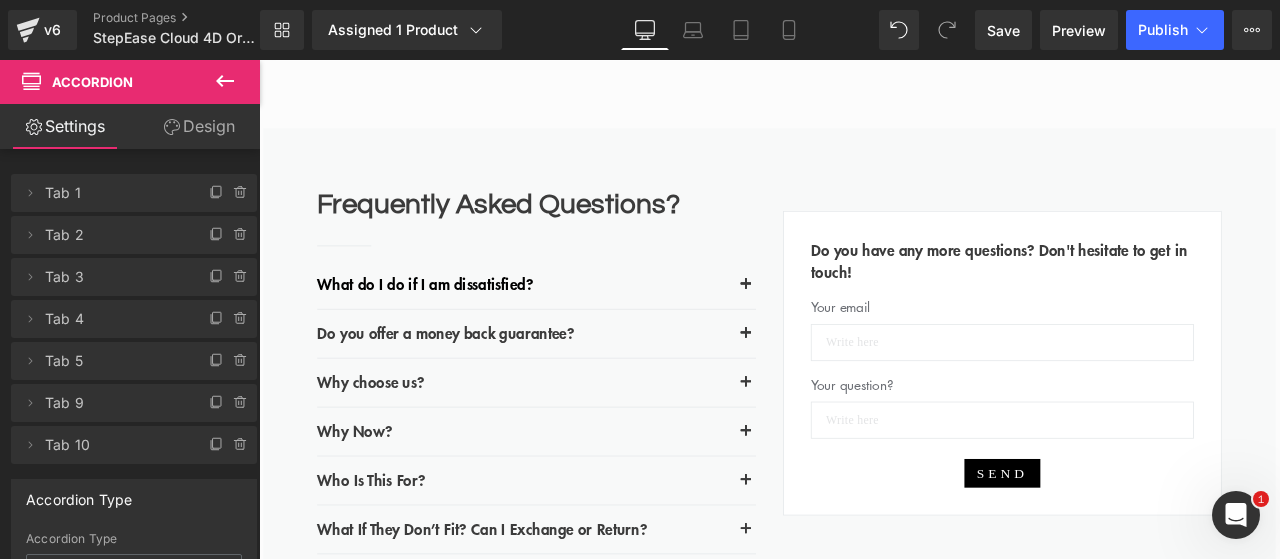scroll, scrollTop: 3498, scrollLeft: 0, axis: vertical 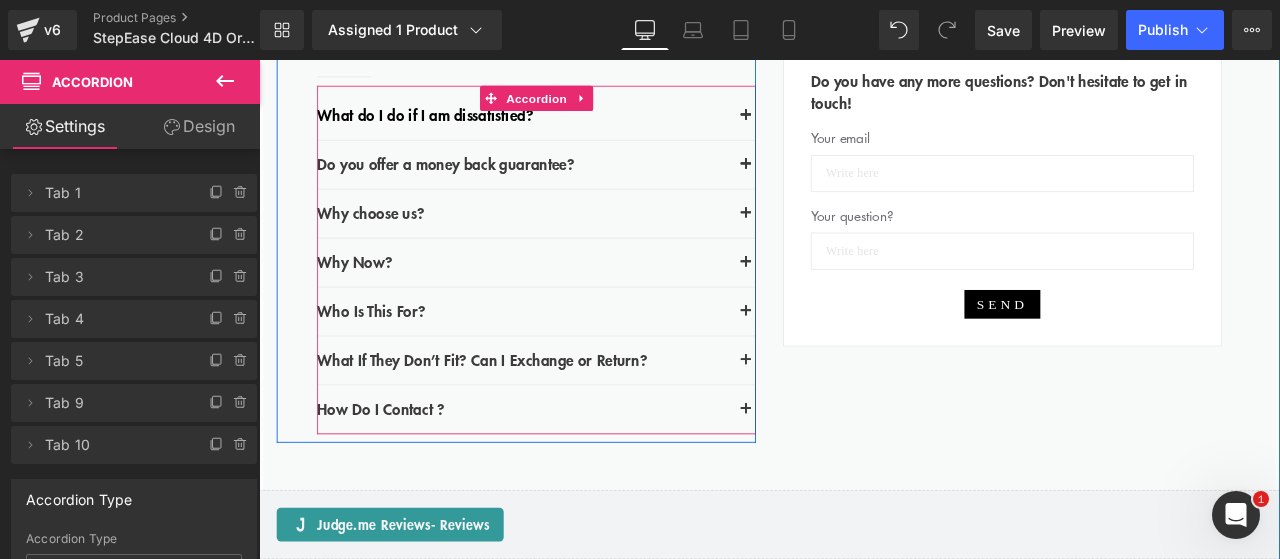 click at bounding box center (836, 242) 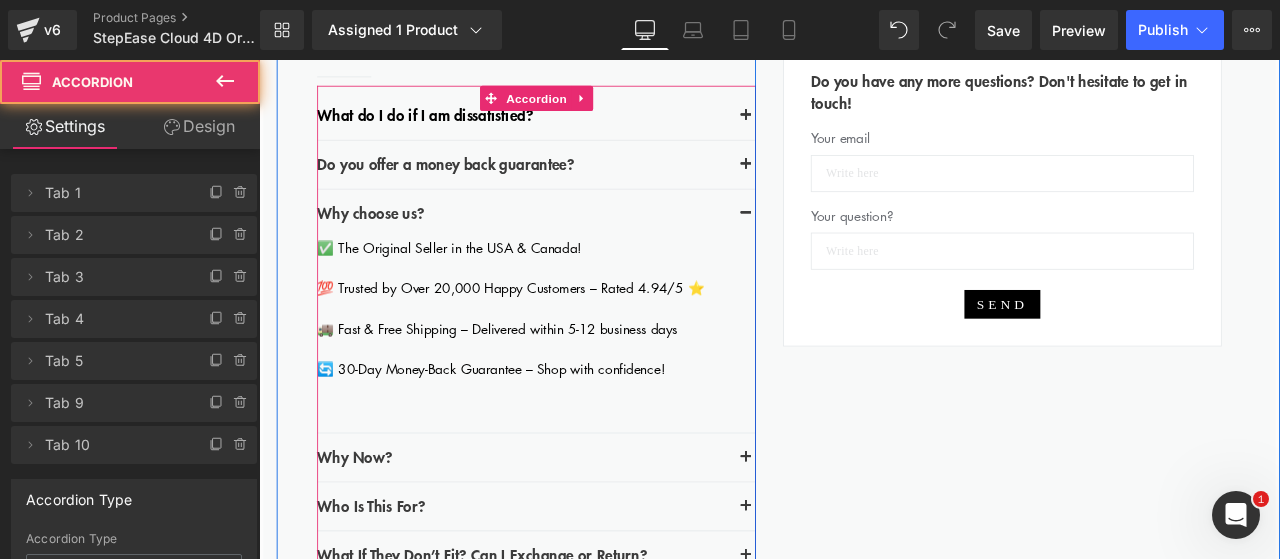 click at bounding box center (836, 242) 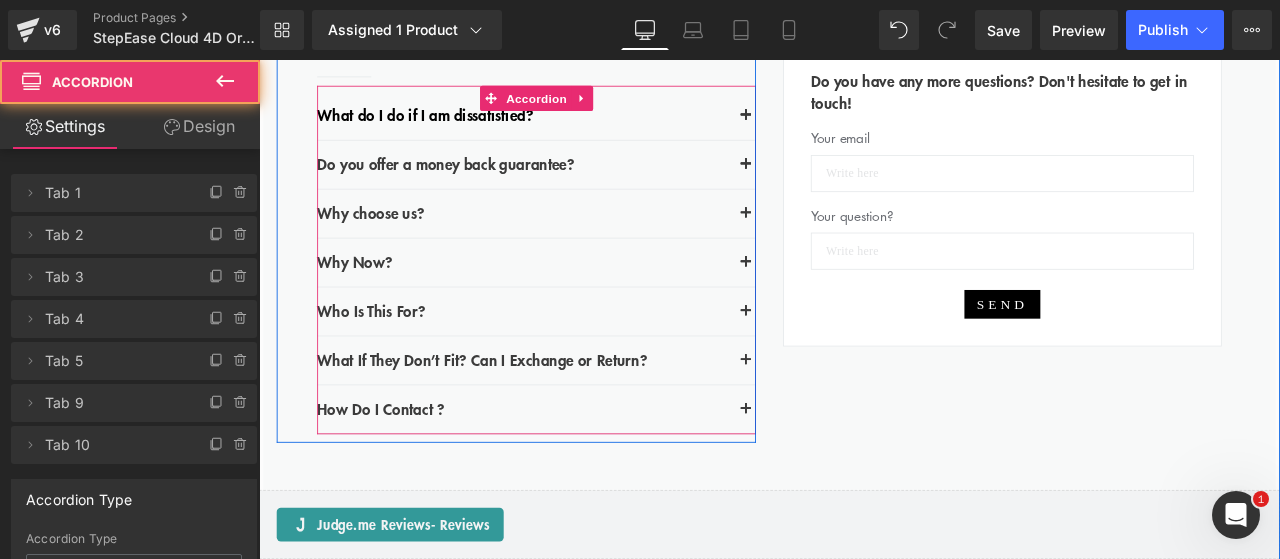 click on "Why Now? Text Block" at bounding box center (588, 300) 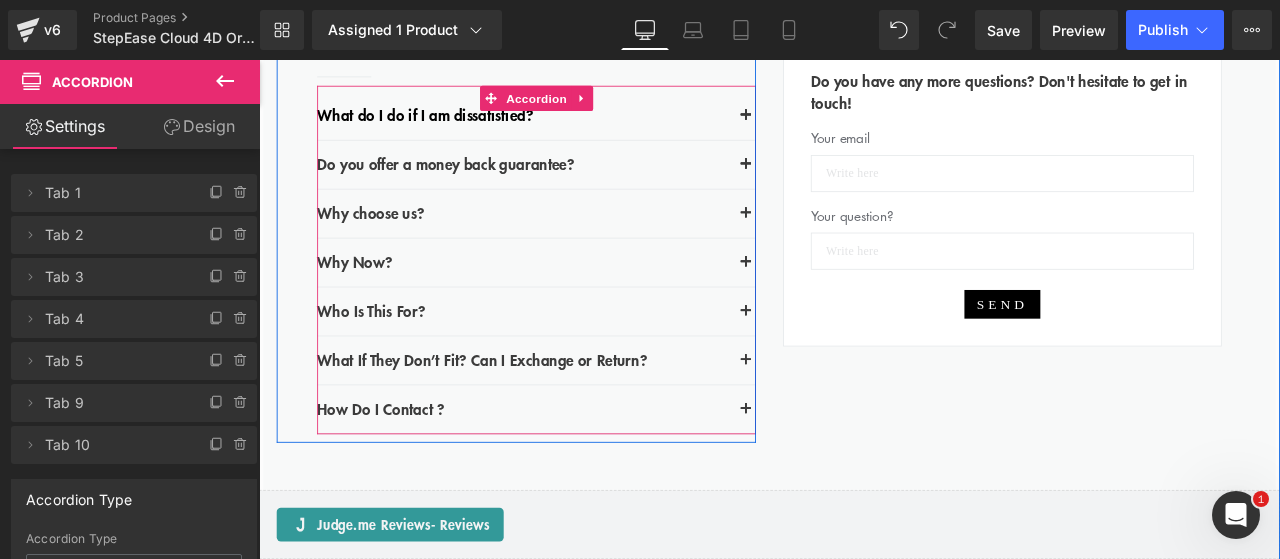 click at bounding box center [836, 300] 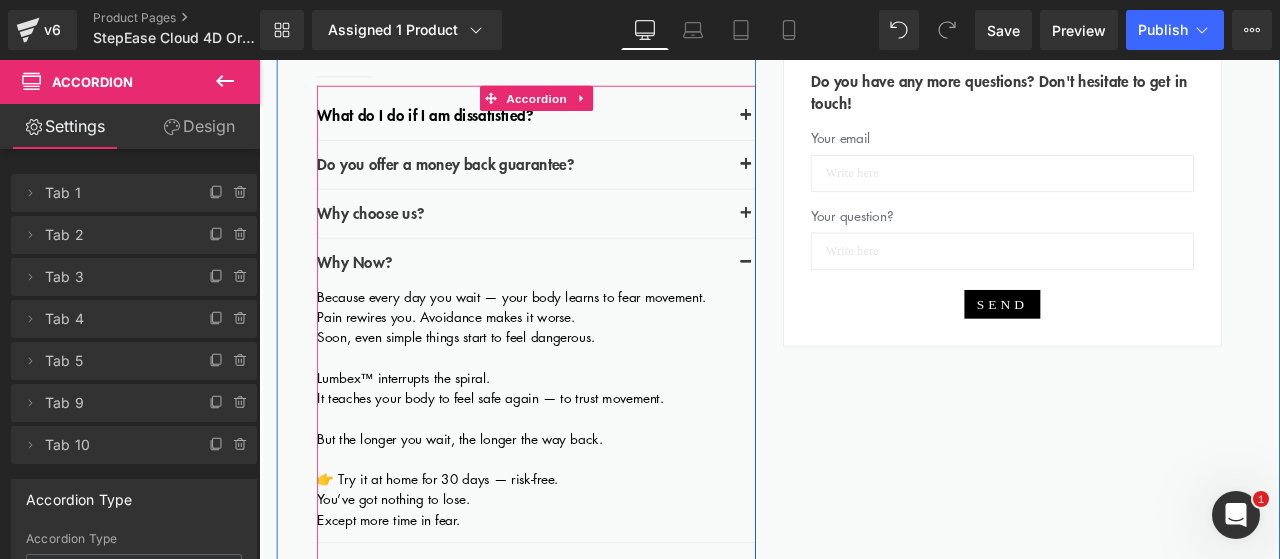 click at bounding box center (836, 300) 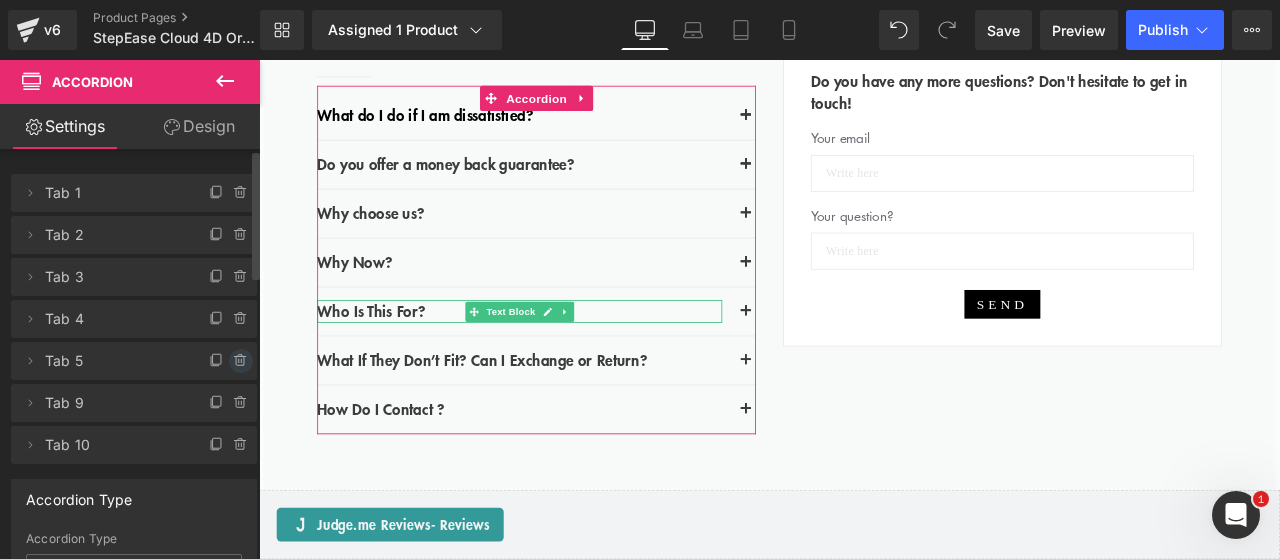click 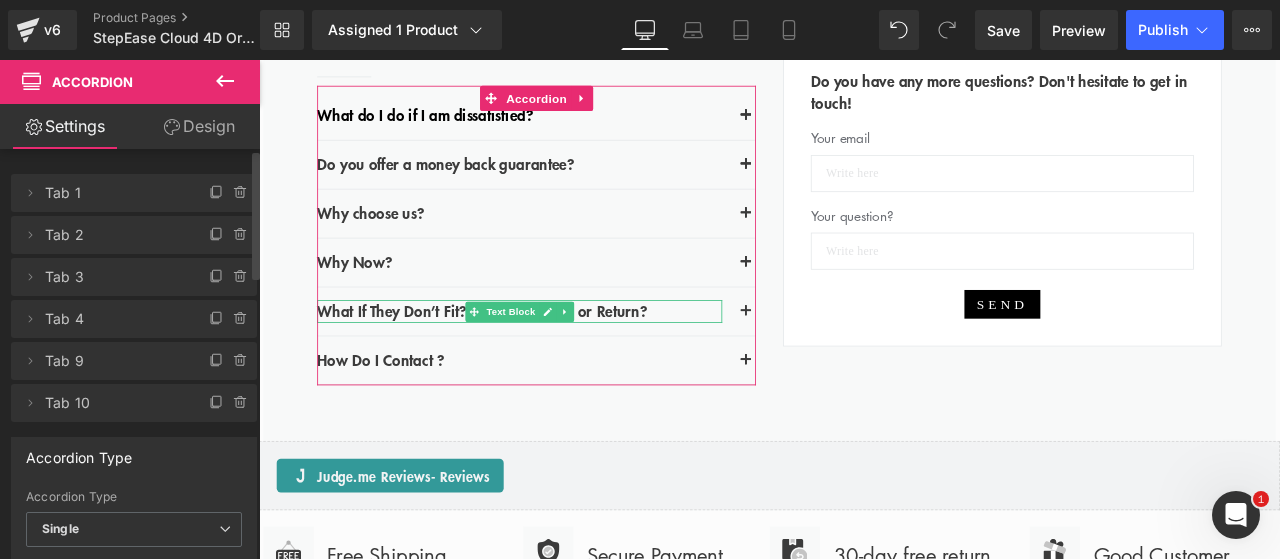 click 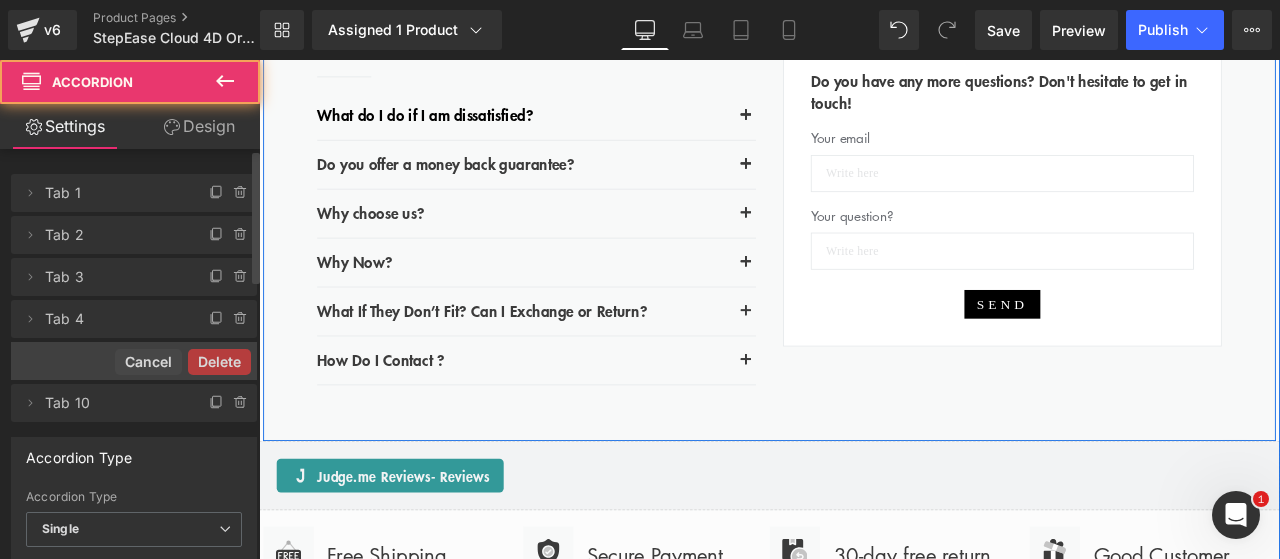 click on "What If They Don’t Fit? Can I Exchange or Return? Text Block" at bounding box center [588, 358] 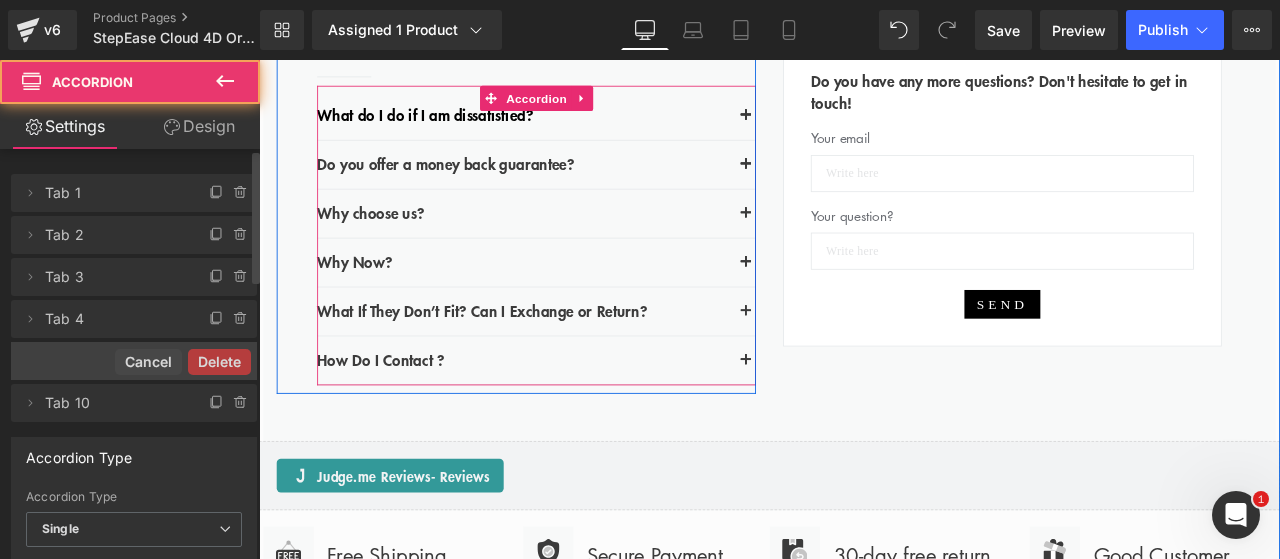 click at bounding box center (836, 358) 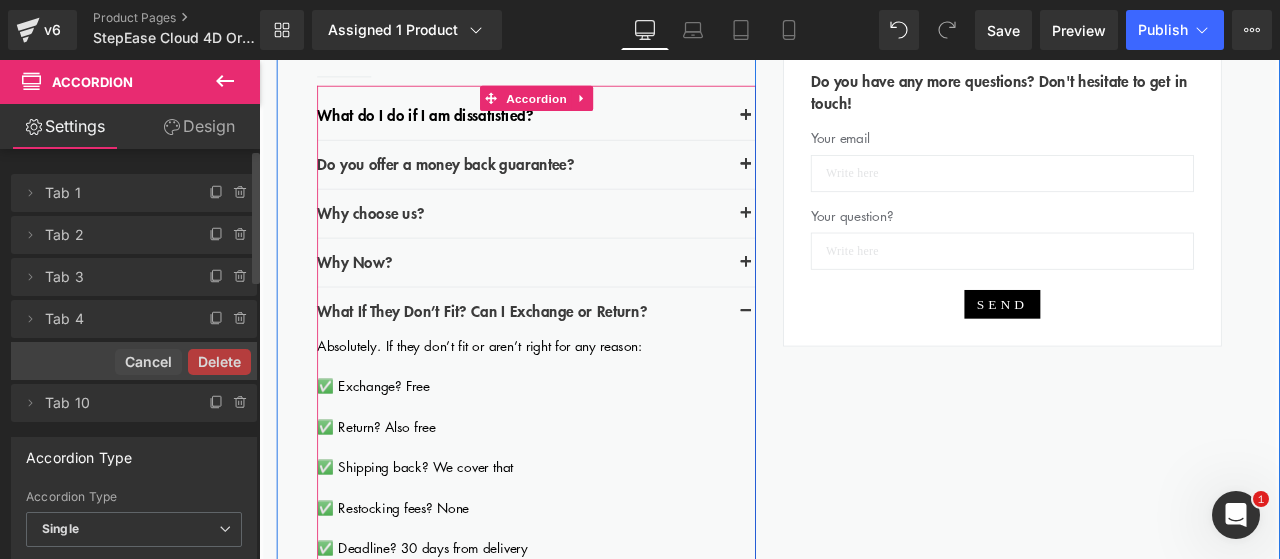 click at bounding box center [836, 358] 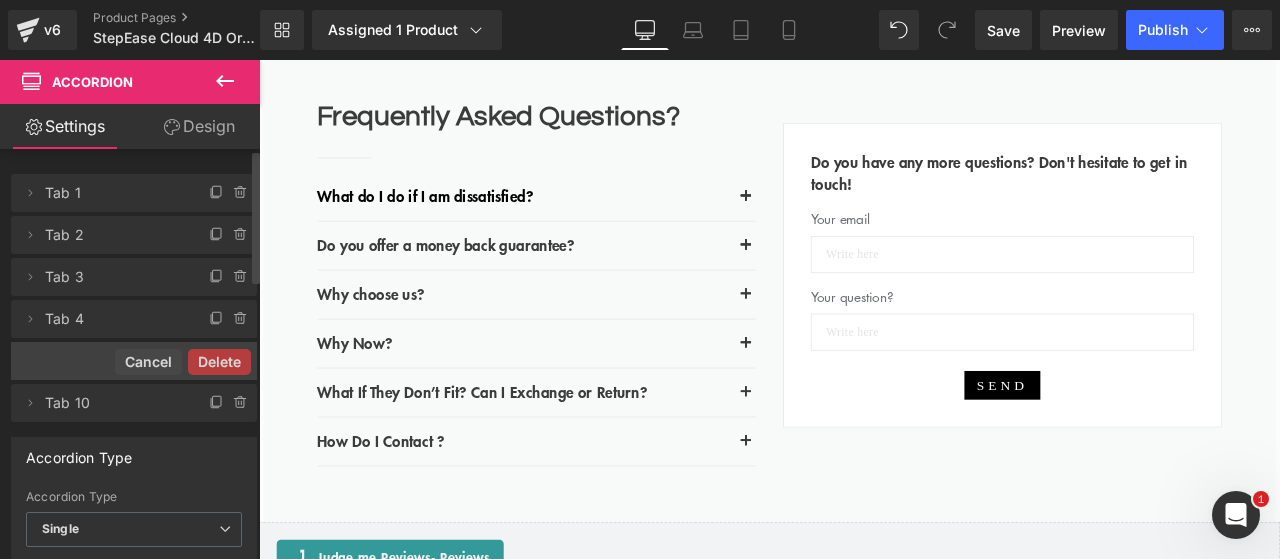 scroll, scrollTop: 3298, scrollLeft: 0, axis: vertical 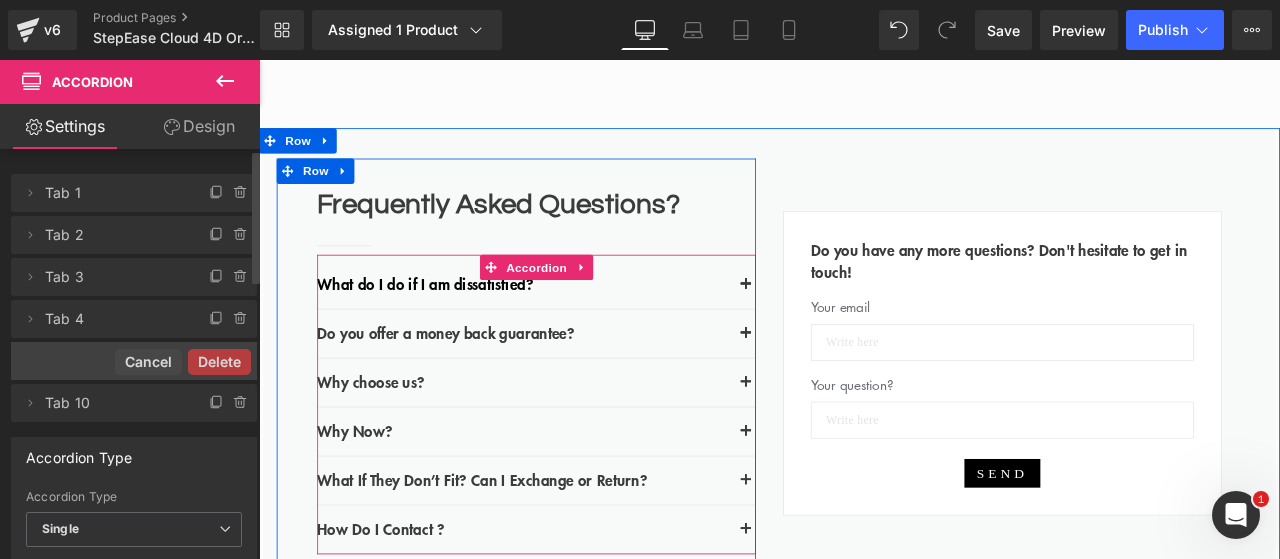 click at bounding box center (836, 326) 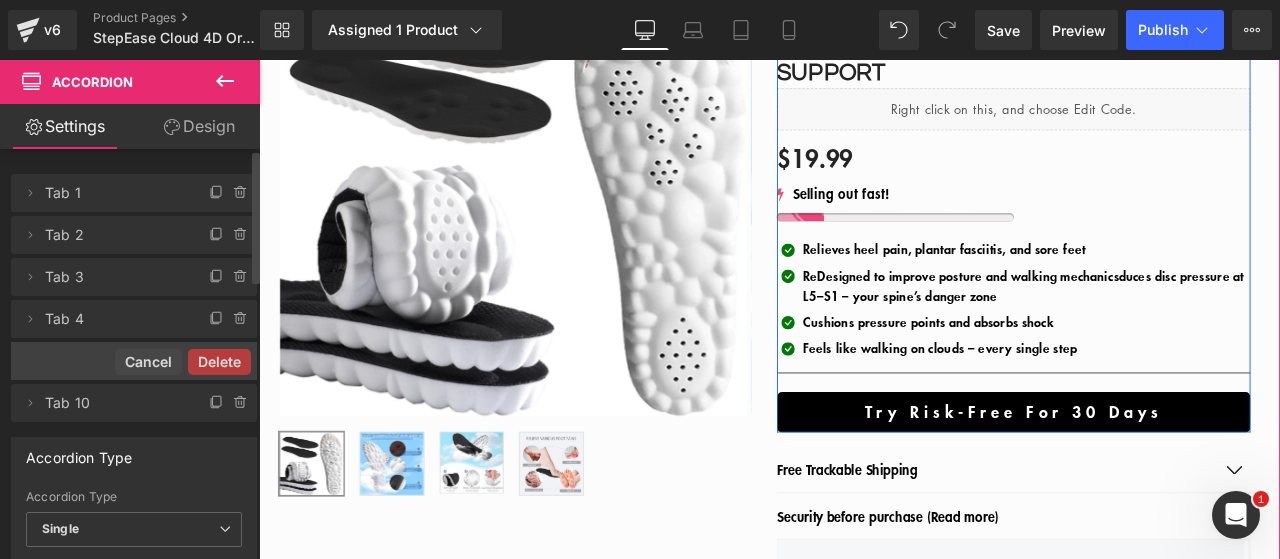 scroll, scrollTop: 200, scrollLeft: 0, axis: vertical 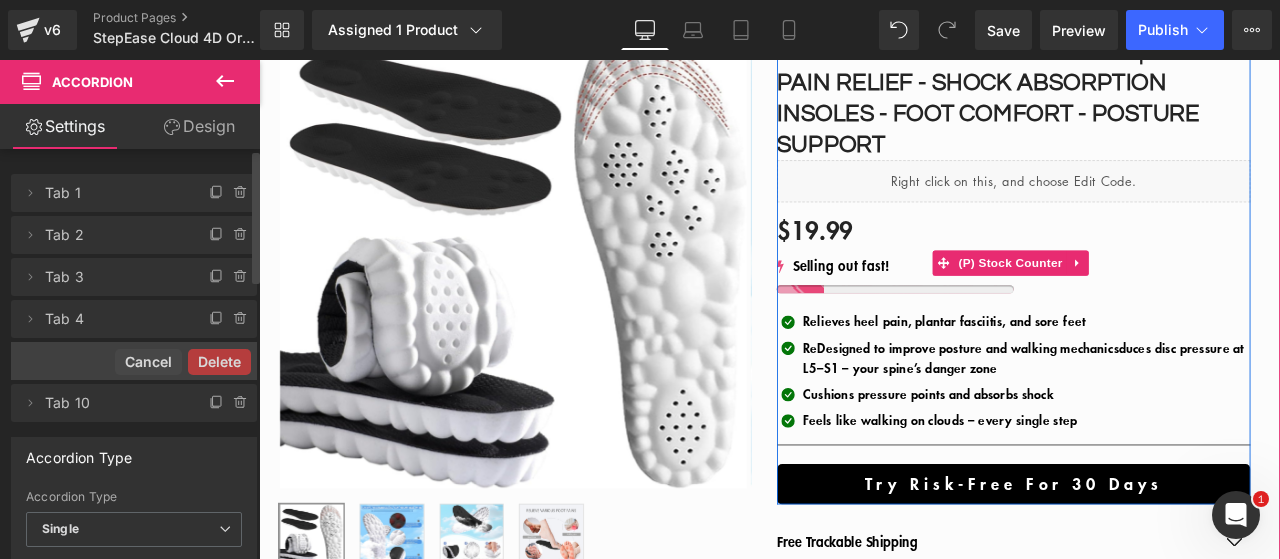 click at bounding box center [1013, 332] 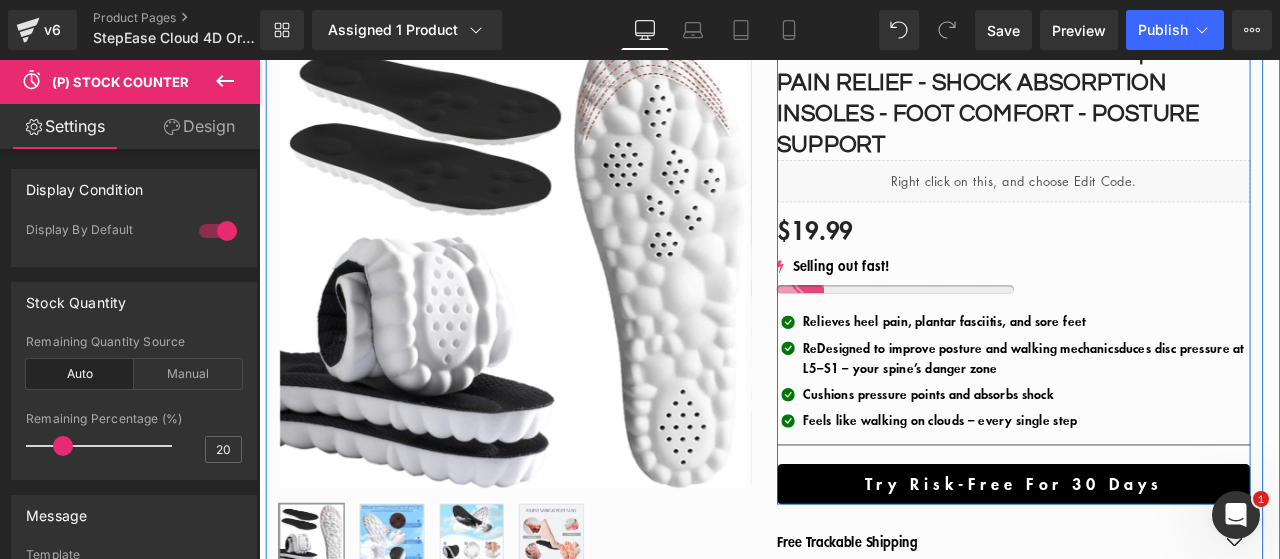 click on "(P) Stock Counter" at bounding box center [1149, 301] 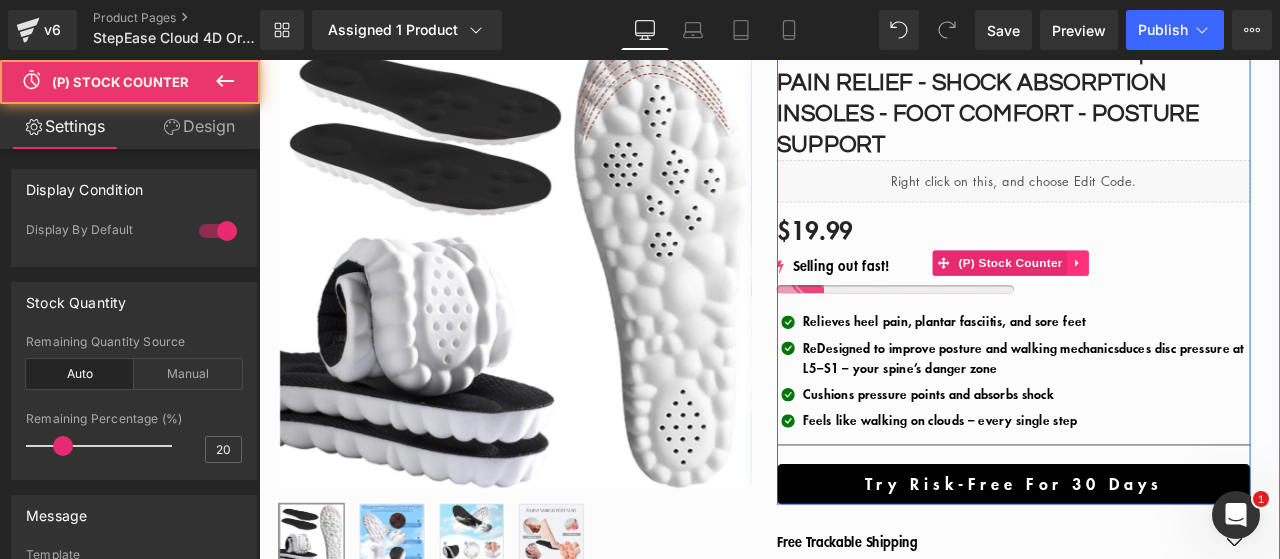 click at bounding box center [1229, 301] 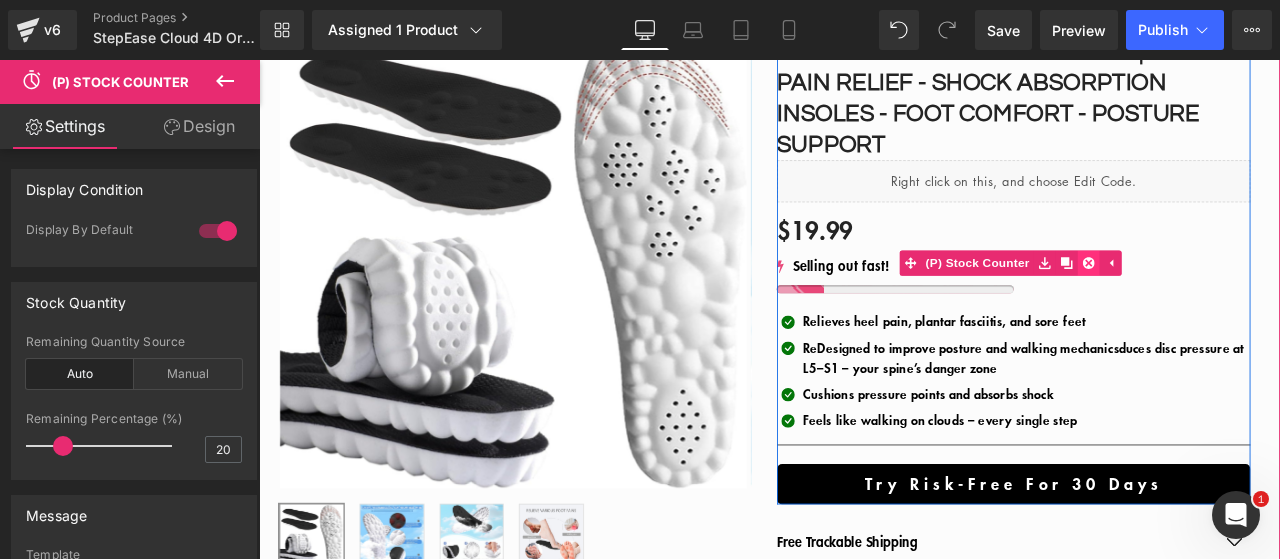 click at bounding box center [1242, 301] 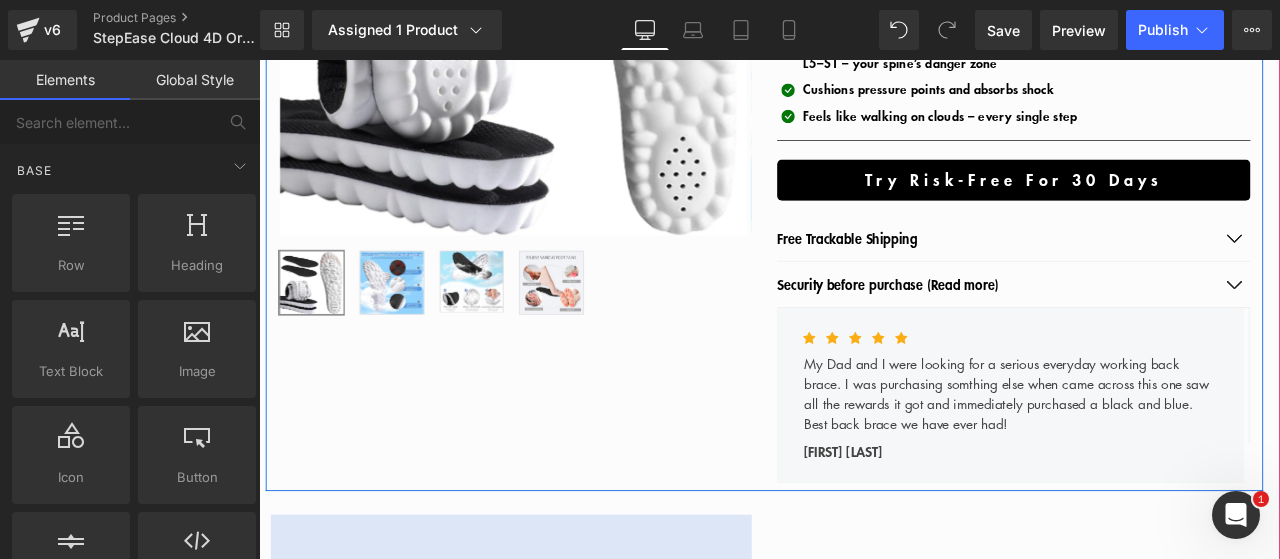 scroll, scrollTop: 900, scrollLeft: 0, axis: vertical 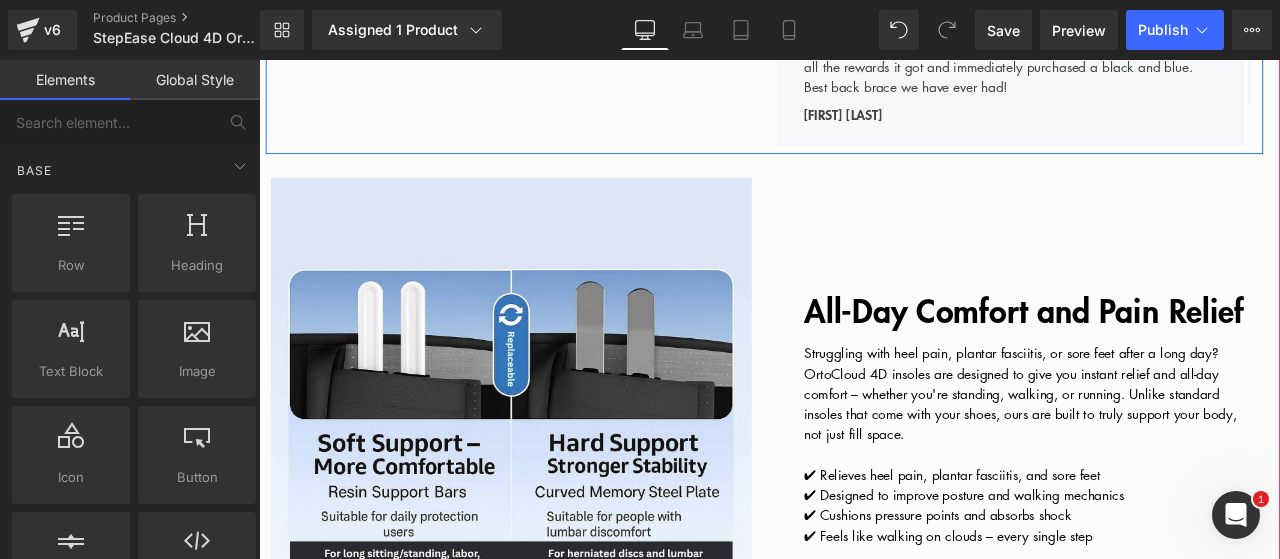 click at bounding box center (558, 484) 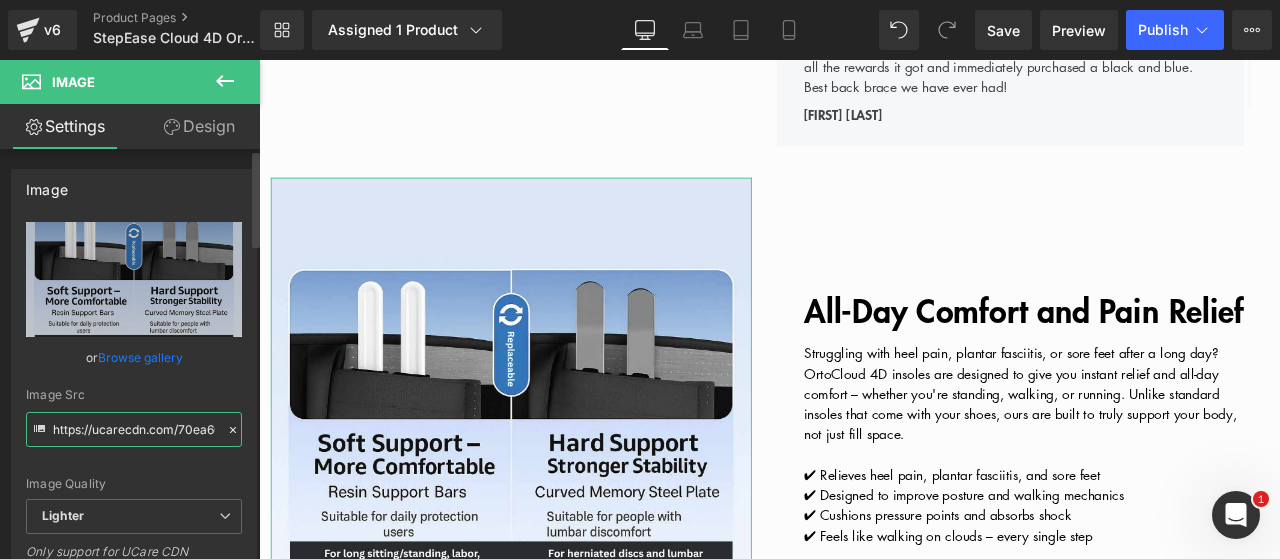 click on "https://ucarecdn.com/70ea6068-d489-4ff6-b8ba-23fda9bf9228/-/format/auto/-/preview/3000x3000/-/quality/lighter/32.png" at bounding box center (134, 429) 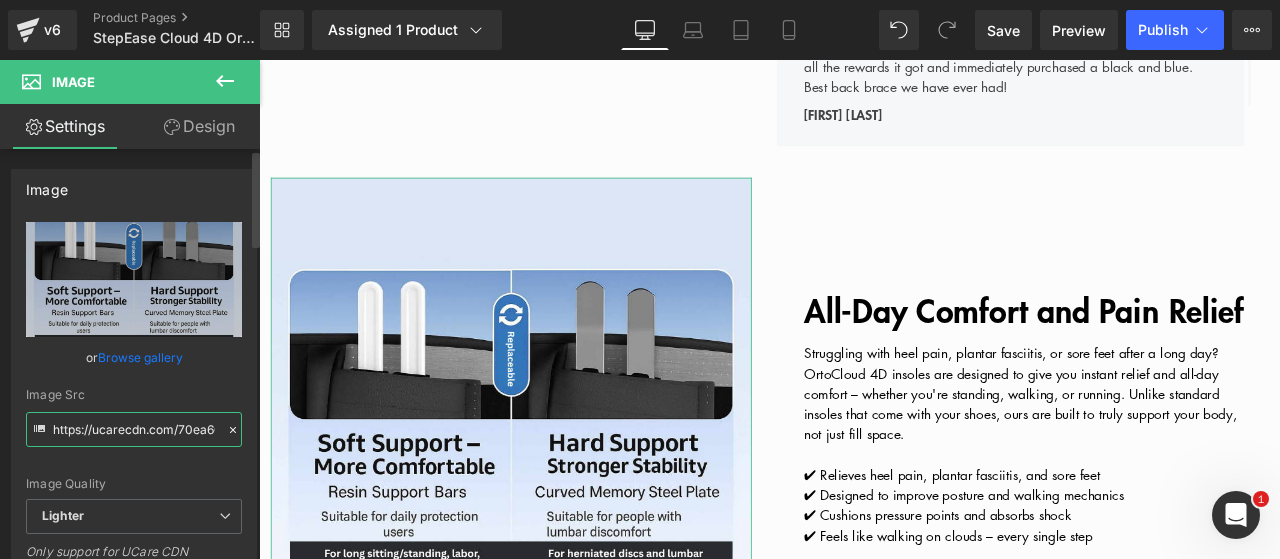 click on "https://ucarecdn.com/70ea6068-d489-4ff6-b8ba-23fda9bf9228/-/format/auto/-/preview/3000x3000/-/quality/lighter/32.png" at bounding box center (134, 429) 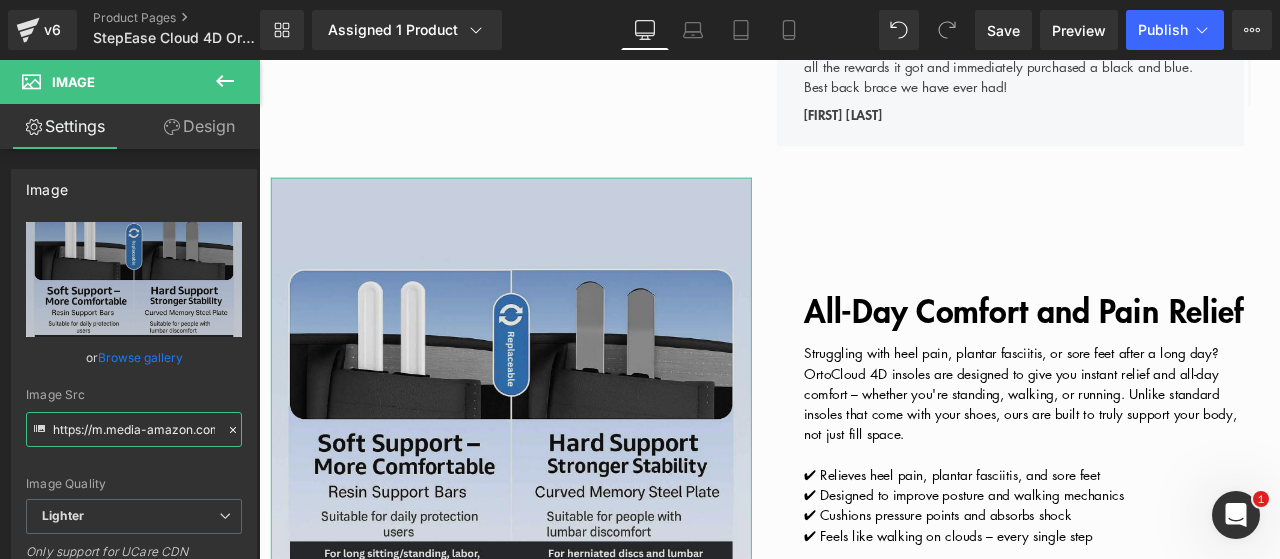 scroll, scrollTop: 0, scrollLeft: 757, axis: horizontal 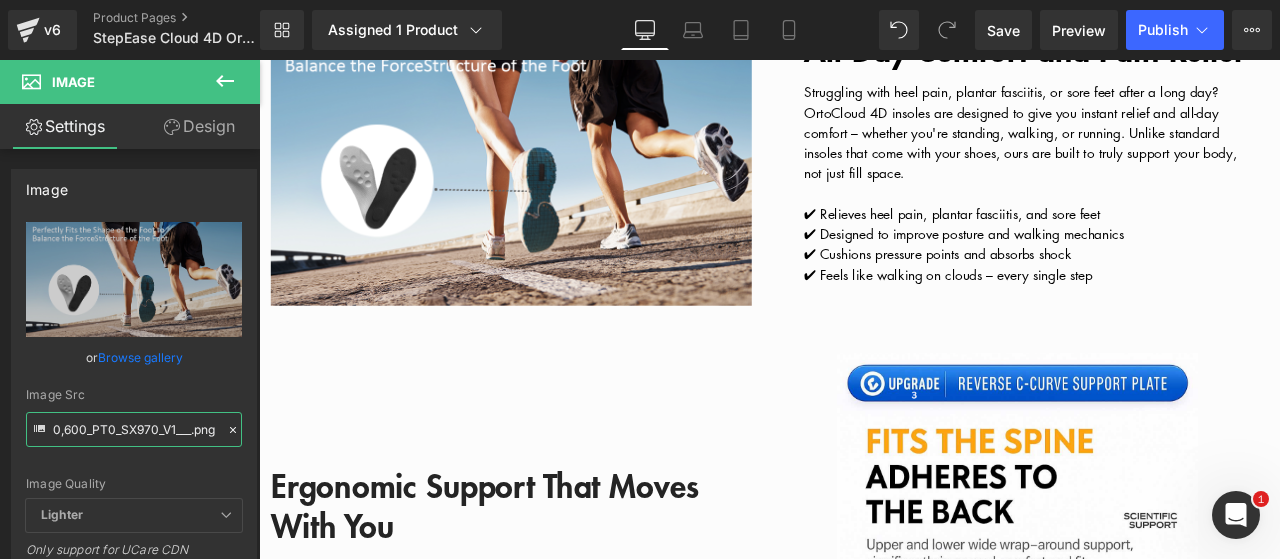 type on "https://m.media-amazon.com/images/S/aplus-media-library-service-media/2d45a69c-d491-4a01-9fbb-485d6e3b6dc8.__CR0,0,970,600_PT0_SX970_V1___.png" 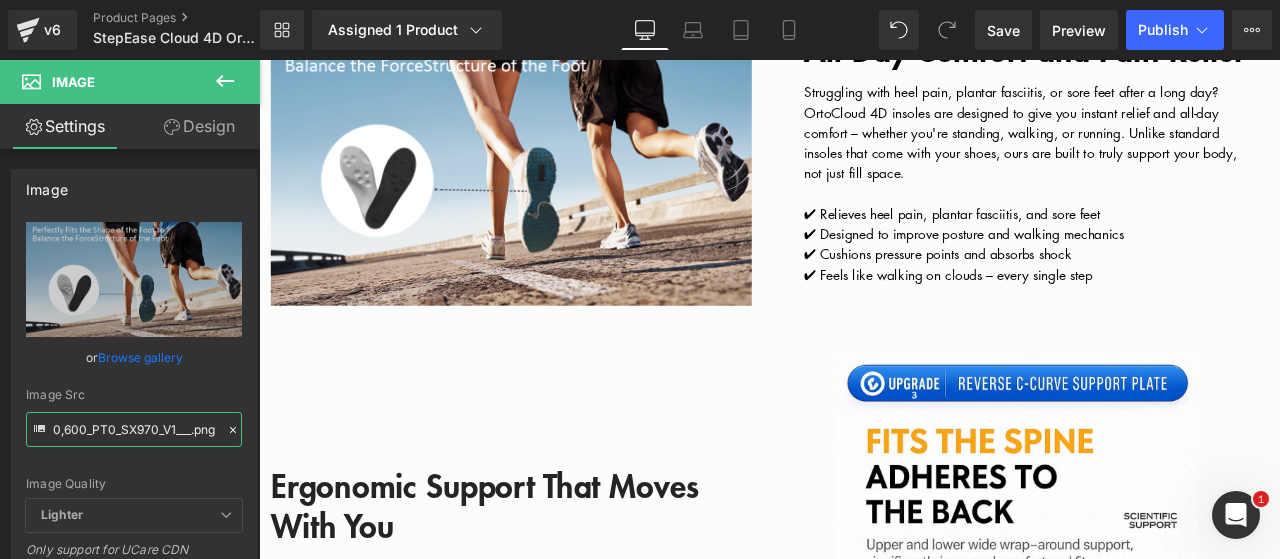 scroll, scrollTop: 0, scrollLeft: 0, axis: both 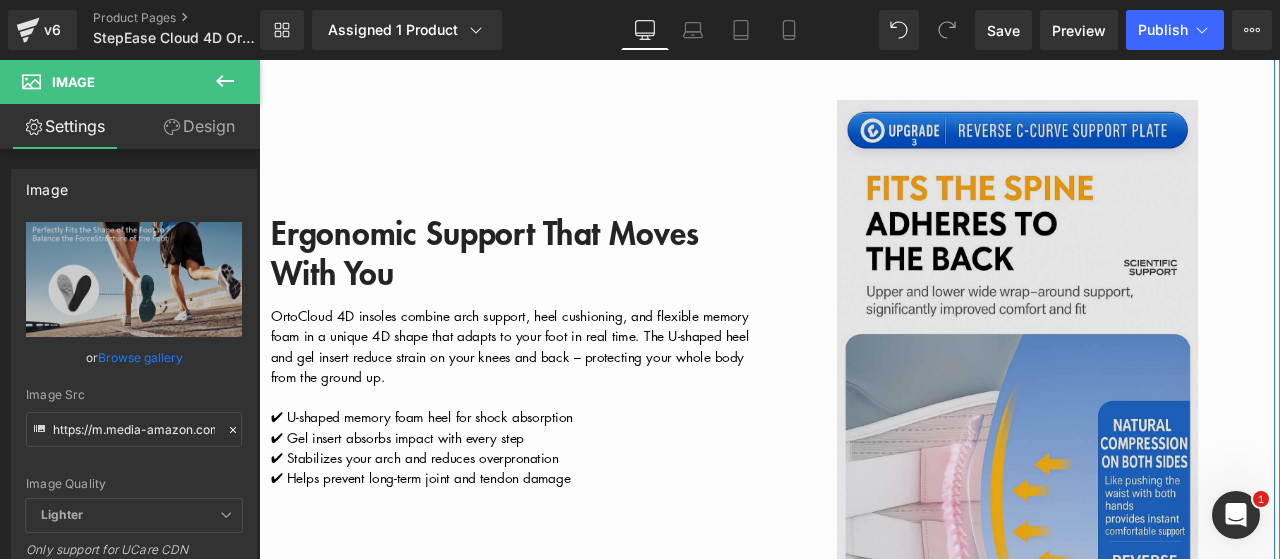 click at bounding box center (1158, 427) 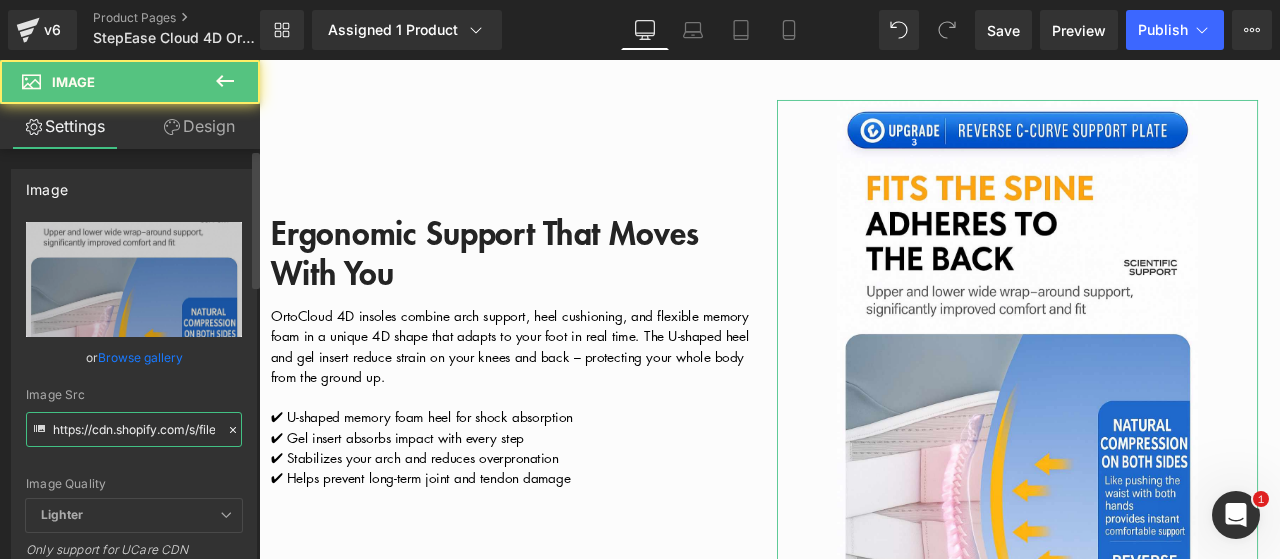 click on "https://cdn.shopify.com/s/files/1/0917/9155/6932/files/8_b754c17a-3669-4ea0-af10-e64f309ecc5f_3000x3000.png?v=1753433490" at bounding box center (134, 429) 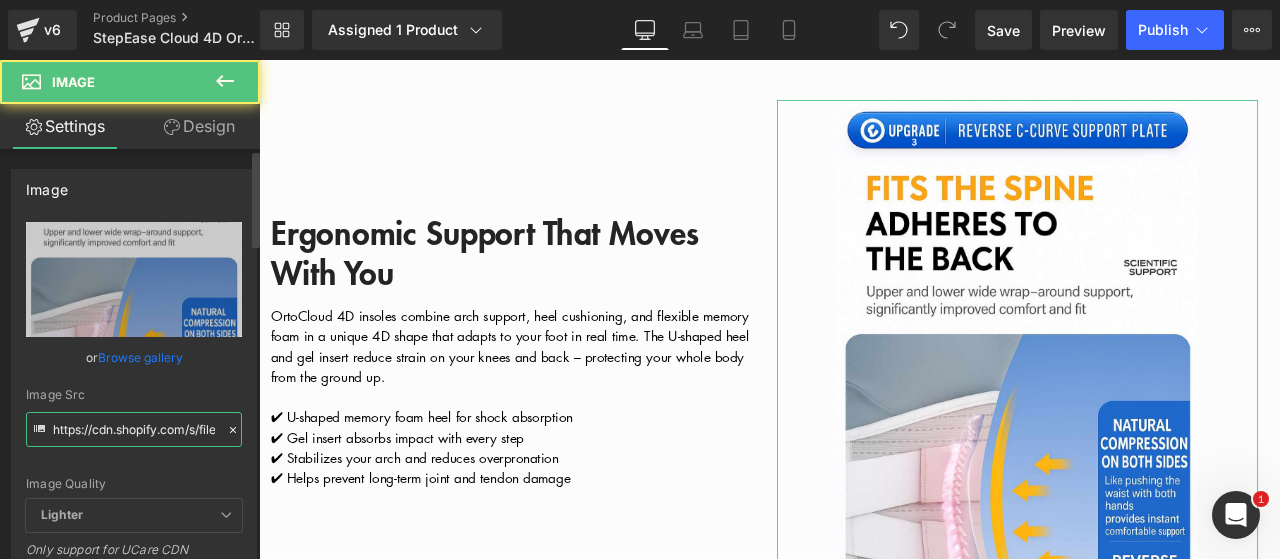 click on "https://cdn.shopify.com/s/files/1/0917/9155/6932/files/8_b754c17a-3669-4ea0-af10-e64f309ecc5f_3000x3000.png?v=1753433490" at bounding box center (134, 429) 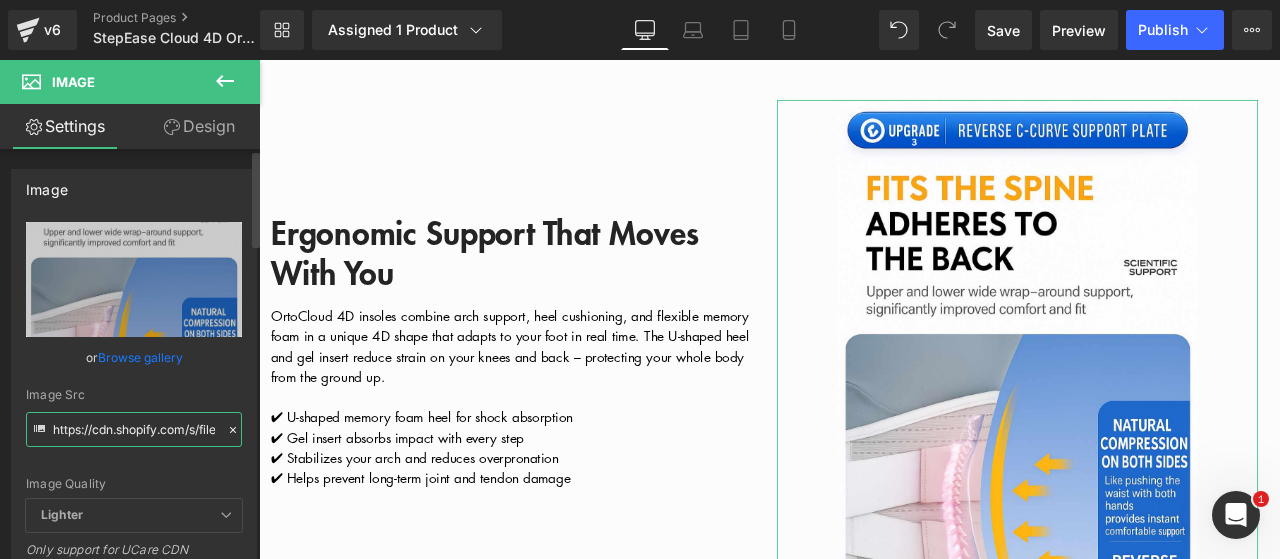 click on "https://cdn.shopify.com/s/files/1/0917/9155/6932/files/8_b754c17a-3669-4ea0-af10-e64f309ecc5f_3000x3000.png?v=1753433490" at bounding box center (134, 429) 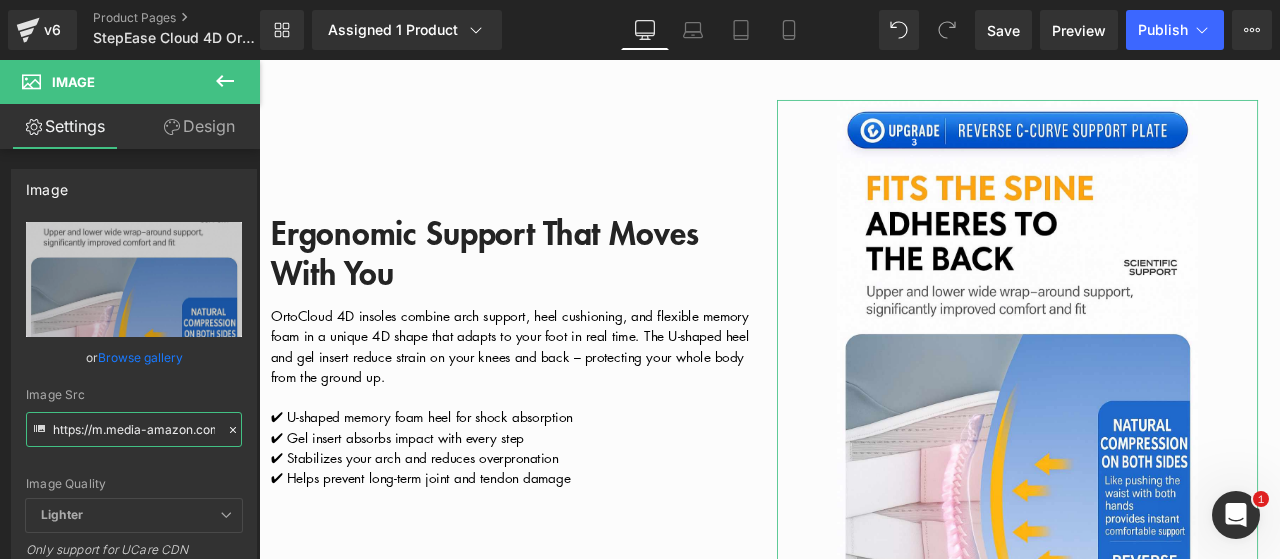 scroll, scrollTop: 0, scrollLeft: 746, axis: horizontal 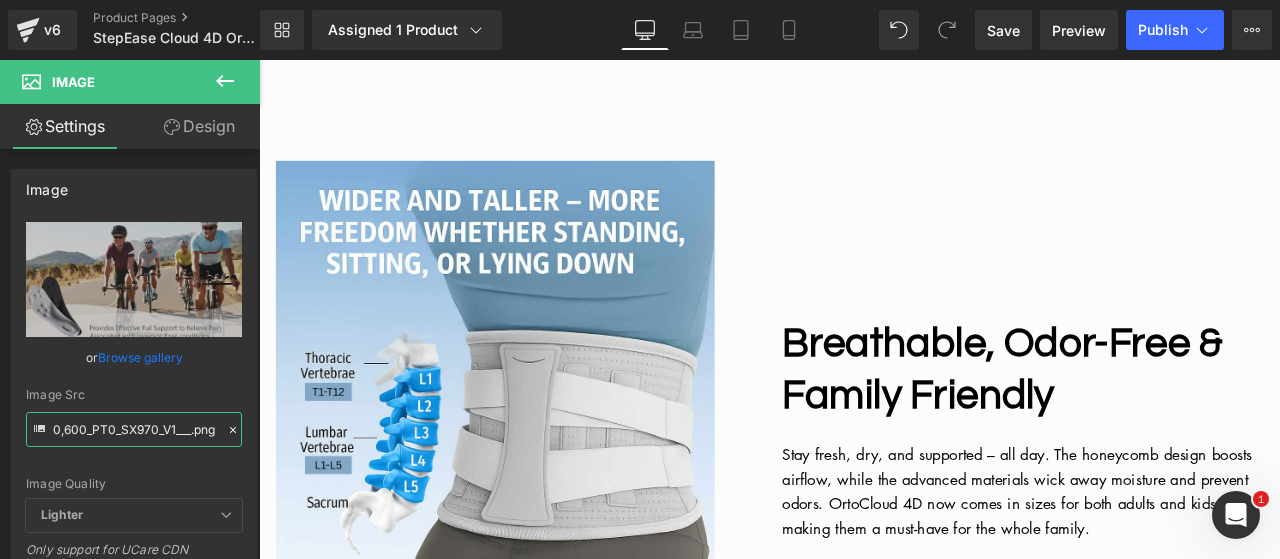 type on "https://m.media-amazon.com/images/S/aplus-media-library-service-media/253152a5-00e1-48e8-b361-afdf209caaf2.__CR0,0,970,600_PT0_SX970_V1___.png" 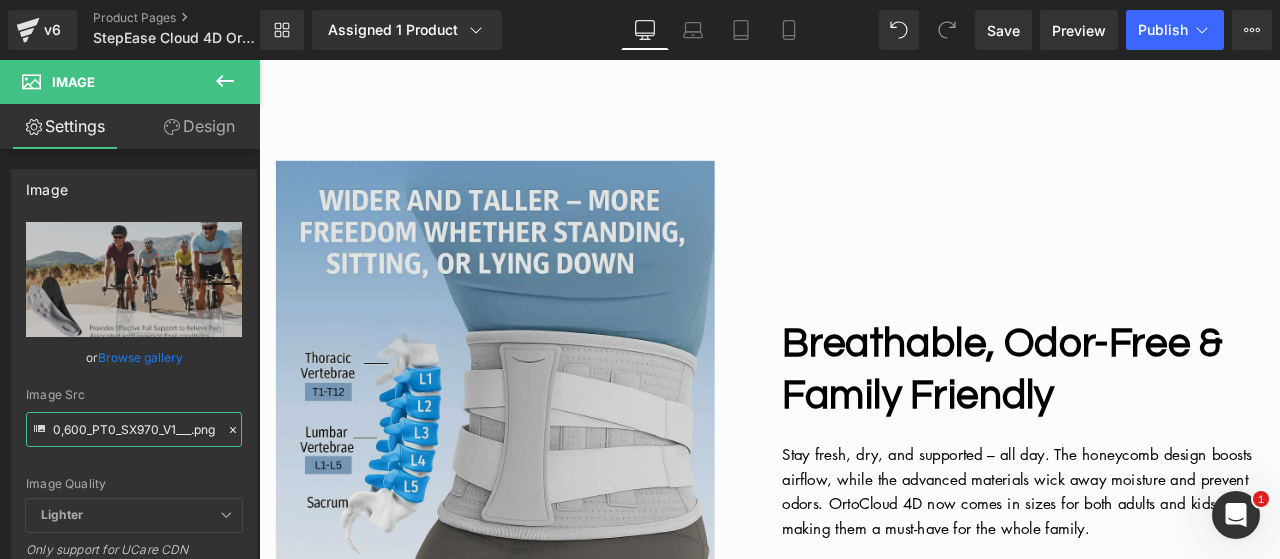 scroll, scrollTop: 0, scrollLeft: 0, axis: both 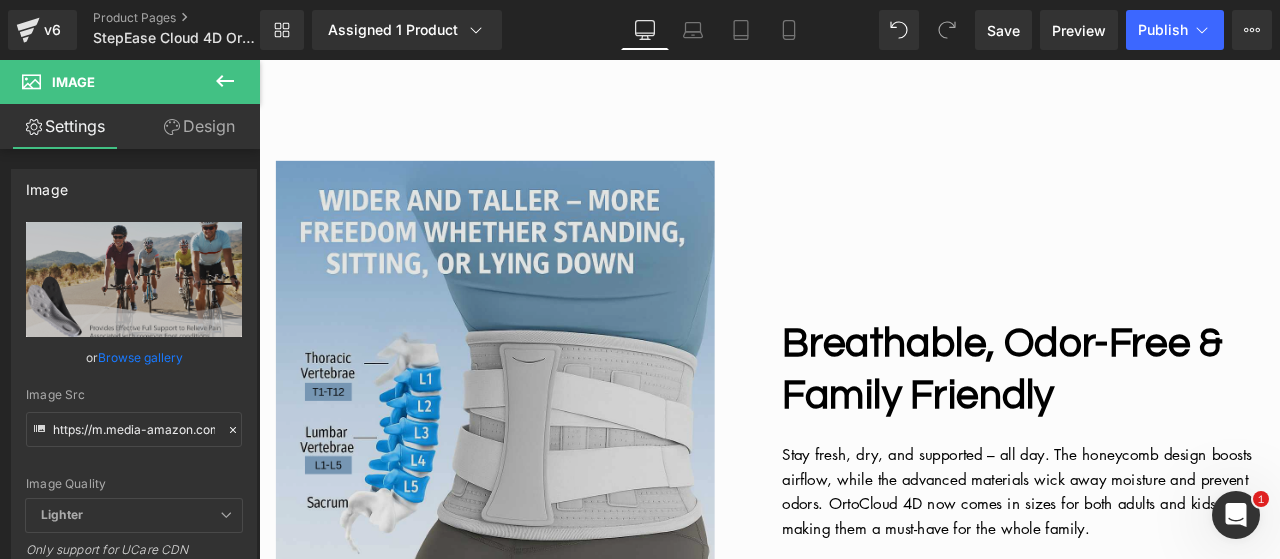 click at bounding box center (564, 570) 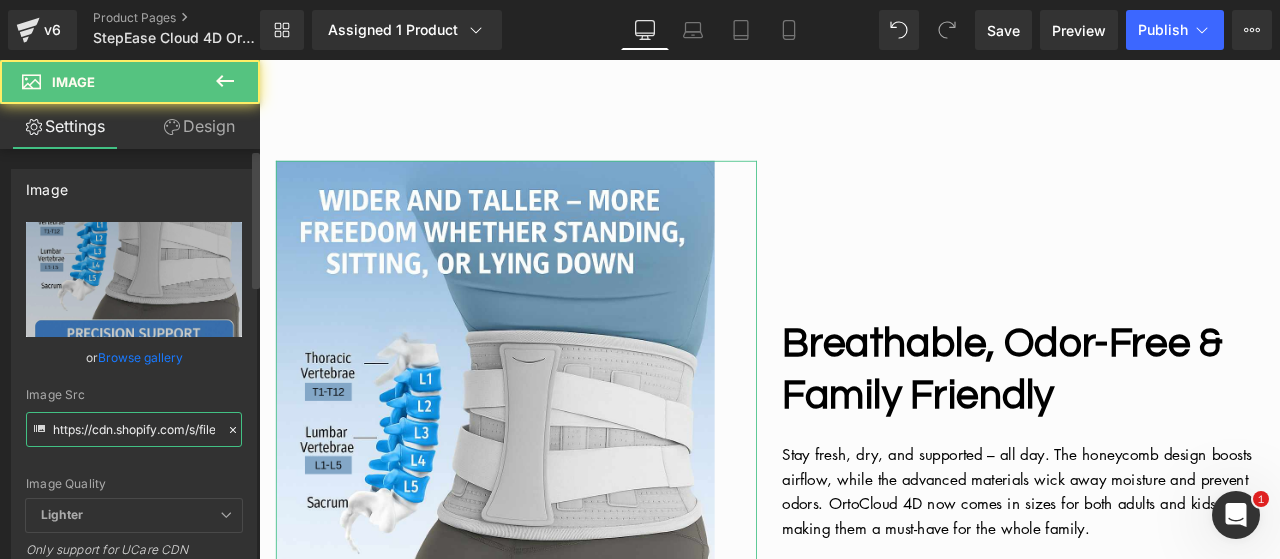 click on "https://cdn.shopify.com/s/files/1/0917/9155/6932/files/1_8a4bdf52-856e-4738-ba2b-d18168d845ff_3000x3000.png?v=1753433490" at bounding box center [134, 429] 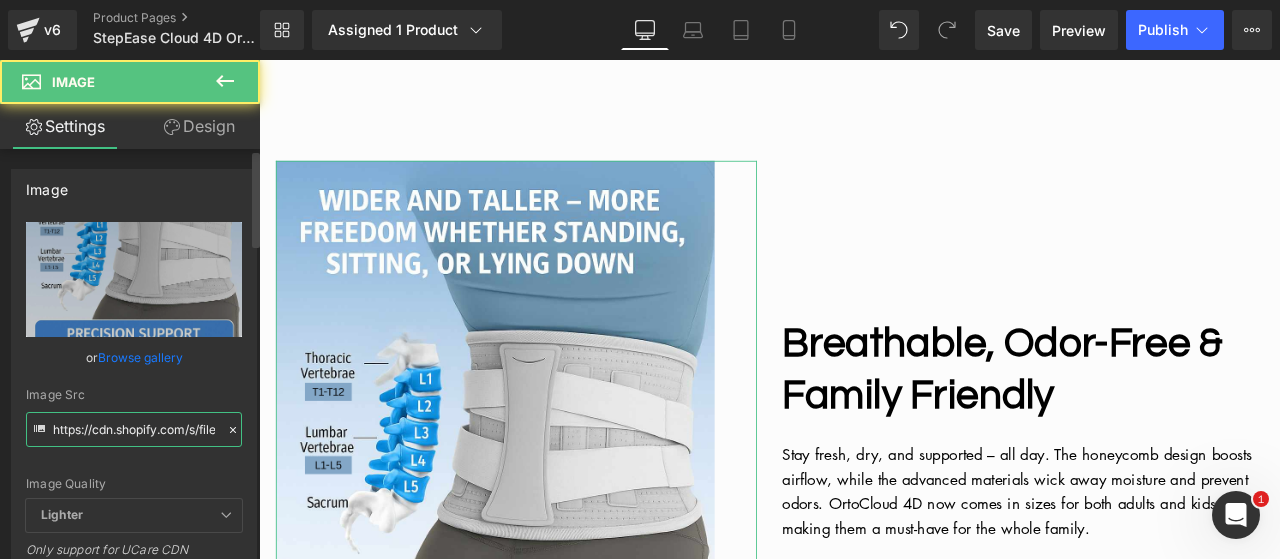 click on "https://cdn.shopify.com/s/files/1/0917/9155/6932/files/1_8a4bdf52-856e-4738-ba2b-d18168d845ff_3000x3000.png?v=1753433490" at bounding box center (134, 429) 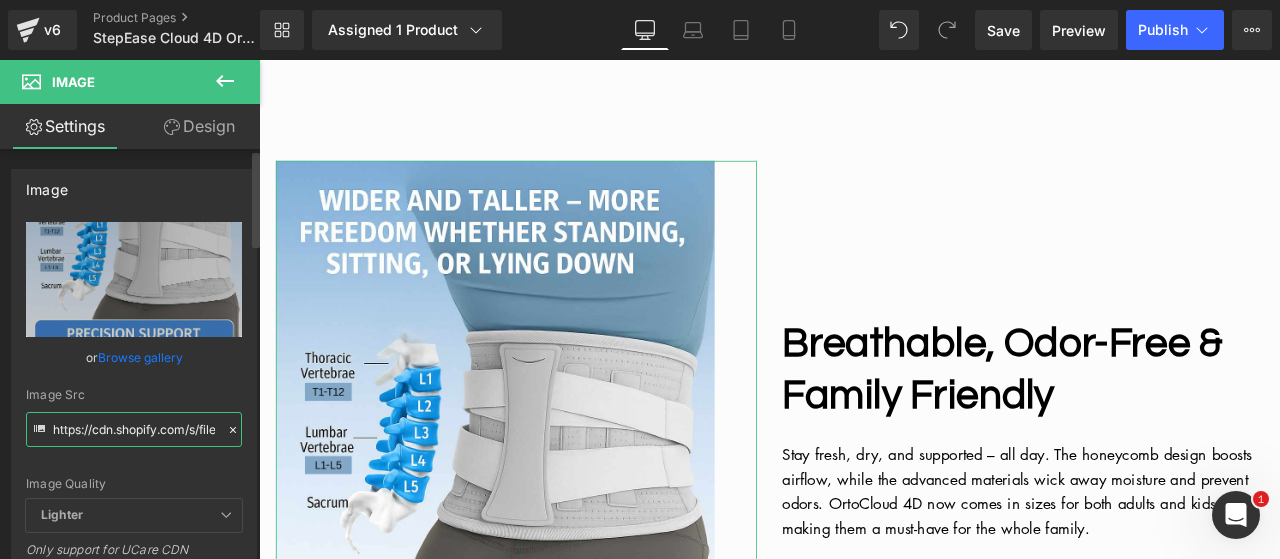 paste on "m.media-amazon.com/images/S/aplus-media-library-service-media/13acdc7f-9041-44ad-b128-1b657bb78538.__CR0,0,970,600_PT0_SX970_V1___.png" 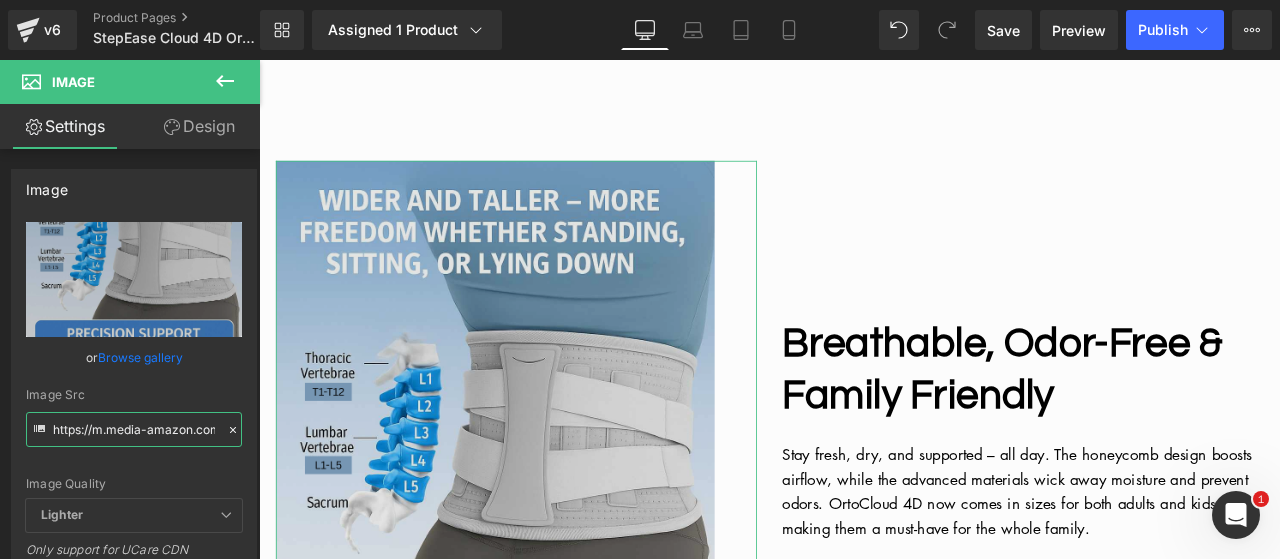 scroll, scrollTop: 0, scrollLeft: 749, axis: horizontal 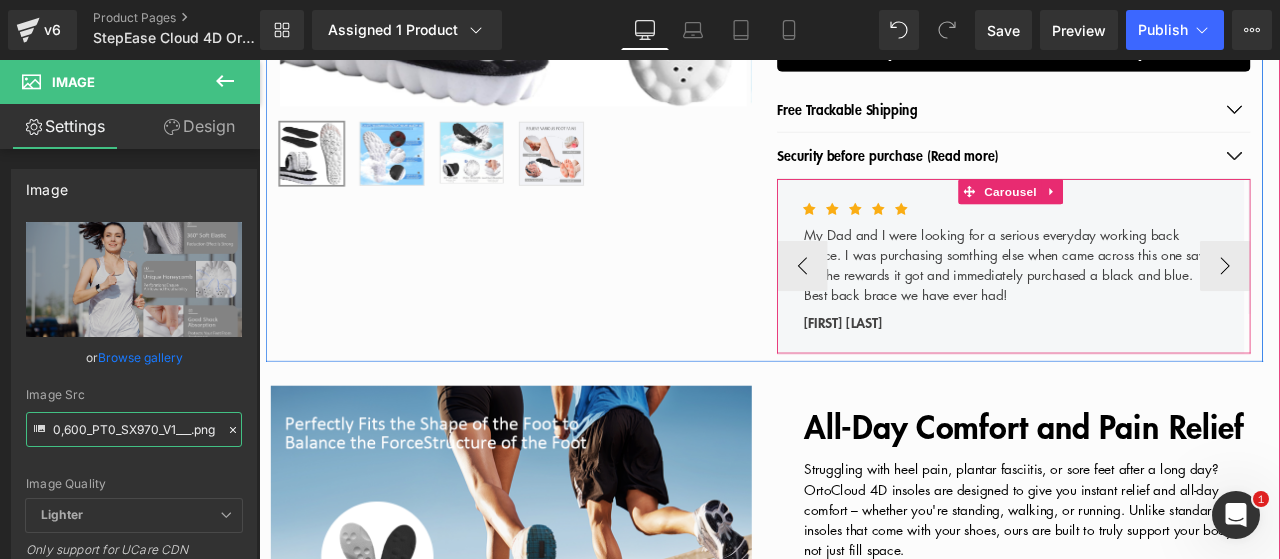 type on "https://m.media-amazon.com/images/S/aplus-media-library-service-media/13acdc7f-9041-44ad-b128-1b657bb78538.__CR0,0,970,600_PT0_SX970_V1___.png" 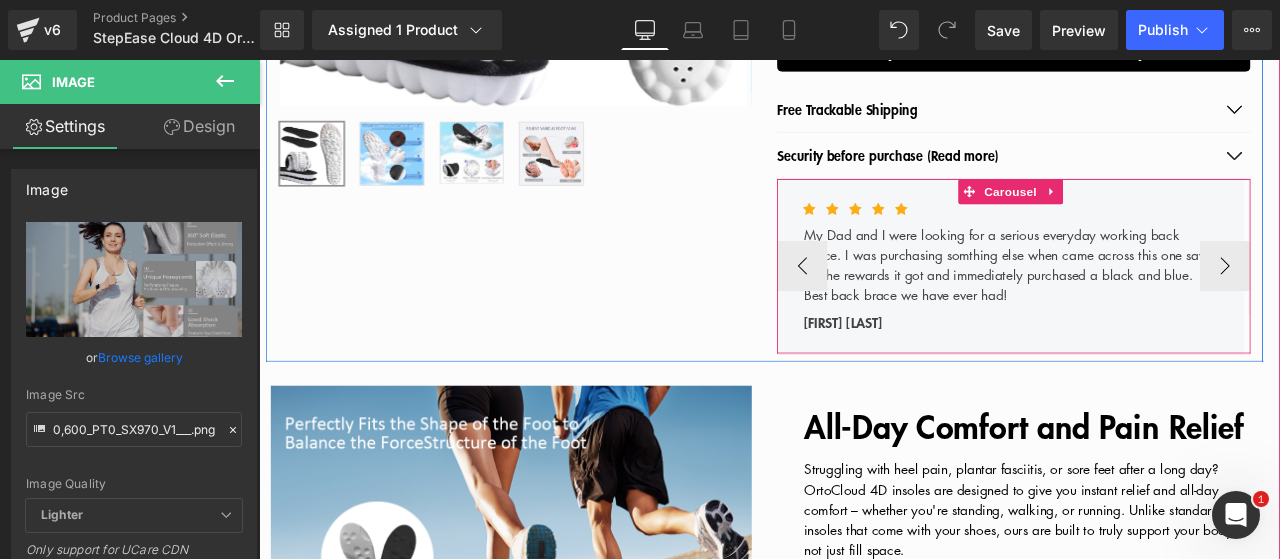 click at bounding box center [1199, 216] 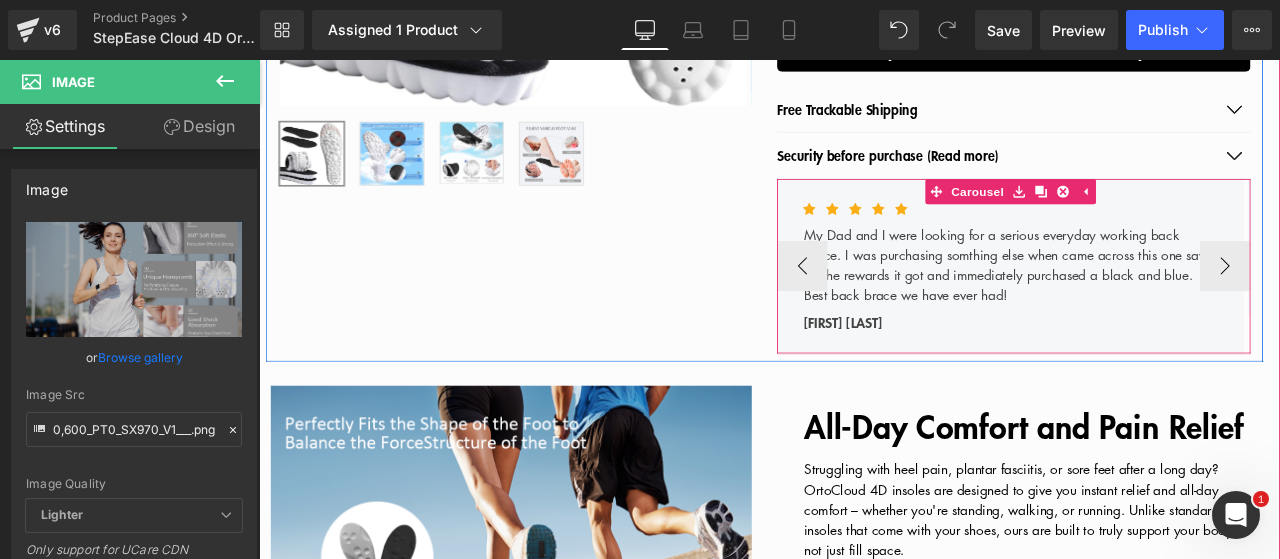 scroll, scrollTop: 0, scrollLeft: 0, axis: both 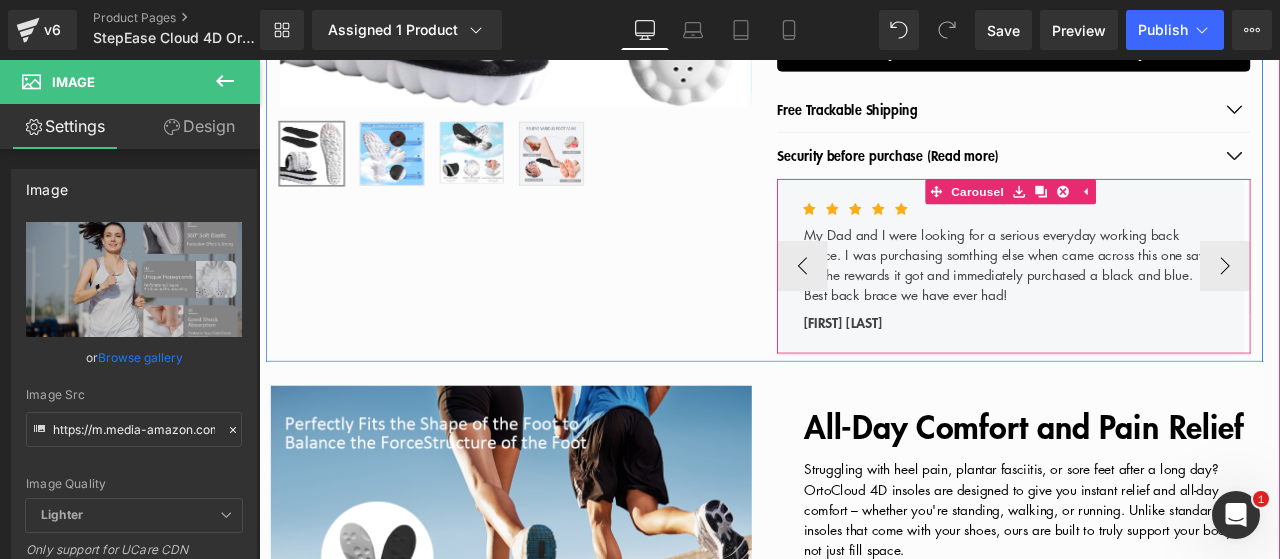 click 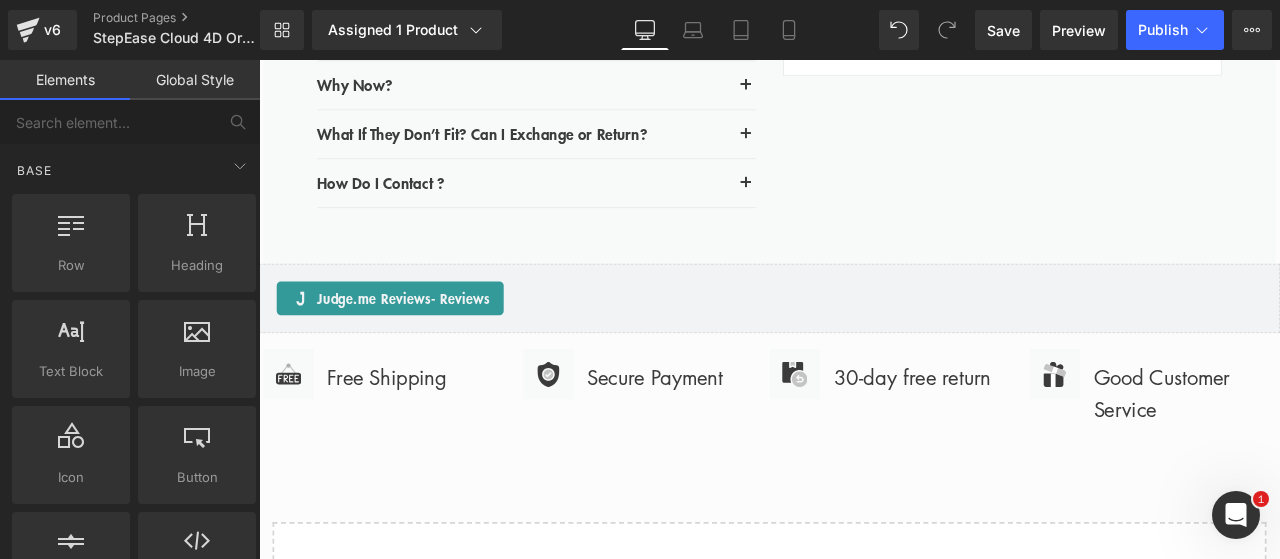 scroll, scrollTop: 2953, scrollLeft: 0, axis: vertical 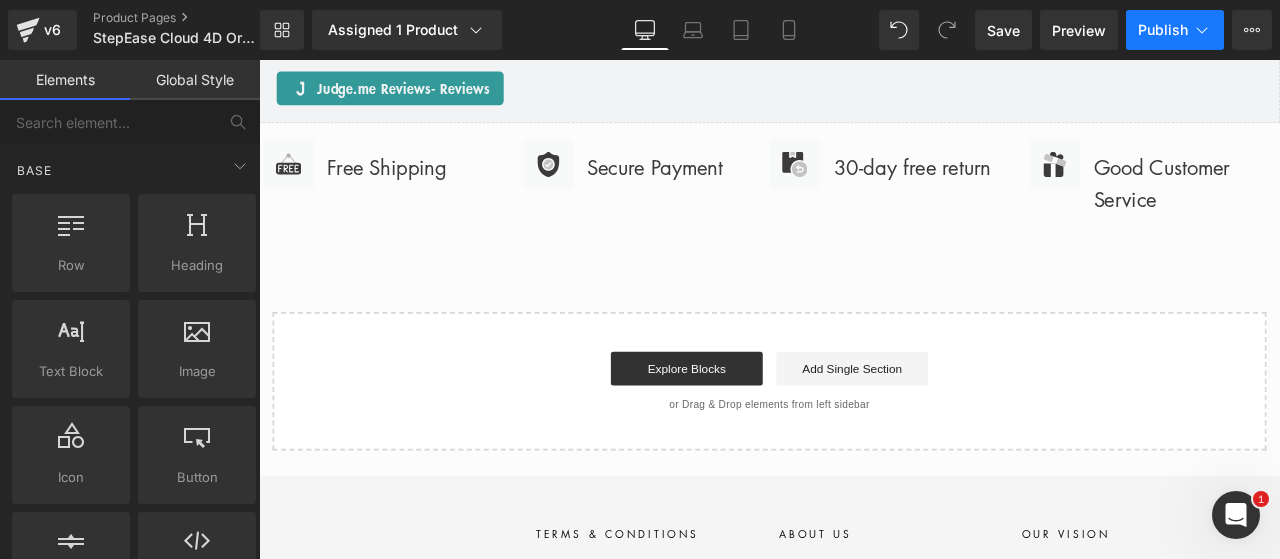 click on "Publish" at bounding box center (1175, 30) 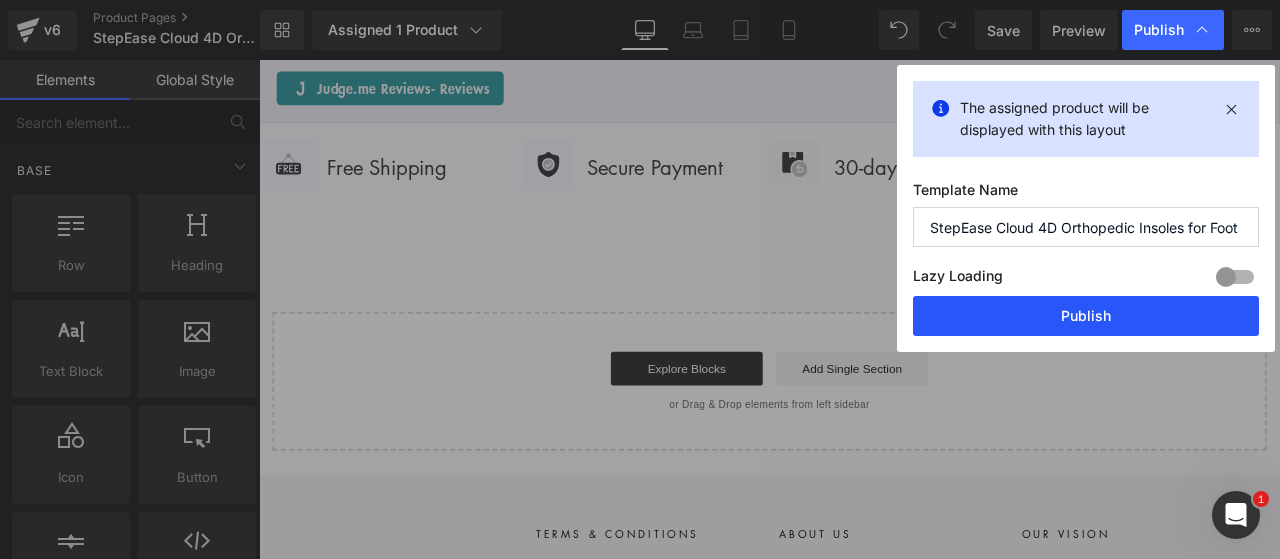 click on "Publish" at bounding box center (1086, 316) 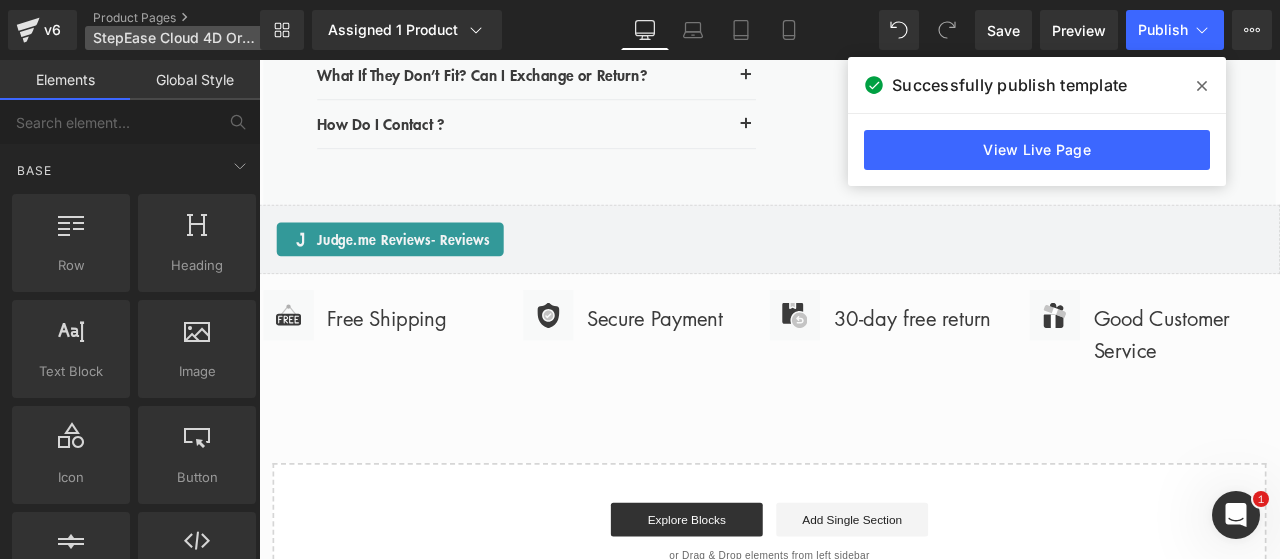 scroll, scrollTop: 2453, scrollLeft: 0, axis: vertical 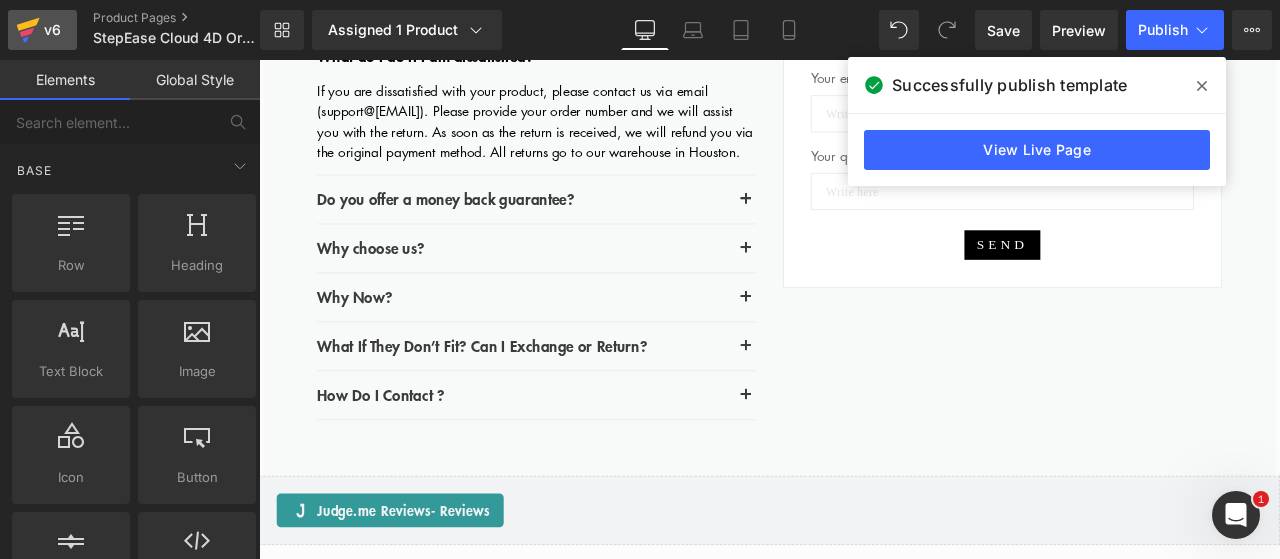 click on "v6" at bounding box center [52, 30] 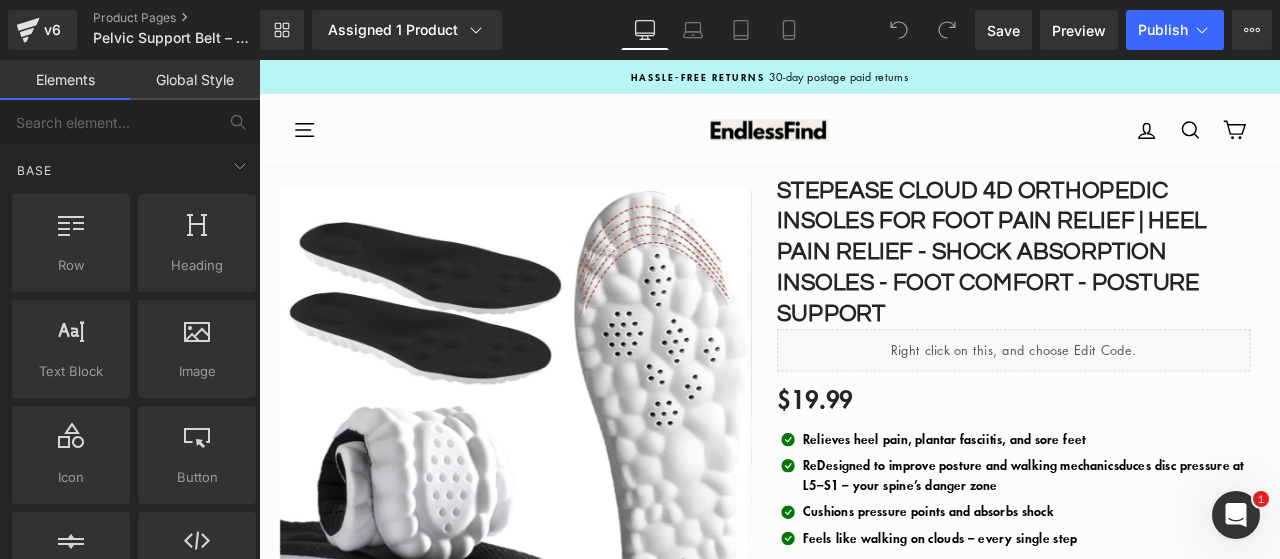 scroll, scrollTop: 0, scrollLeft: 0, axis: both 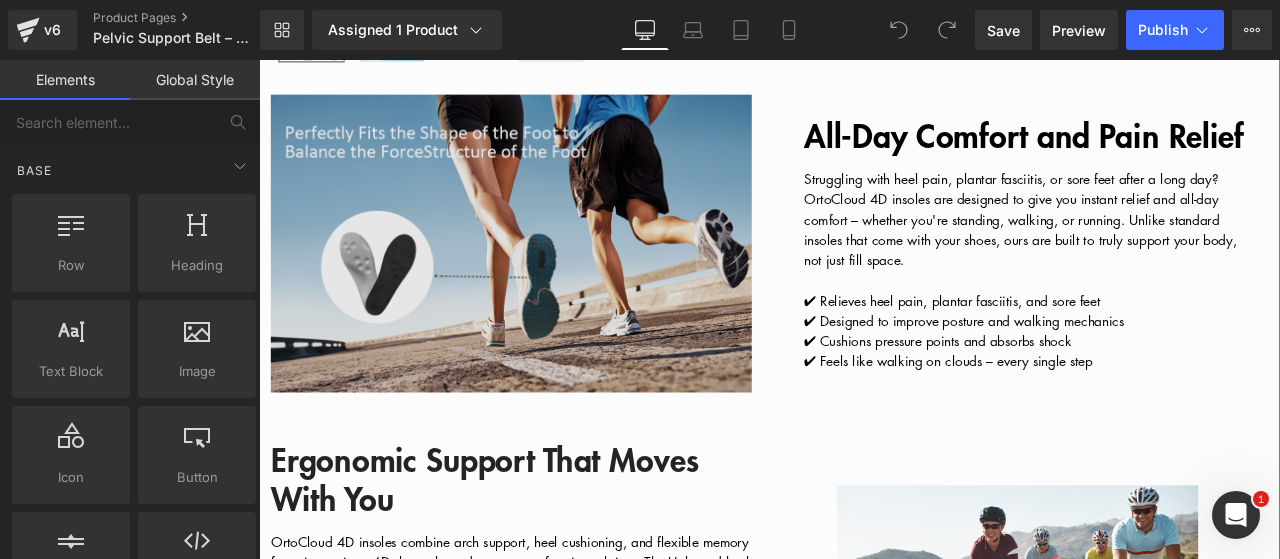 click at bounding box center [558, 277] 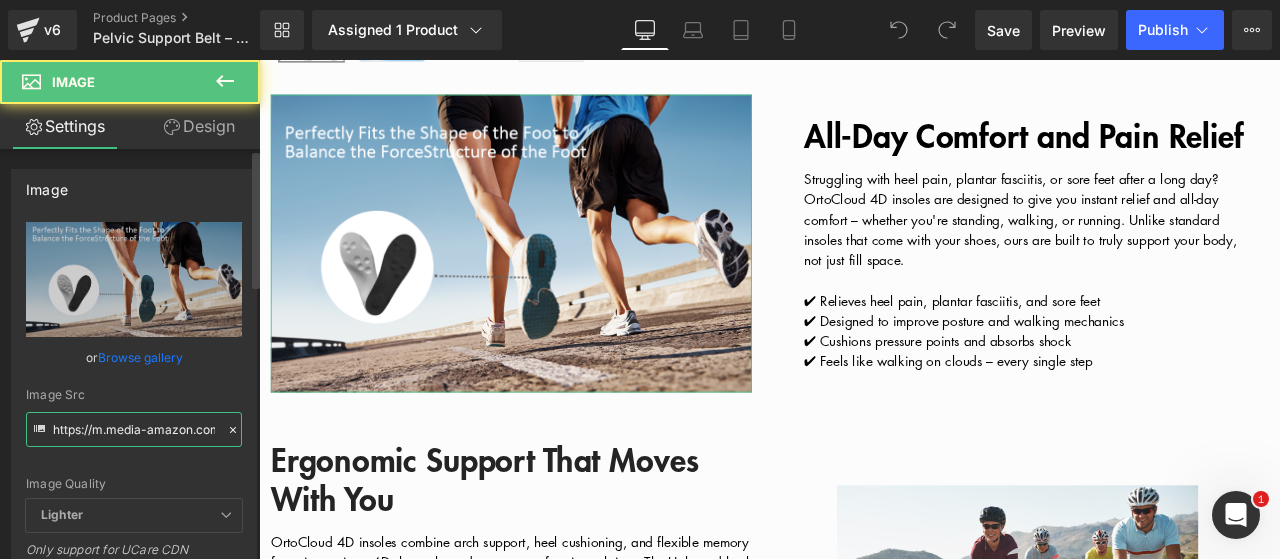 click on "https://m.media-amazon.com/images/S/aplus-media-library-service-media/2d45a69c-d491-4a01-9fbb-485d6e3b6dc8.__CR0,0,970,600_PT0_SX970_V1___.png" at bounding box center [134, 429] 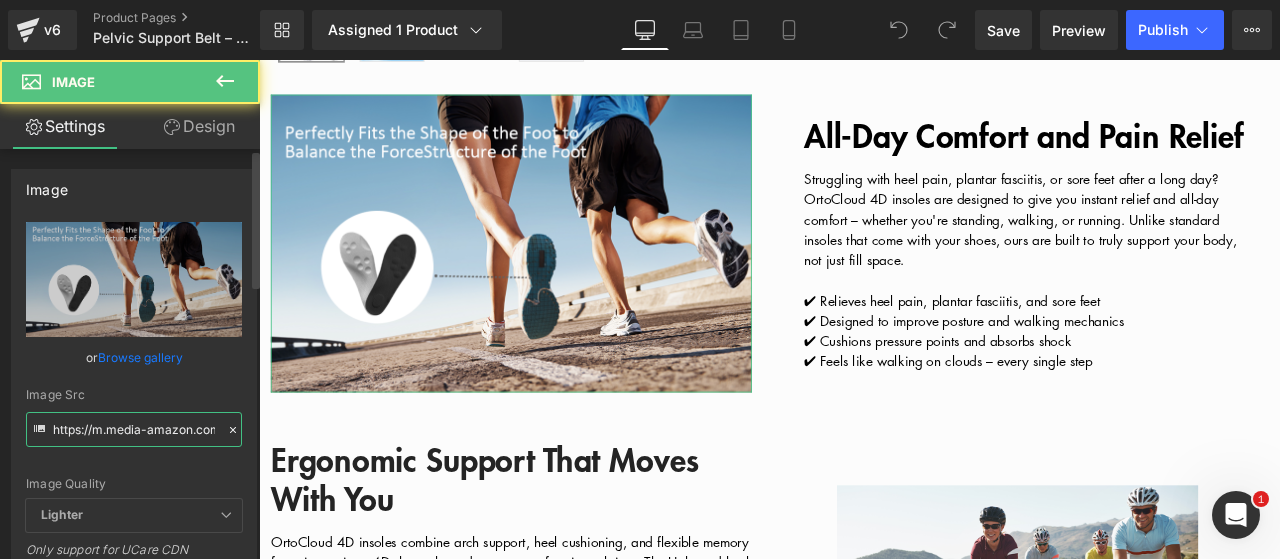 click on "https://m.media-amazon.com/images/S/aplus-media-library-service-media/2d45a69c-d491-4a01-9fbb-485d6e3b6dc8.__CR0,0,970,600_PT0_SX970_V1___.png" at bounding box center (134, 429) 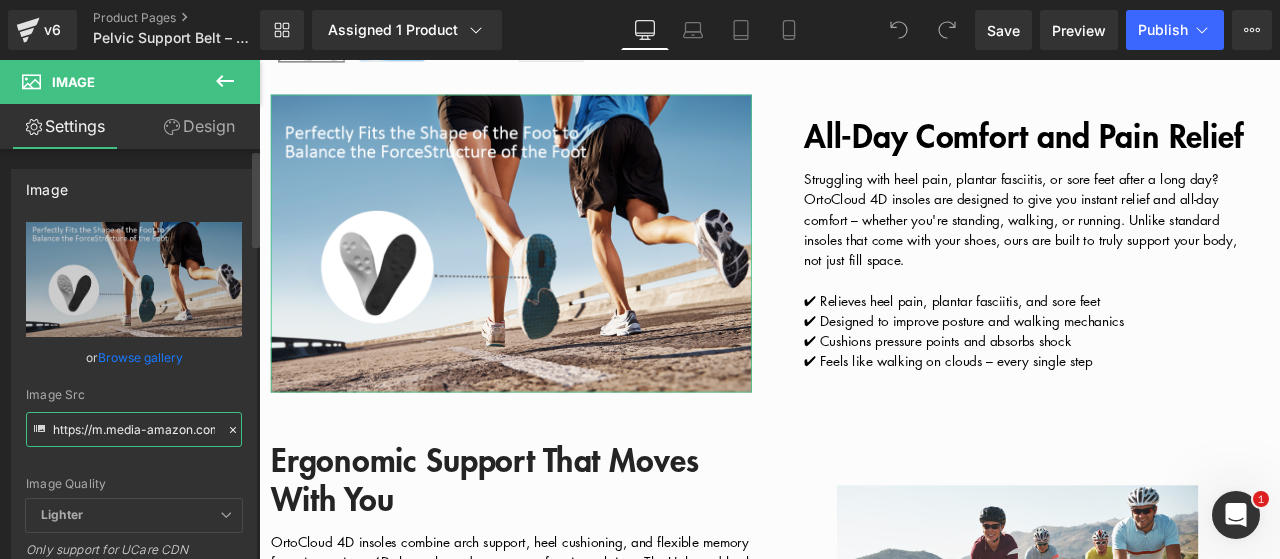click on "https://m.media-amazon.com/images/S/aplus-media-library-service-media/2d45a69c-d491-4a01-9fbb-485d6e3b6dc8.__CR0,0,970,600_PT0_SX970_V1___.png" at bounding box center (134, 429) 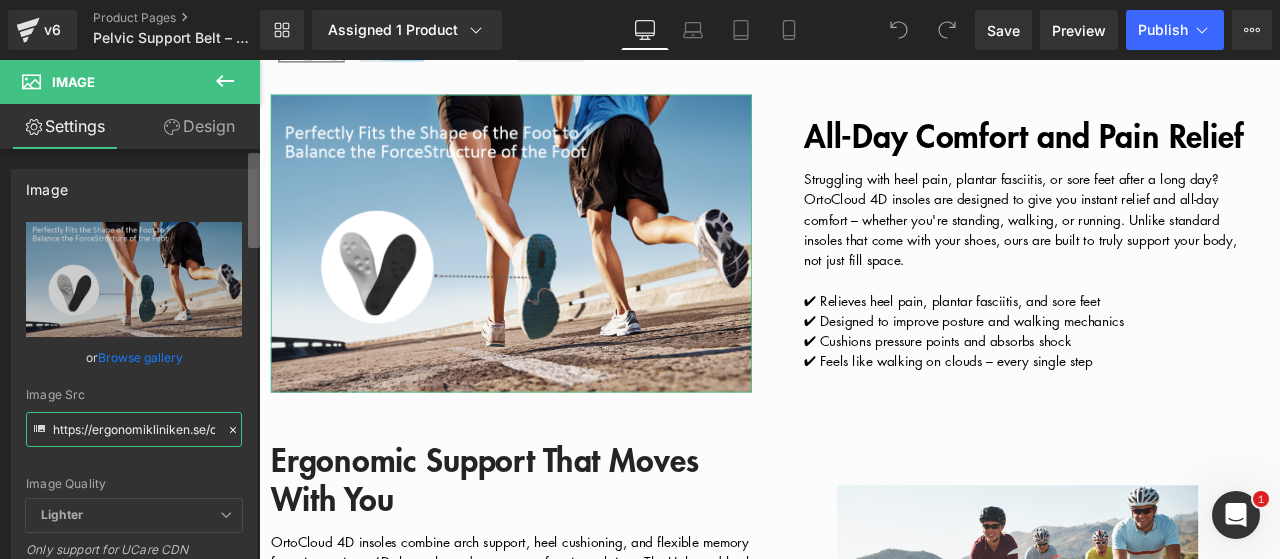 scroll, scrollTop: 0, scrollLeft: 355, axis: horizontal 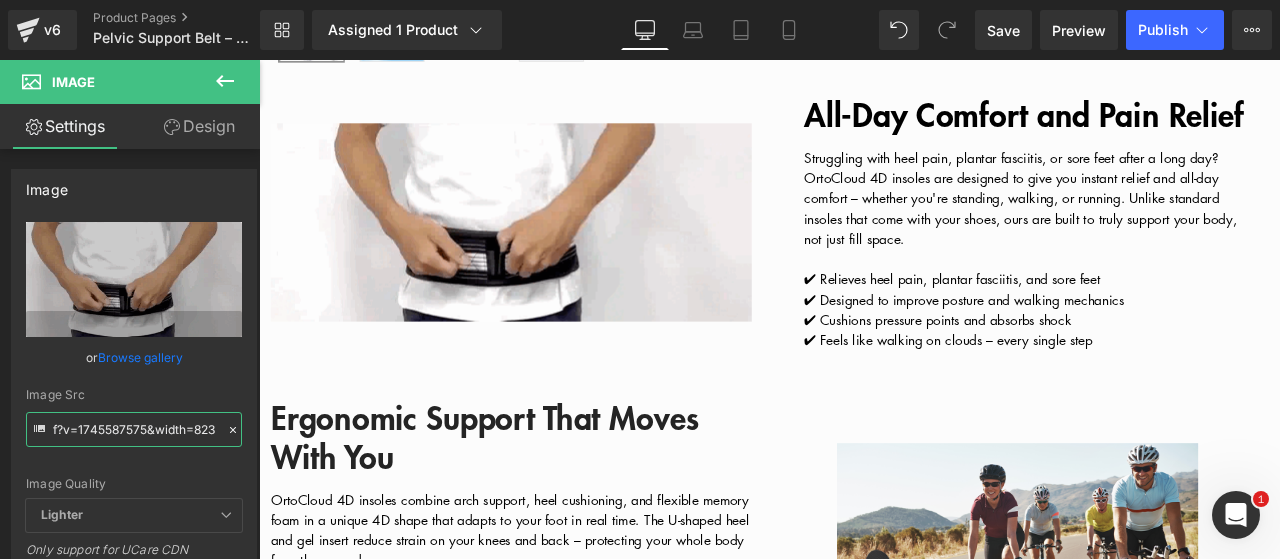 type on "https://ergonomikliniken.se/cdn/shop/files/backenbalte_gif.gif?v=1745587575&width=823" 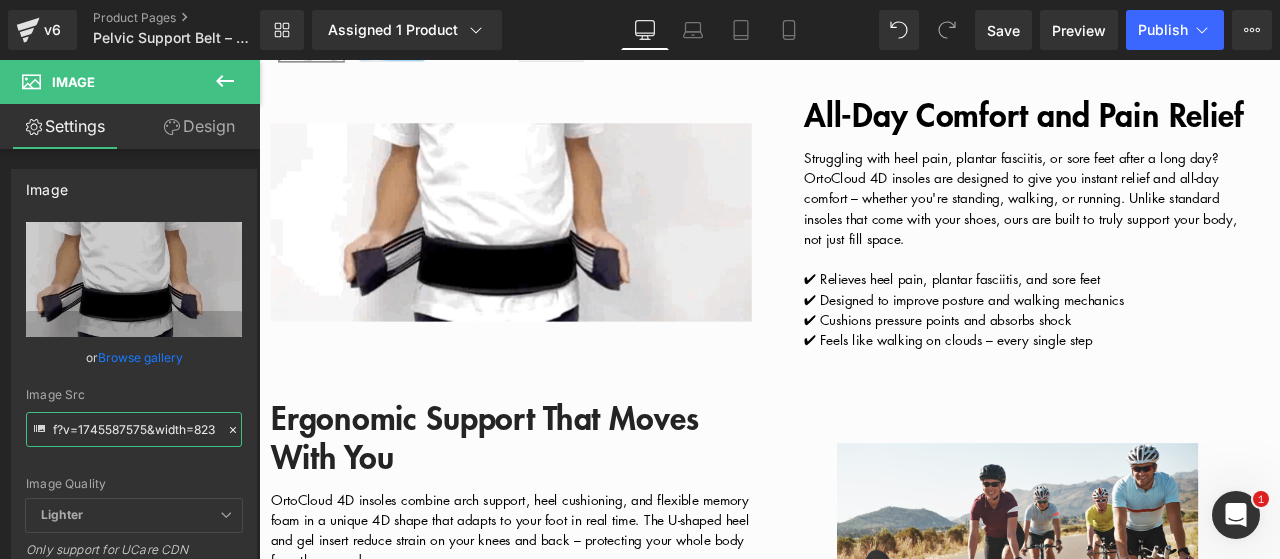scroll, scrollTop: 0, scrollLeft: 0, axis: both 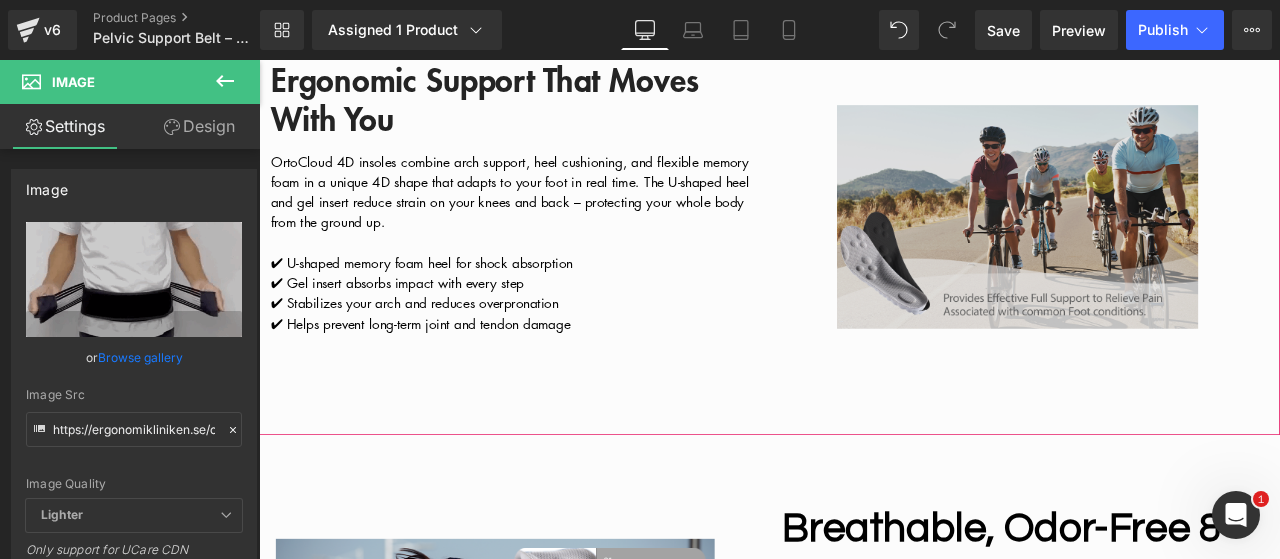 click at bounding box center [1158, 246] 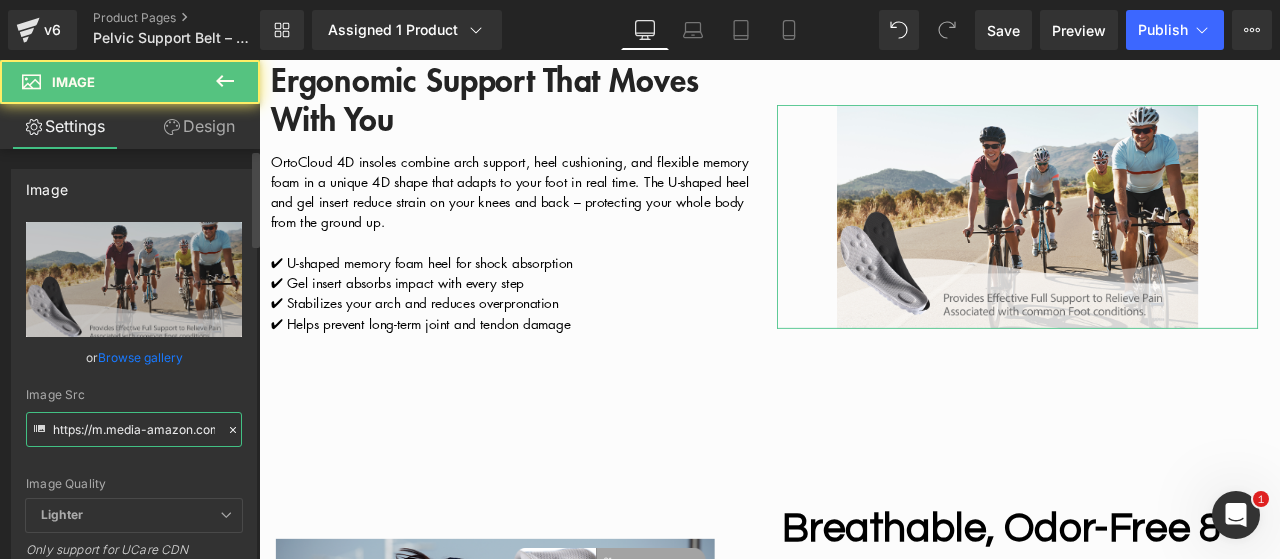 click on "https://m.media-amazon.com/images/S/aplus-media-library-service-media/253152a5-00e1-48e8-b361-afdf209caaf2.__CR0,0,970,600_PT0_SX970_V1___.png" at bounding box center [134, 429] 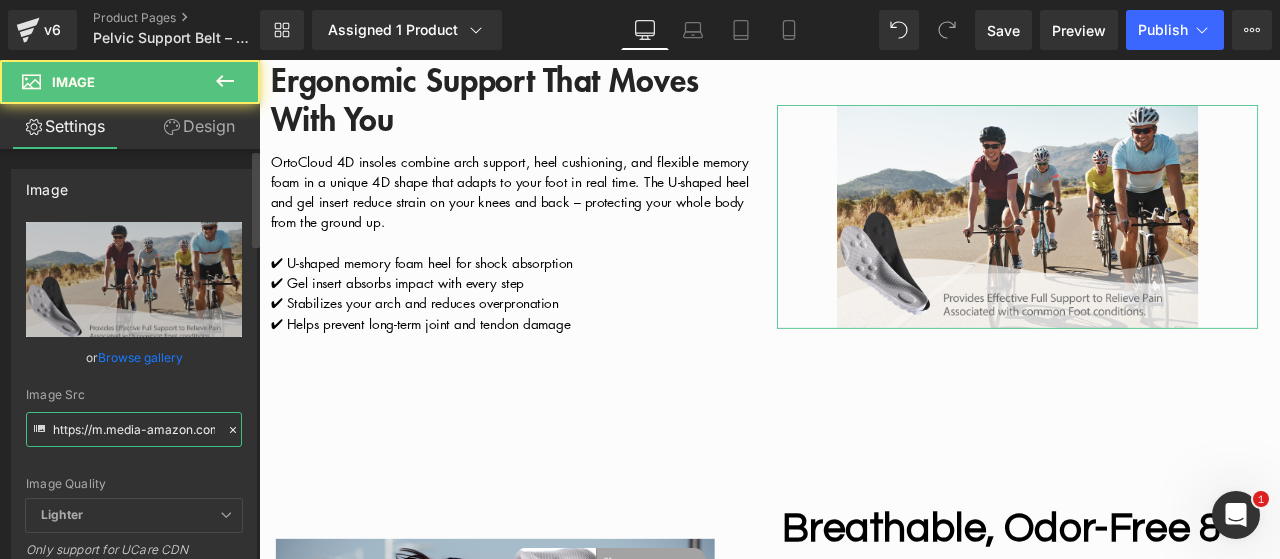 click on "https://m.media-amazon.com/images/S/aplus-media-library-service-media/253152a5-00e1-48e8-b361-afdf209caaf2.__CR0,0,970,600_PT0_SX970_V1___.png" at bounding box center [134, 429] 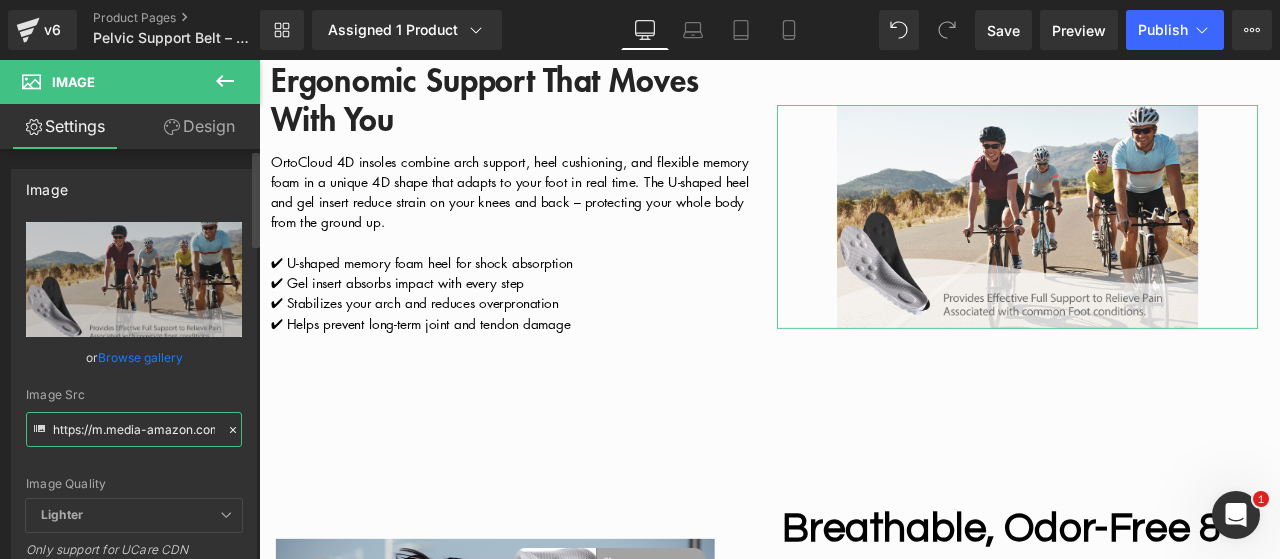 paste on "I/81zGoniso7L._SL1500_.jp" 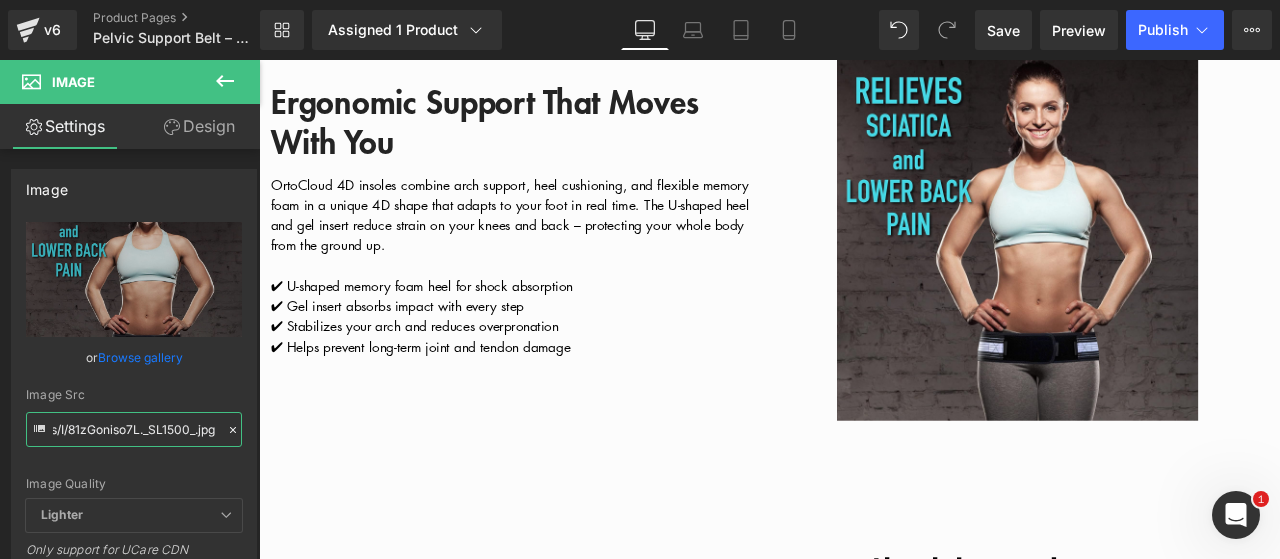 type on "https://m.media-amazon.com/images/I/81zGoniso7L._SL1500_.jpg" 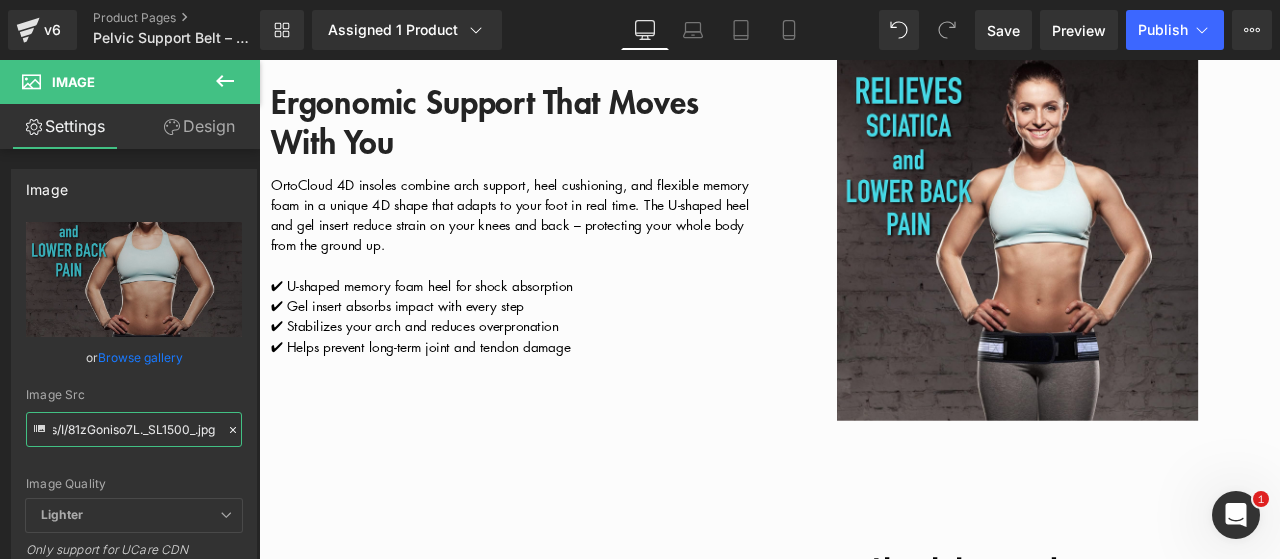 scroll, scrollTop: 0, scrollLeft: 0, axis: both 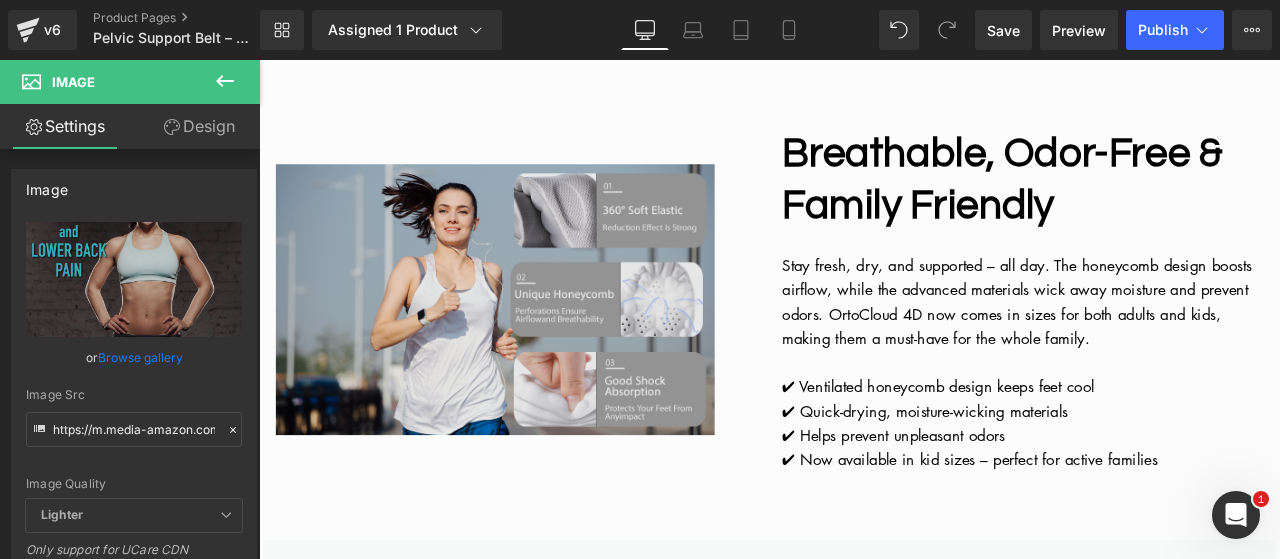 click on "Image" at bounding box center [564, 344] 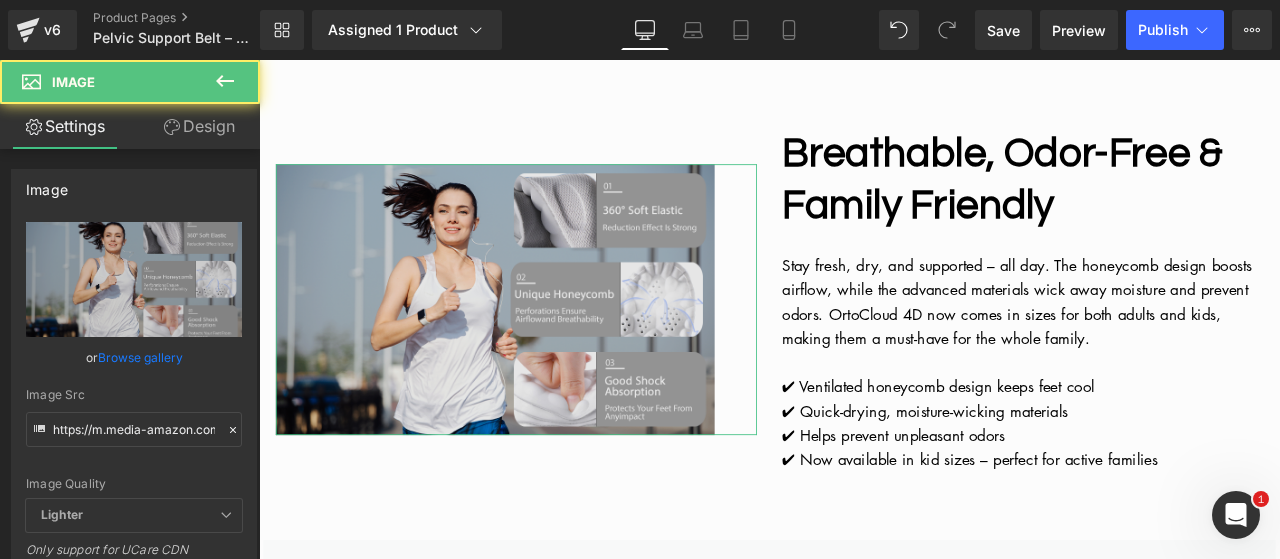 click on "https://m.media-amazon.com/images/S/aplus-media-library-service-media/13acdc7f-9041-44ad-b128-1b657bb78538.__CR0,0,970,600_PT0_SX970_V1___.png" at bounding box center (134, 429) 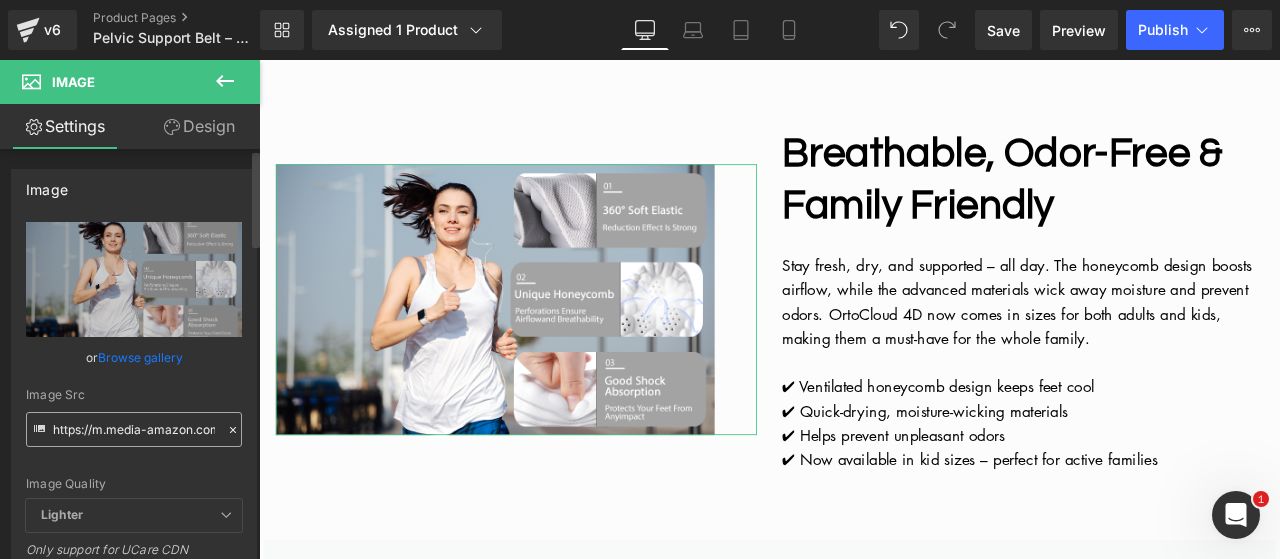 drag, startPoint x: 310, startPoint y: 331, endPoint x: 123, endPoint y: 429, distance: 211.12318 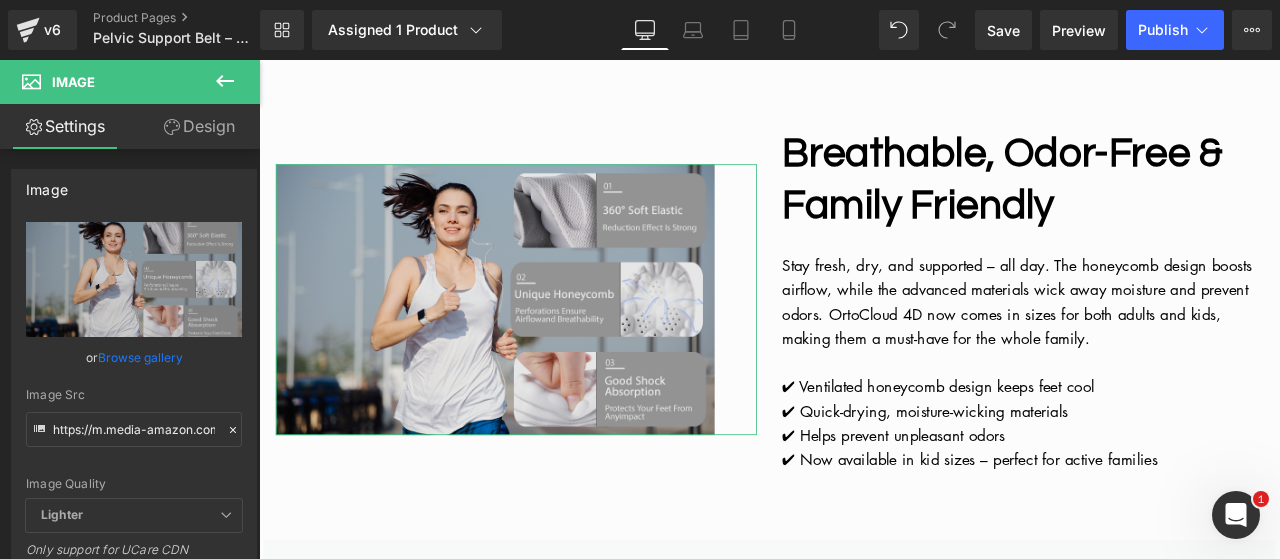 scroll, scrollTop: 0, scrollLeft: 225, axis: horizontal 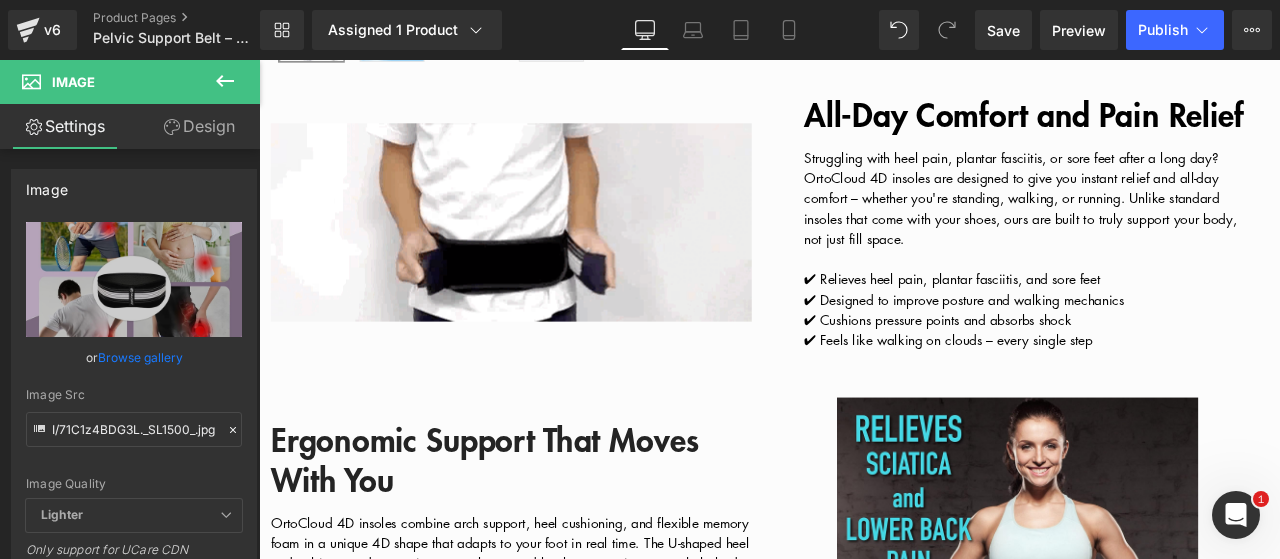 type on "https://m.media-amazon.com/images/I/71C1z4BDG3L._SL1500_.jpg" 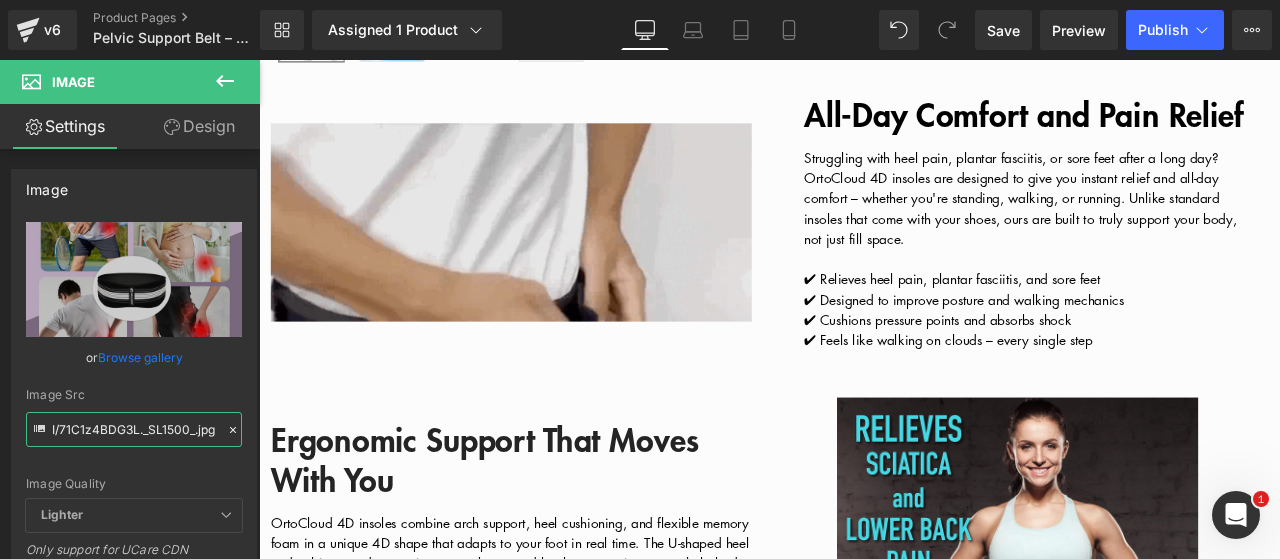 scroll, scrollTop: 0, scrollLeft: 0, axis: both 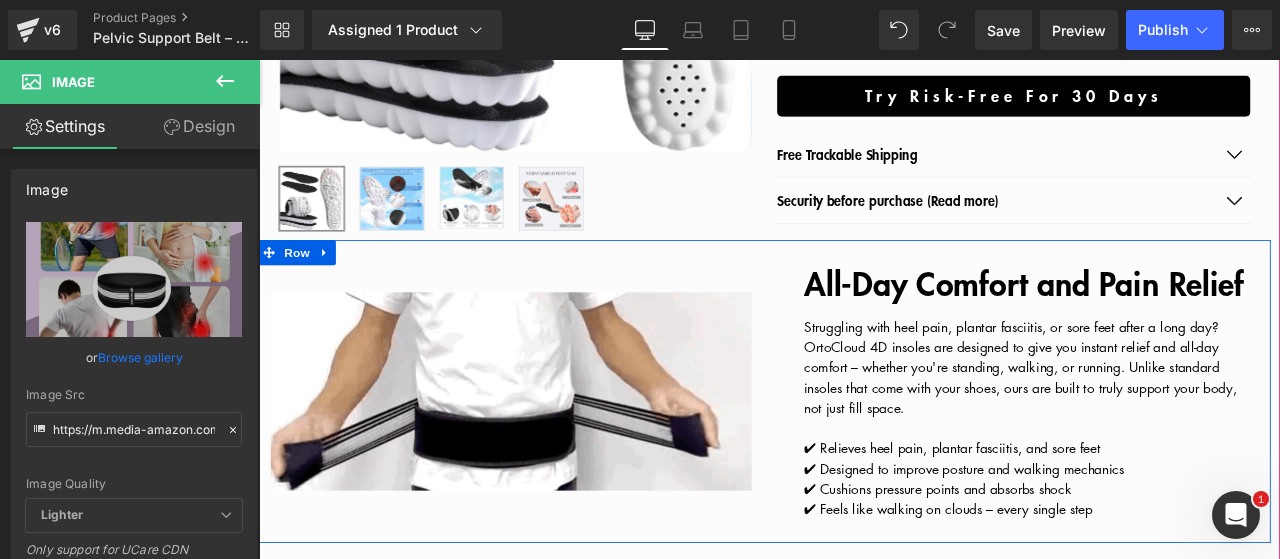 click on "All-Day Comfort and Pain Relief" at bounding box center [1166, 323] 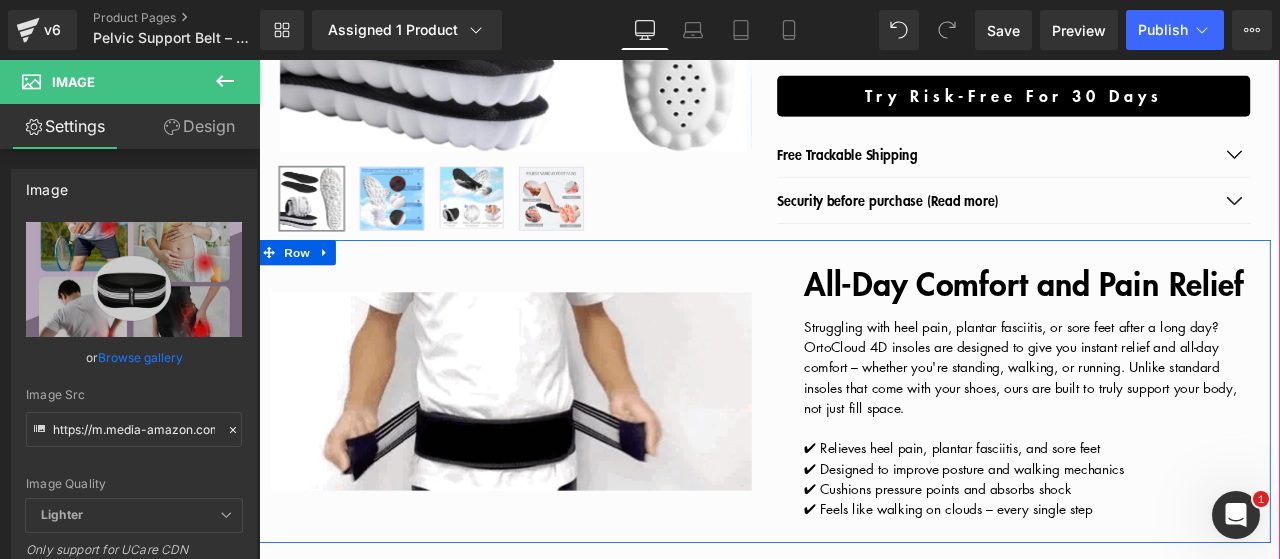 click on "All-Day Comfort and Pain Relief" at bounding box center (1166, 323) 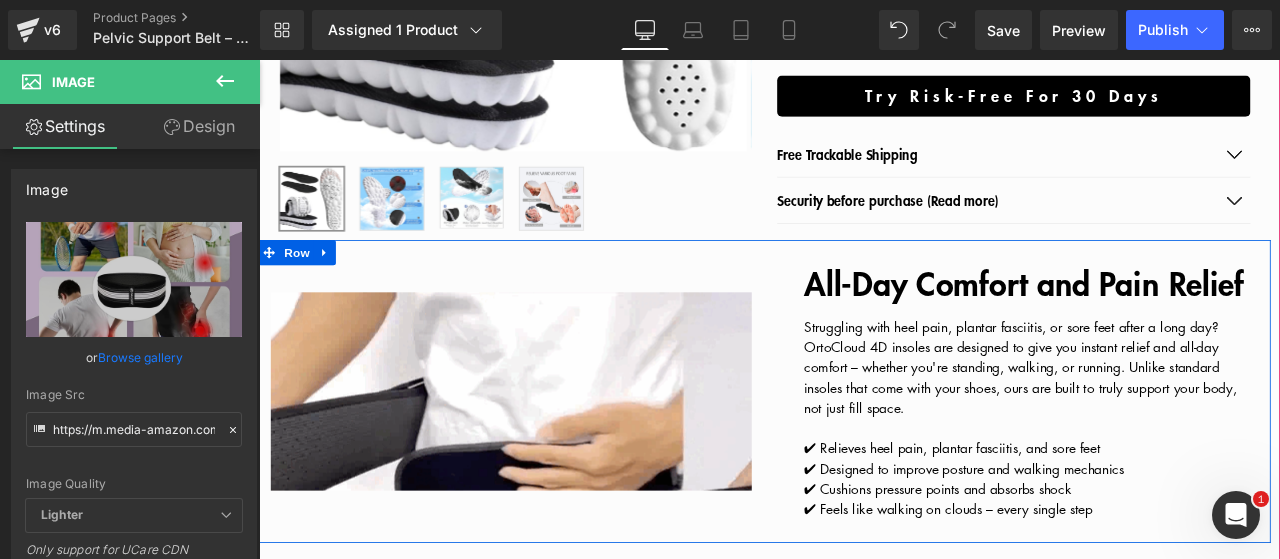 click on "All-Day Comfort and Pain Relief" at bounding box center [1166, 323] 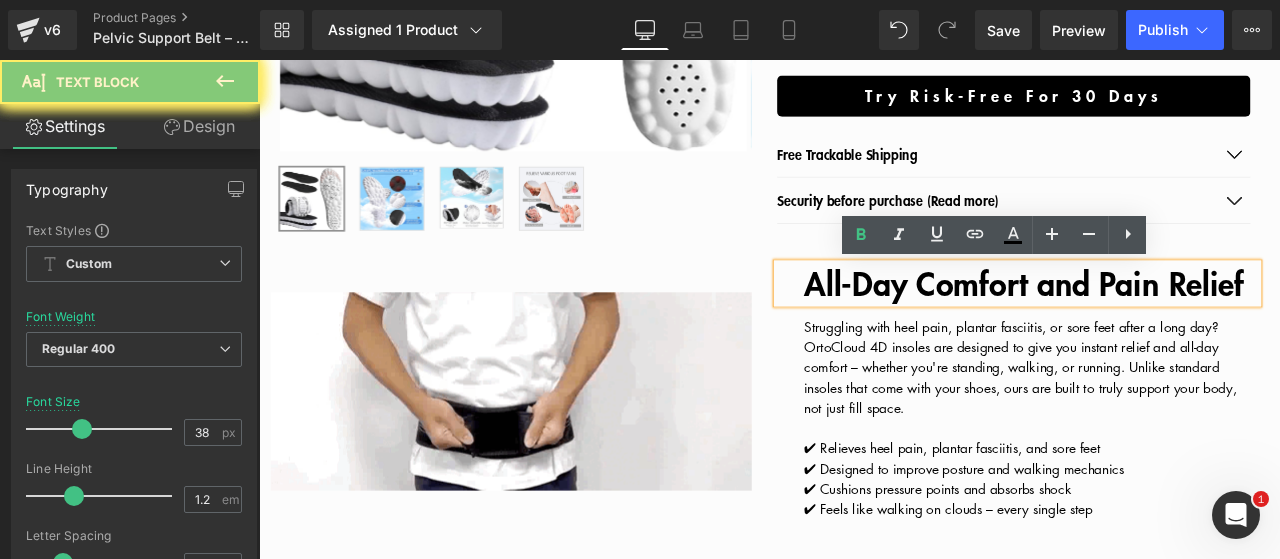 click on "All-Day Comfort and Pain Relief" at bounding box center [1166, 323] 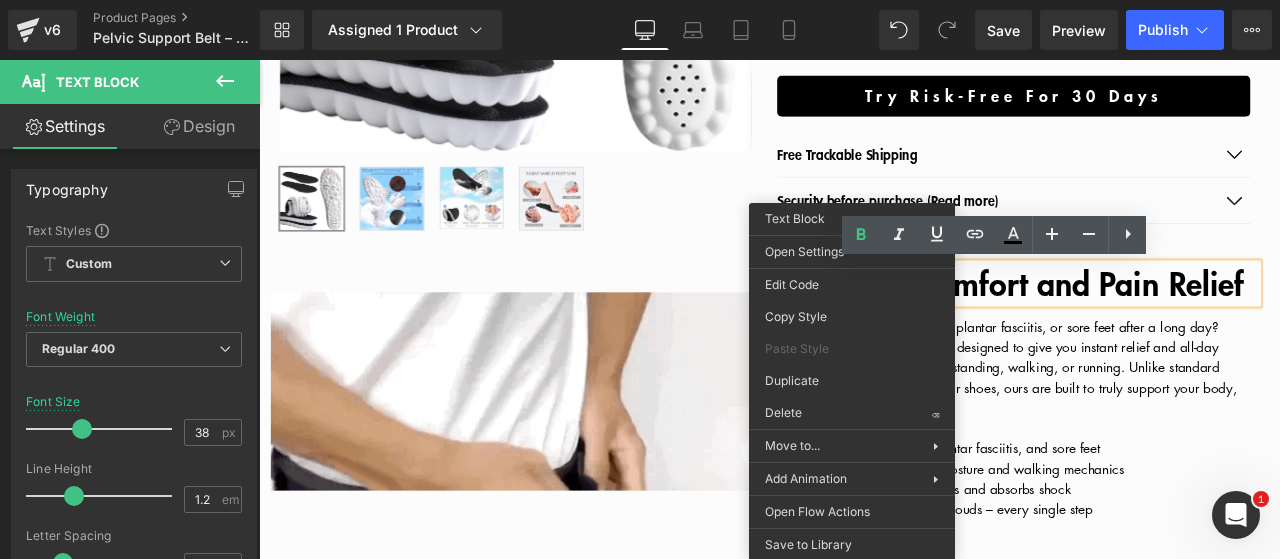 click on "All-Day Comfort and Pain Relief" at bounding box center [1174, 324] 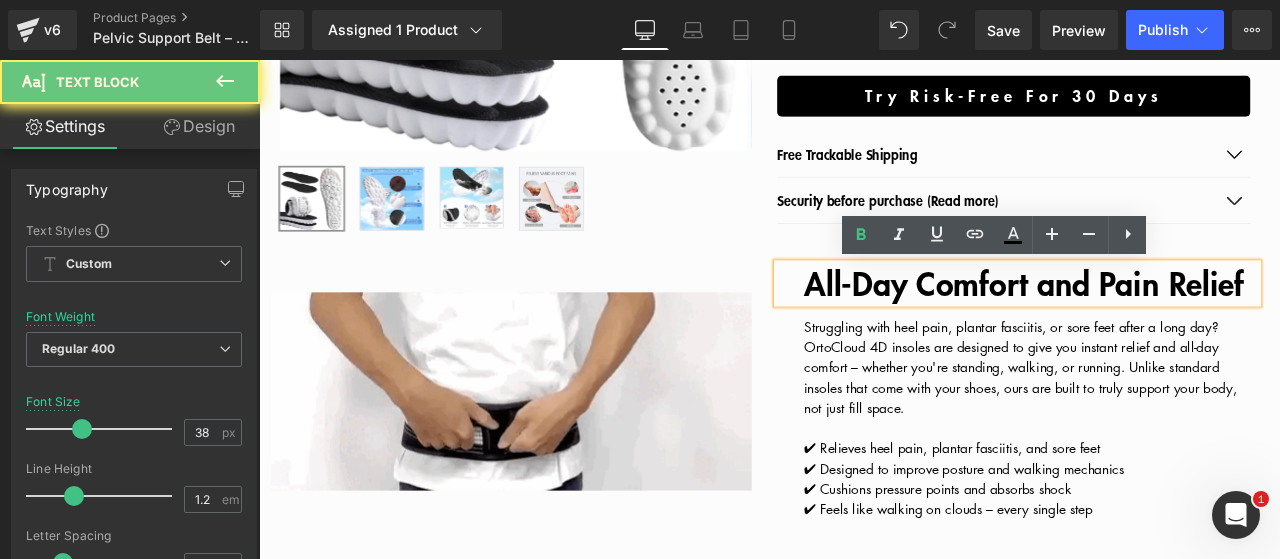 click on "All-Day Comfort and Pain Relief" at bounding box center (1174, 324) 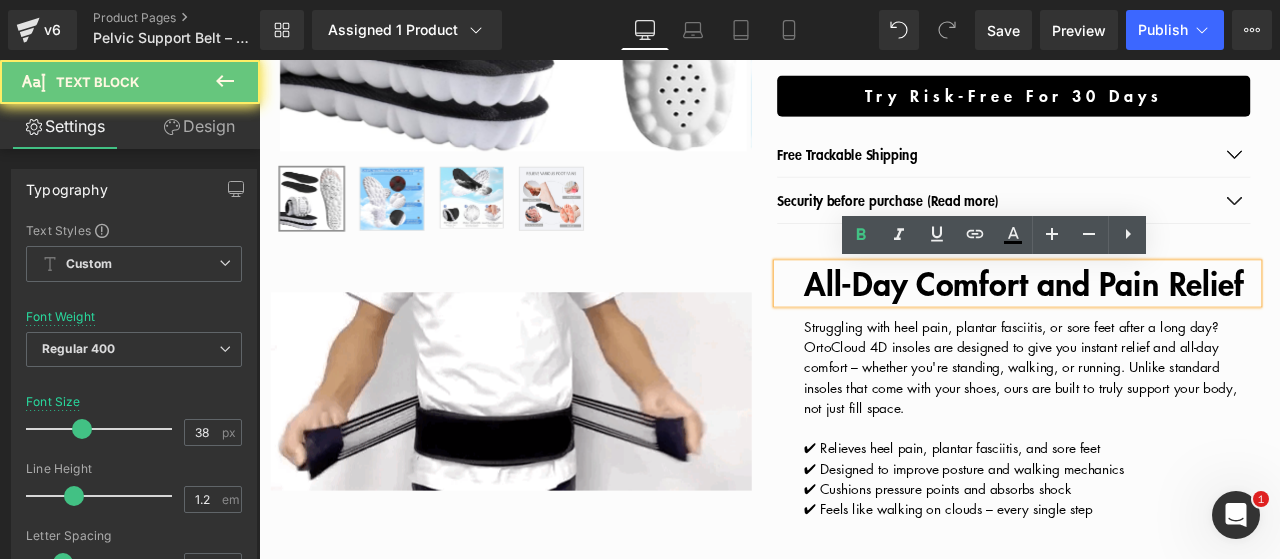 click on "All-Day Comfort and Pain Relief" at bounding box center [1174, 324] 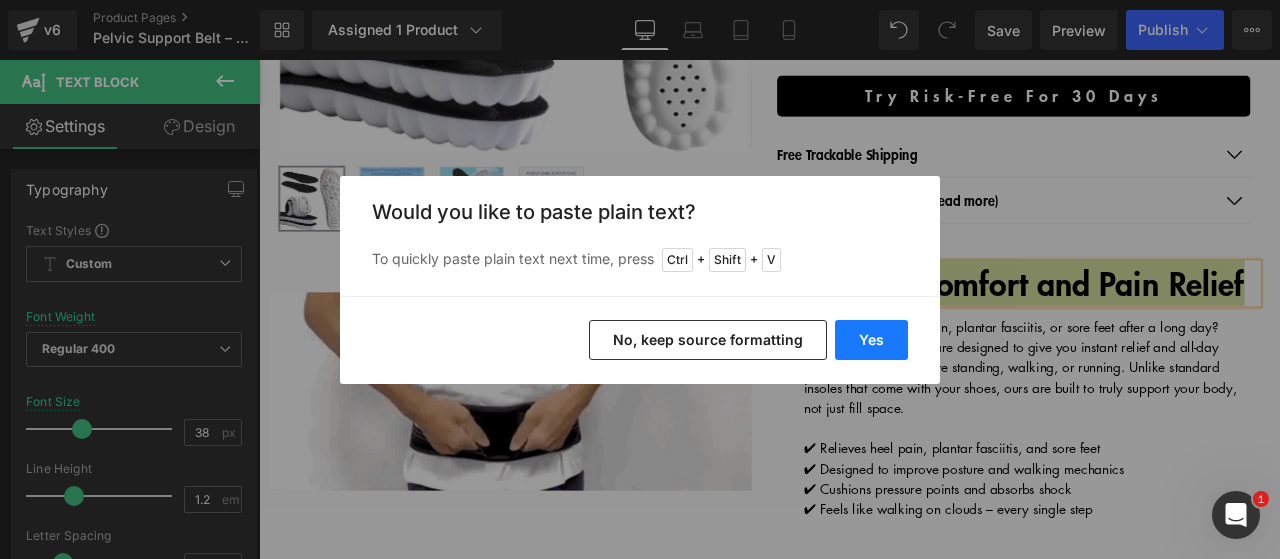 click on "Yes" at bounding box center [871, 340] 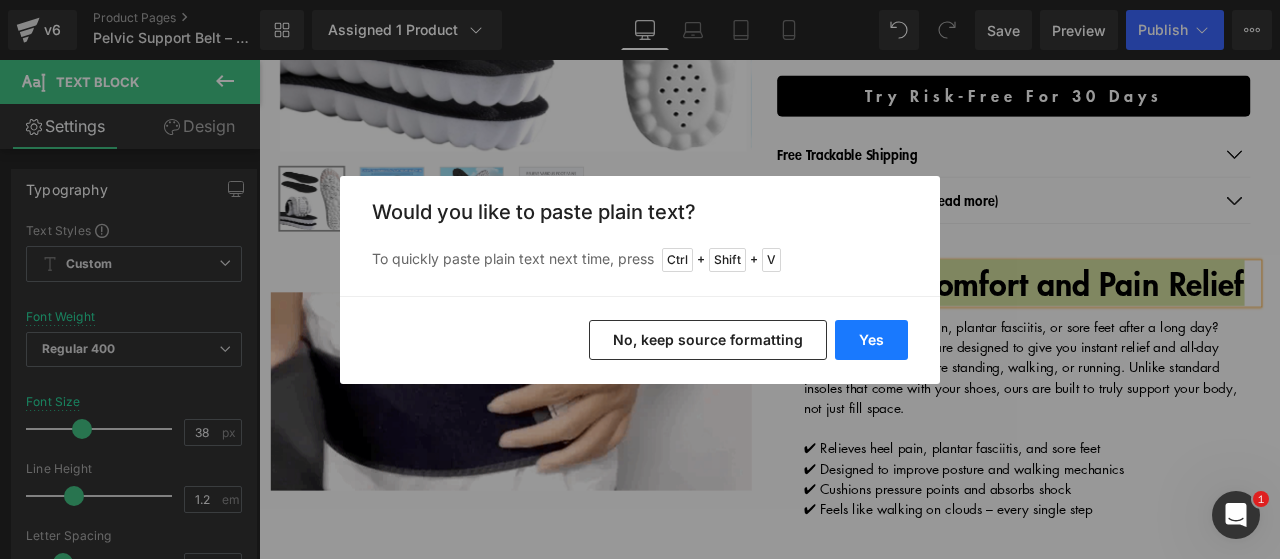 type 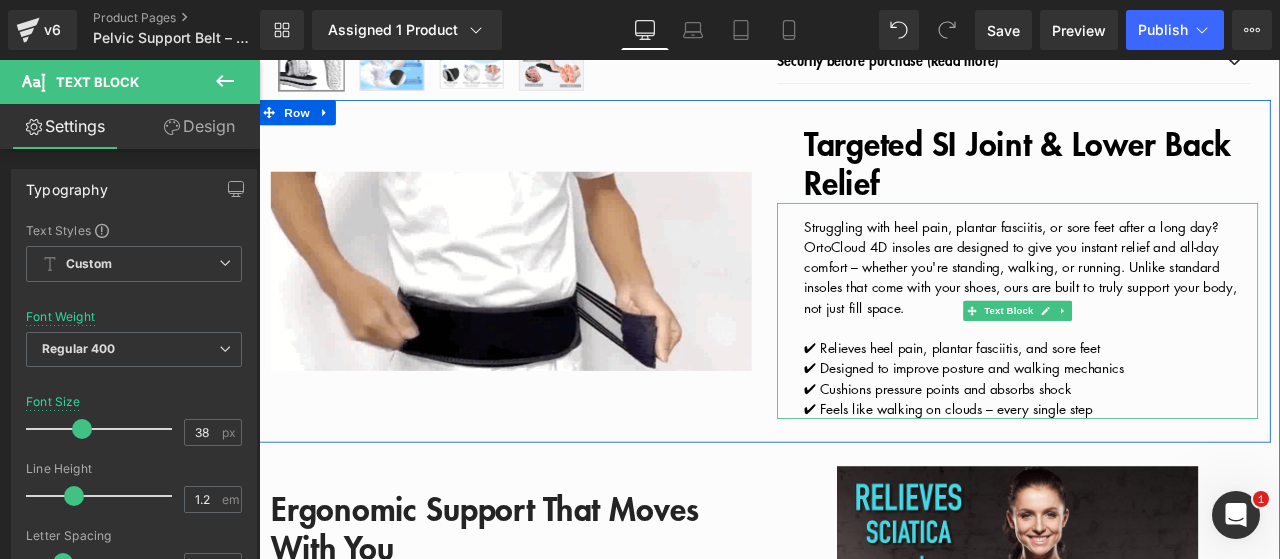 scroll, scrollTop: 774, scrollLeft: 0, axis: vertical 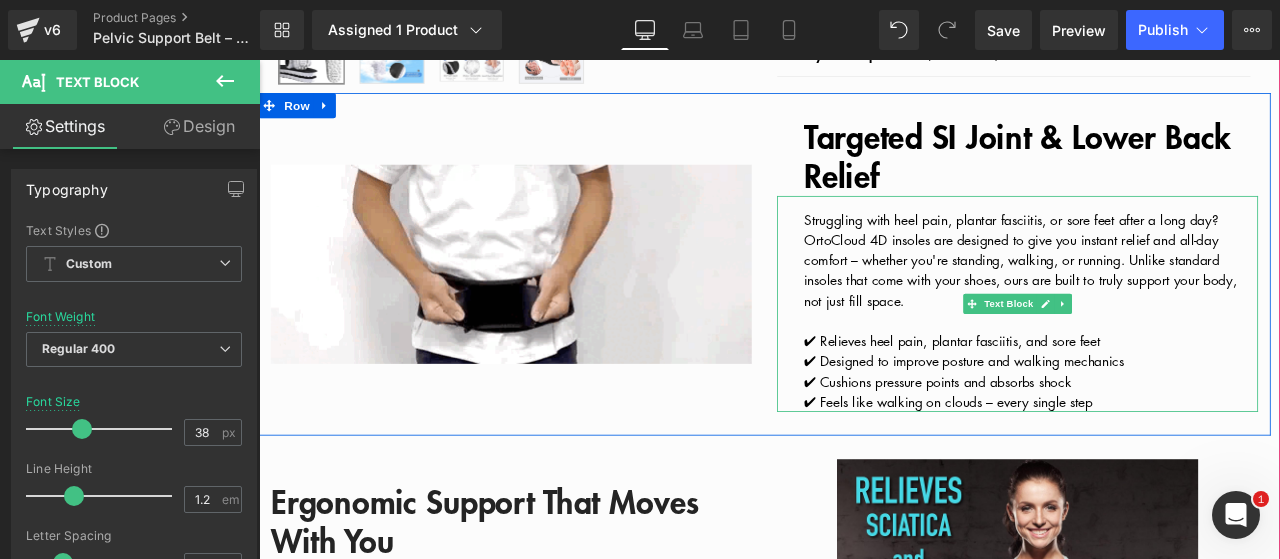 click on "✔ Cushions pressure points and absorbs shock" at bounding box center (1063, 441) 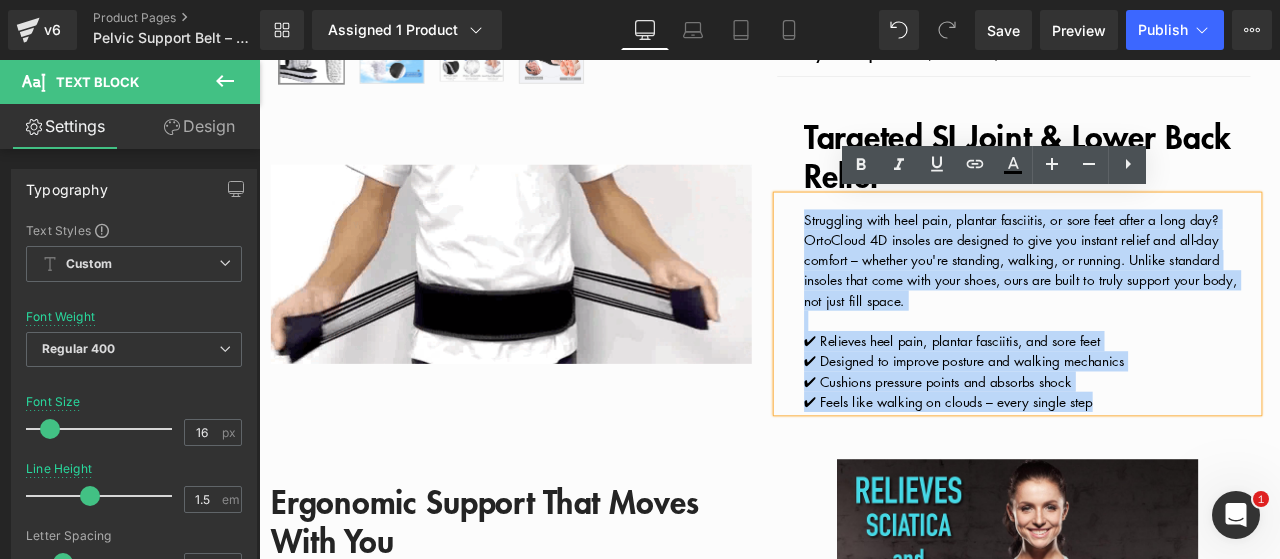 drag, startPoint x: 1260, startPoint y: 464, endPoint x: 896, endPoint y: 238, distance: 428.45303 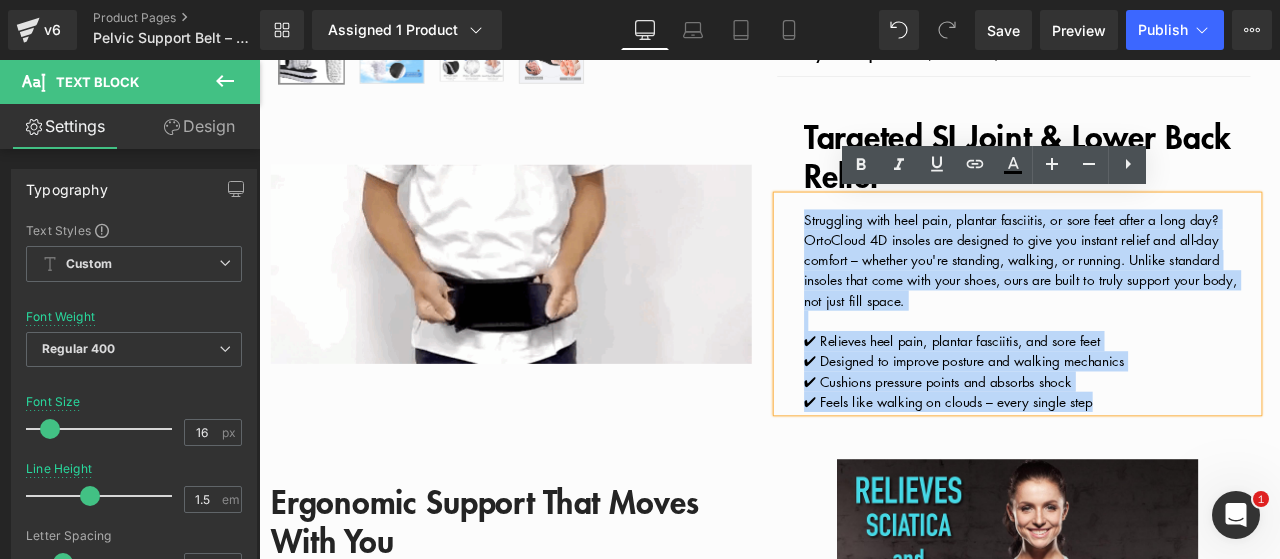 click on "Struggling with heel pain, plantar fasciitis, or sore feet after a long day? OrtoCloud 4D insoles are designed to give you instant relief and all-day comfort – whether you're standing, walking, or running. Unlike standard insoles that come with your shoes, ours are built to truly support your body, not just fill space. ✔ Relieves heel pain, plantar fasciitis, and sore feet ✔ Designed to improve posture and walking mechanics ✔ Cushions pressure points and absorbs shock ✔ Feels like walking on clouds – every single step" at bounding box center [1158, 349] 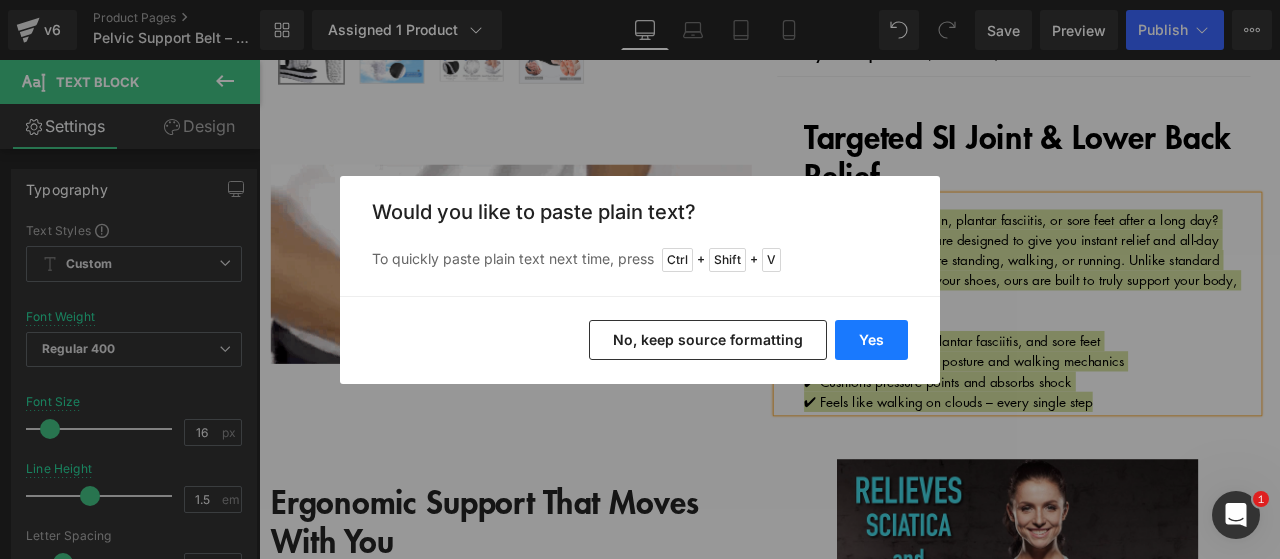 click on "Yes" at bounding box center (871, 340) 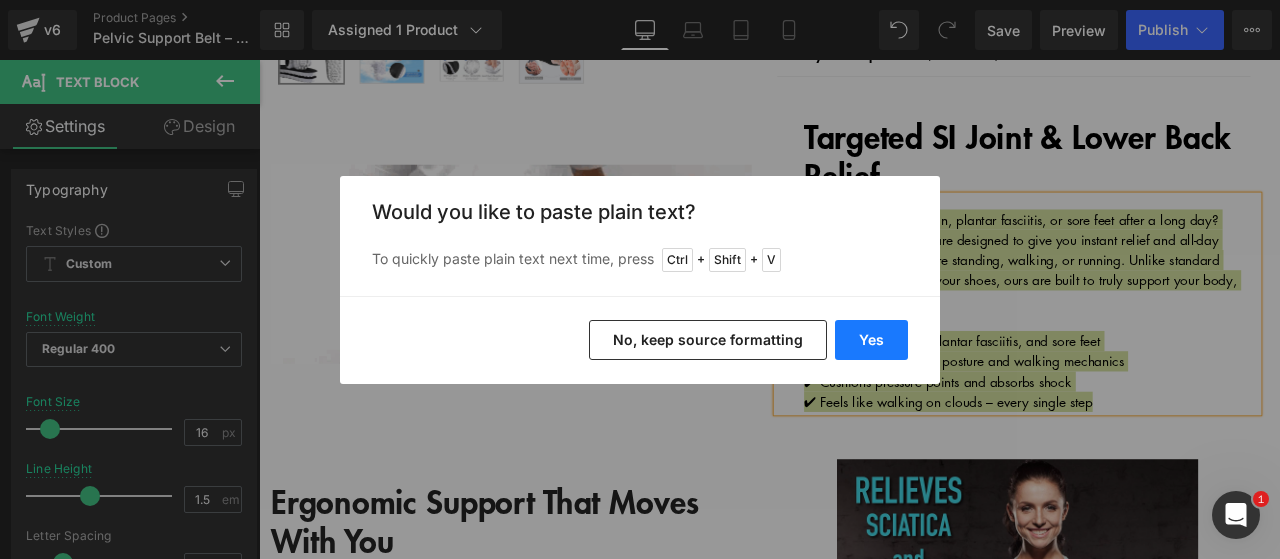 type 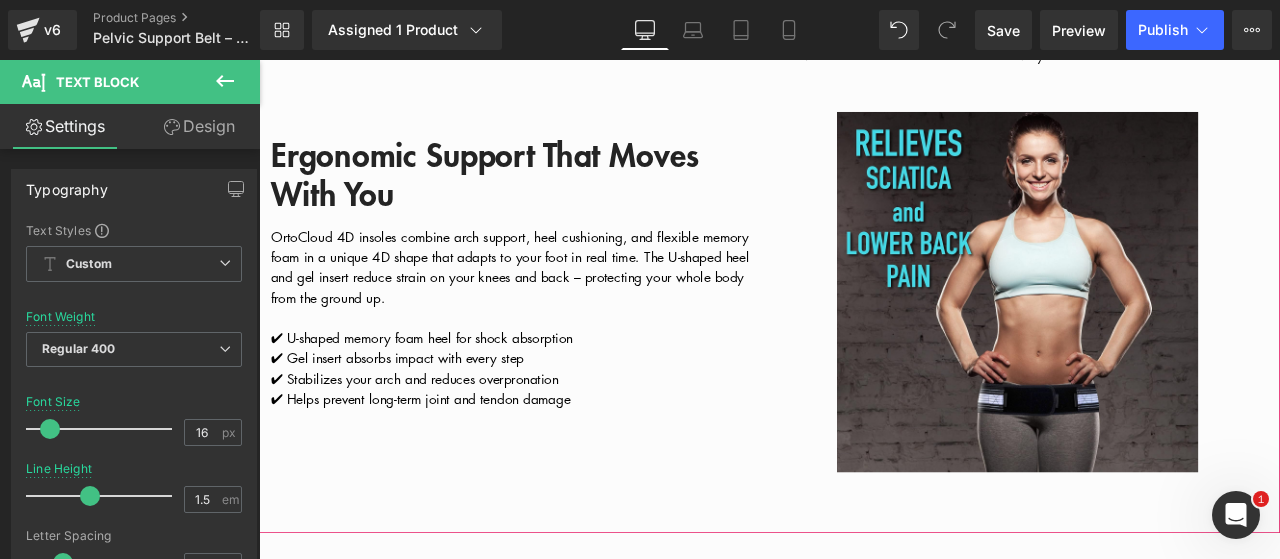 scroll, scrollTop: 1258, scrollLeft: 0, axis: vertical 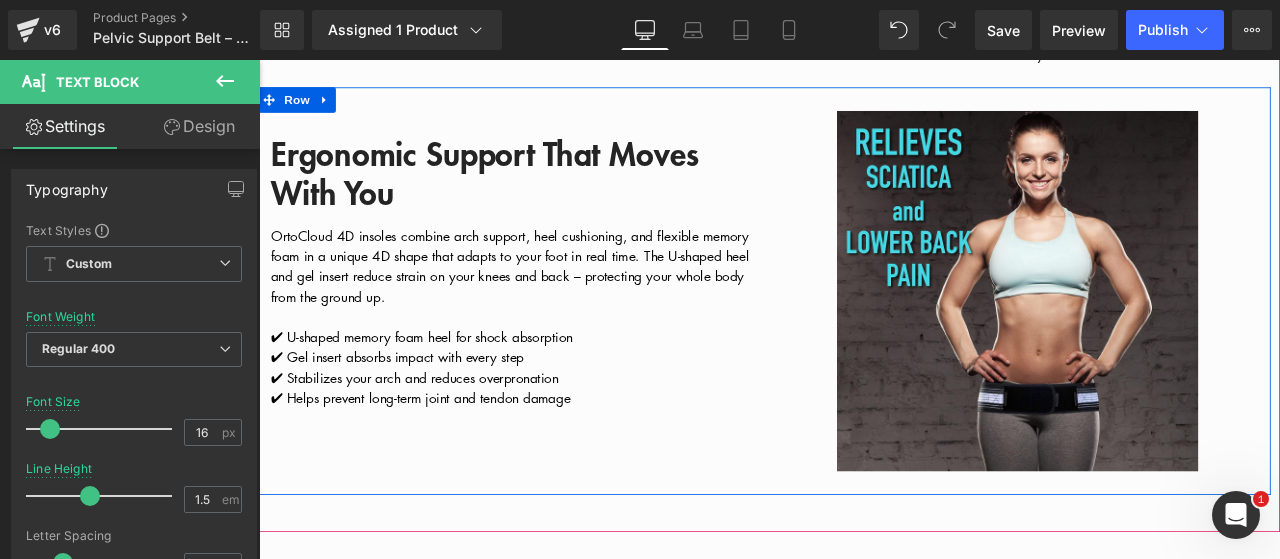 click on "Ergonomic Support That Moves With You" at bounding box center (527, 194) 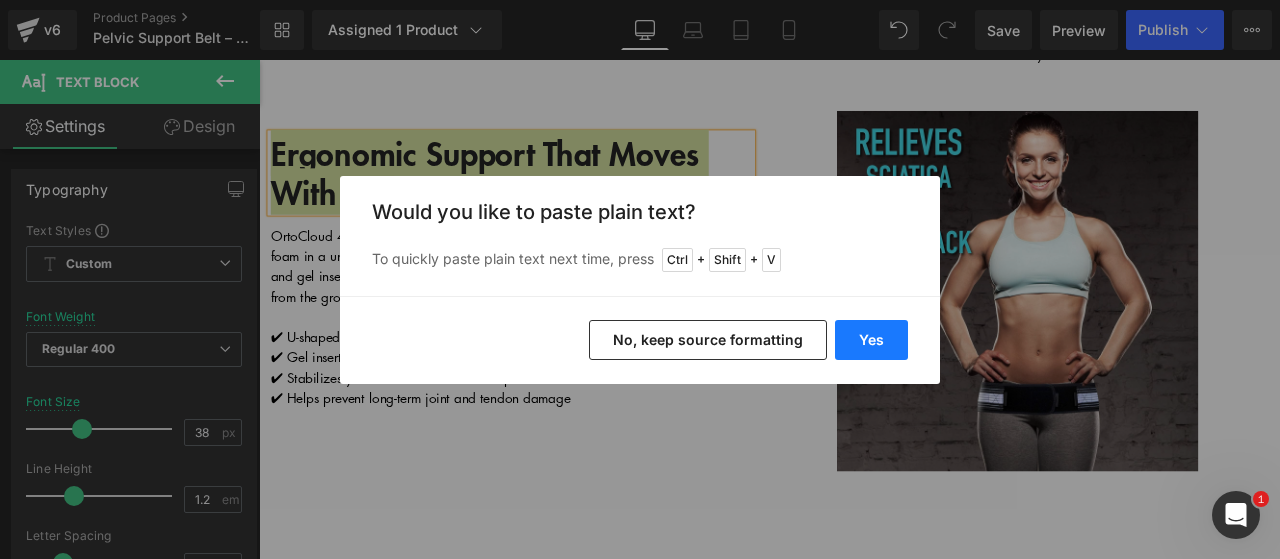 click on "Yes" at bounding box center (871, 340) 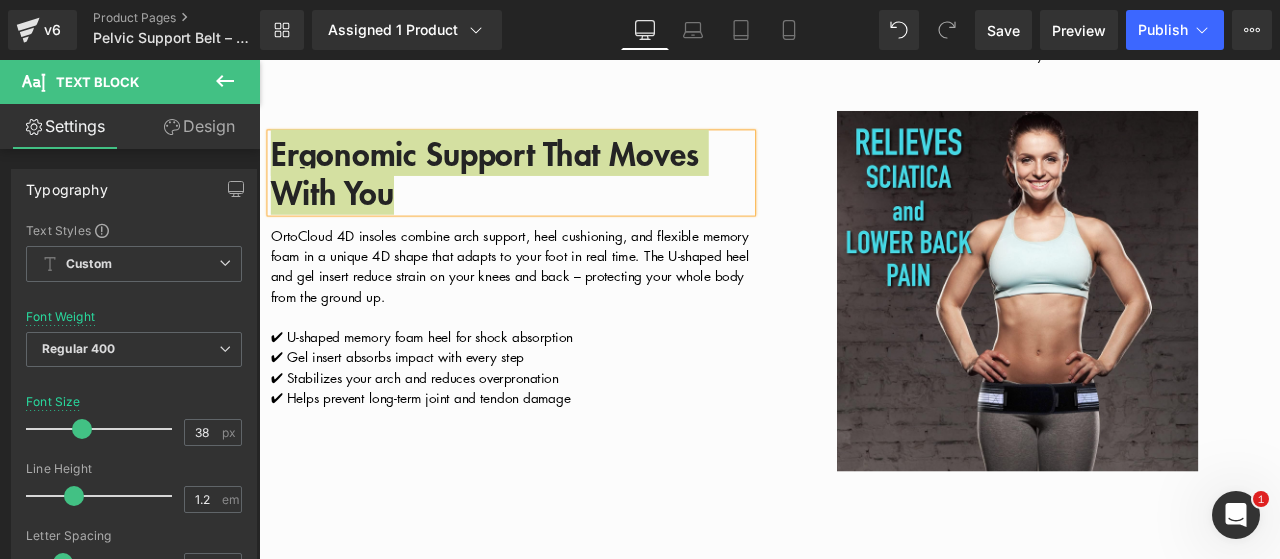 type 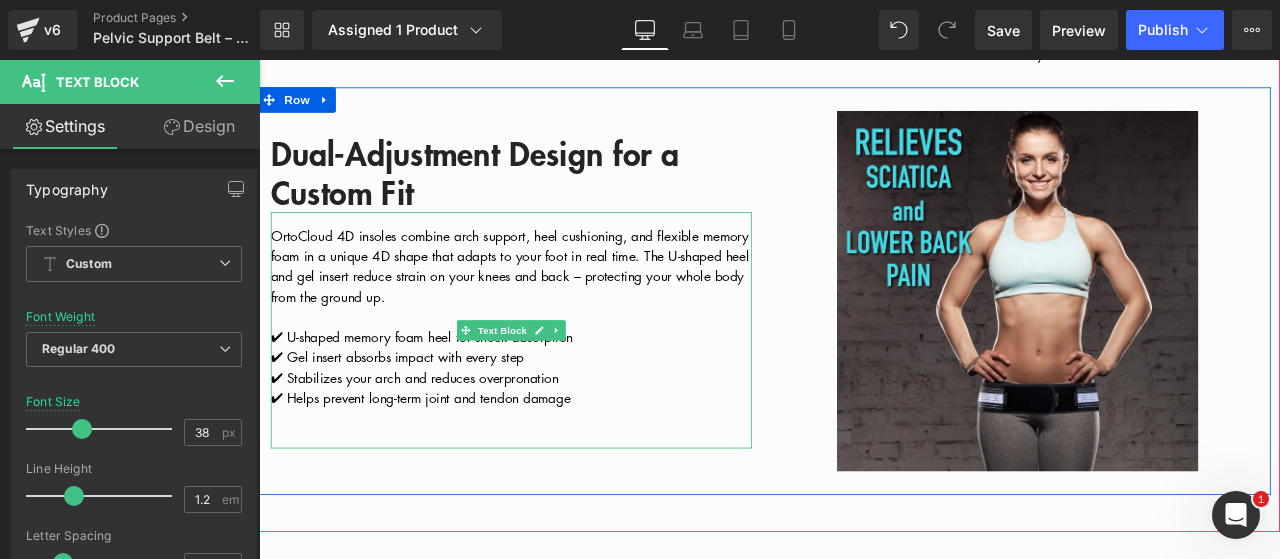 click on "✔ Helps prevent long-term joint and tendon damage" at bounding box center (558, 461) 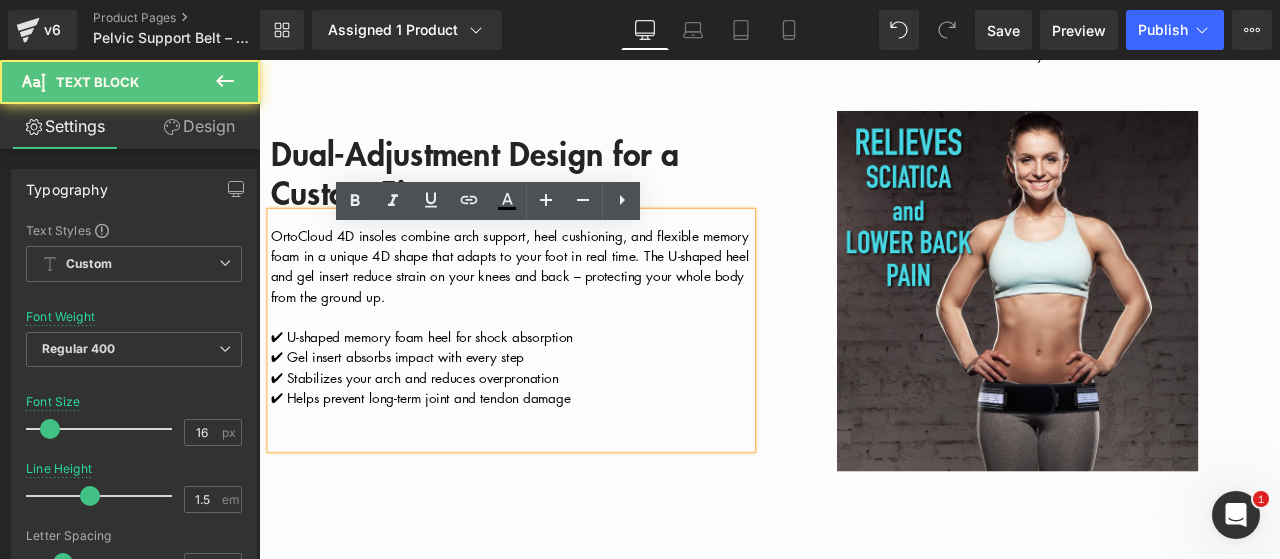 click on "✔ Helps prevent long-term joint and tendon damage" at bounding box center [558, 461] 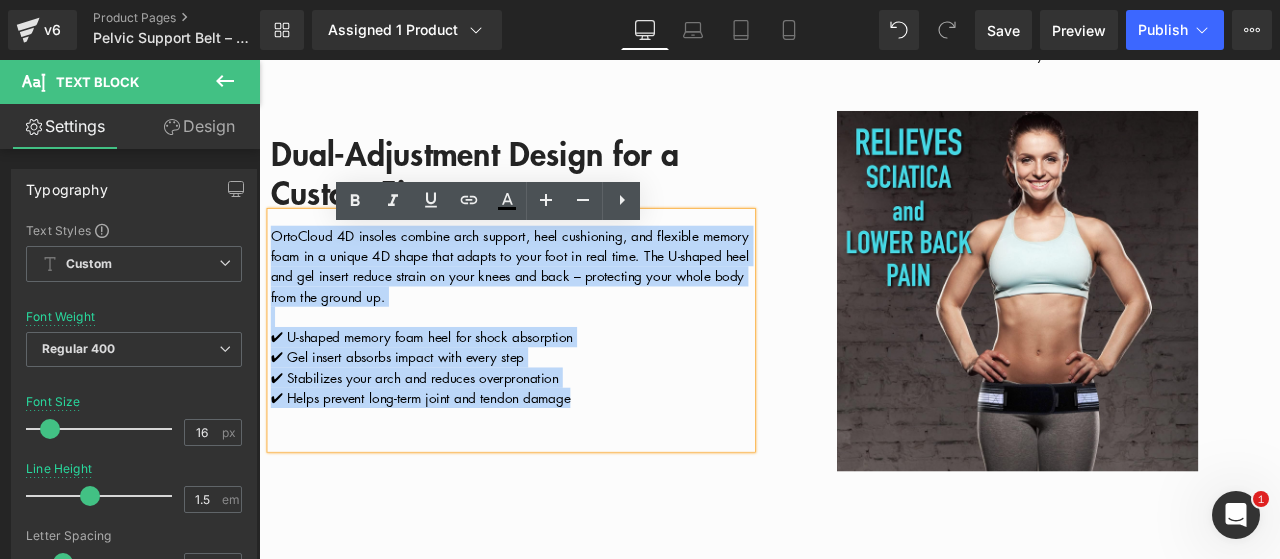 drag, startPoint x: 659, startPoint y: 489, endPoint x: 268, endPoint y: 276, distance: 445.25275 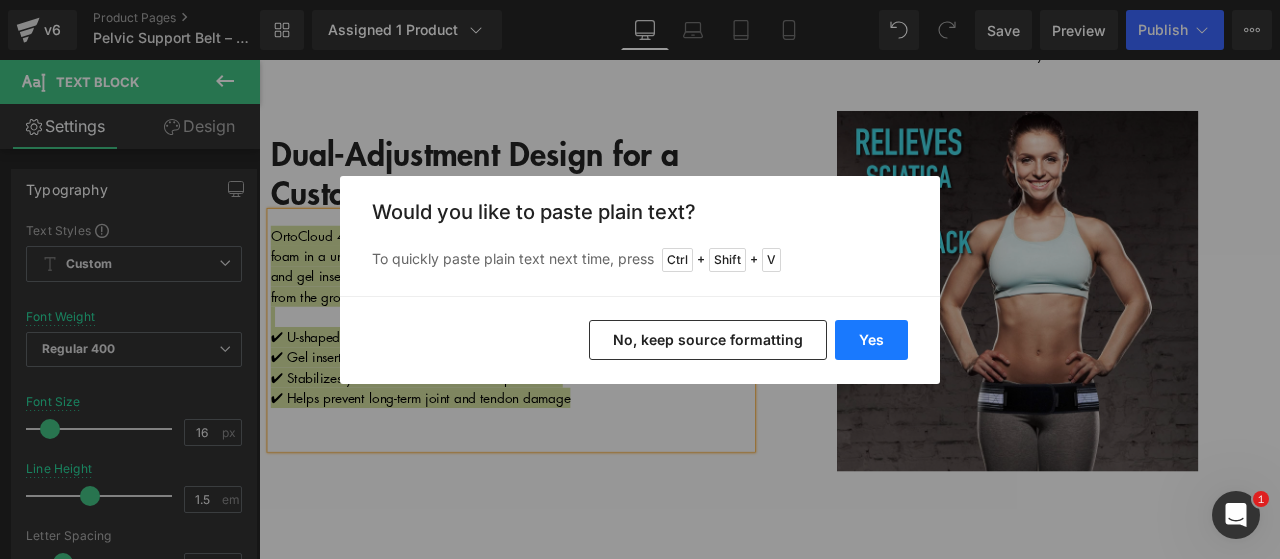 click on "Yes" at bounding box center [871, 340] 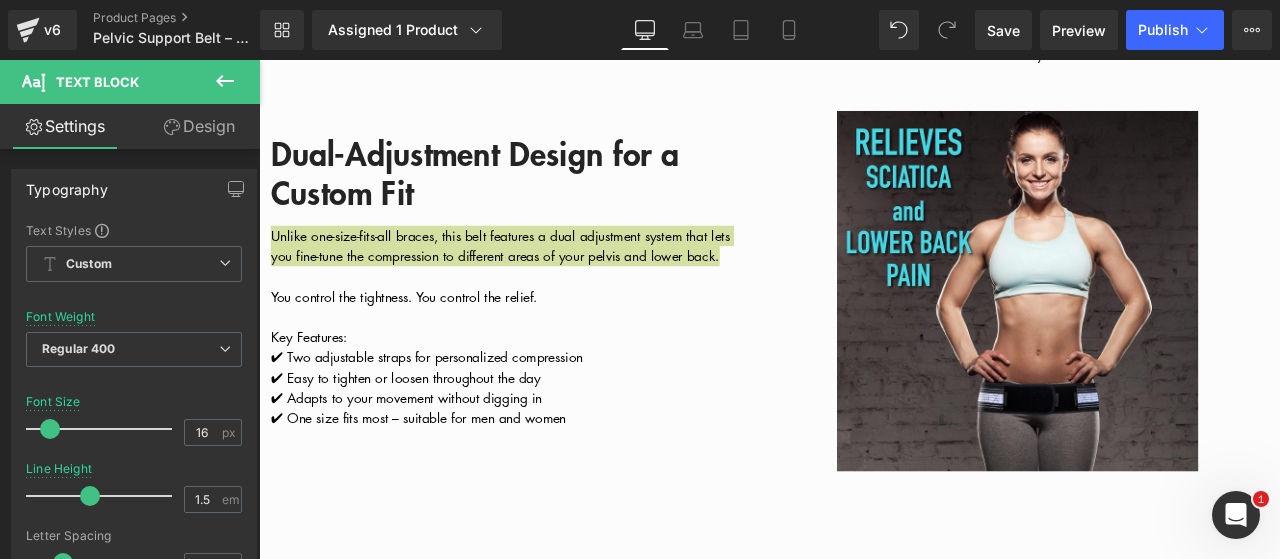 type 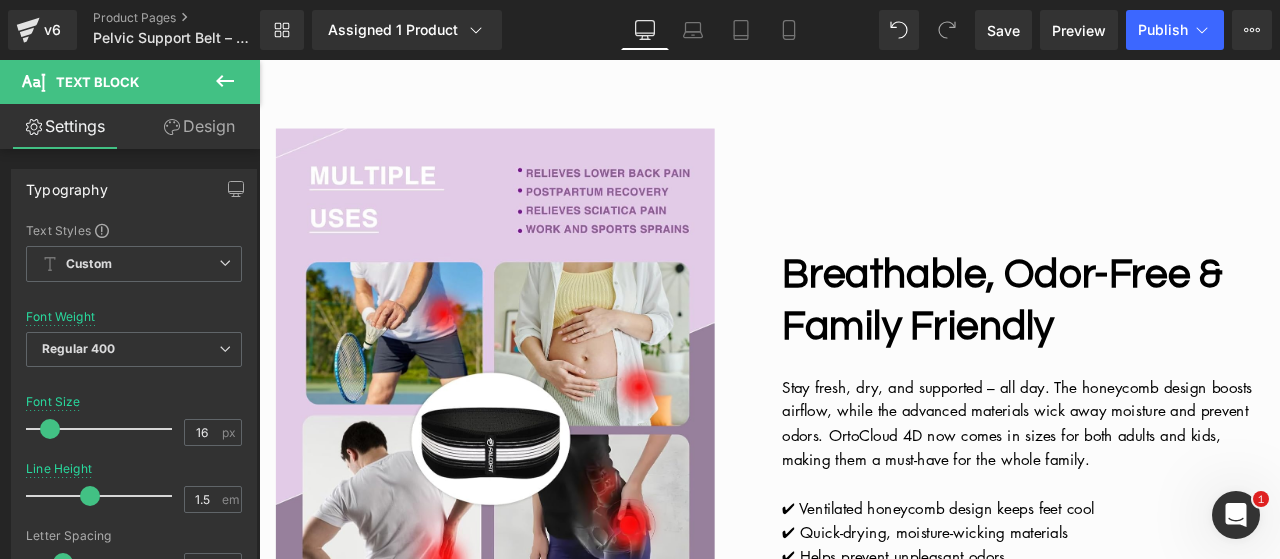 scroll, scrollTop: 1830, scrollLeft: 0, axis: vertical 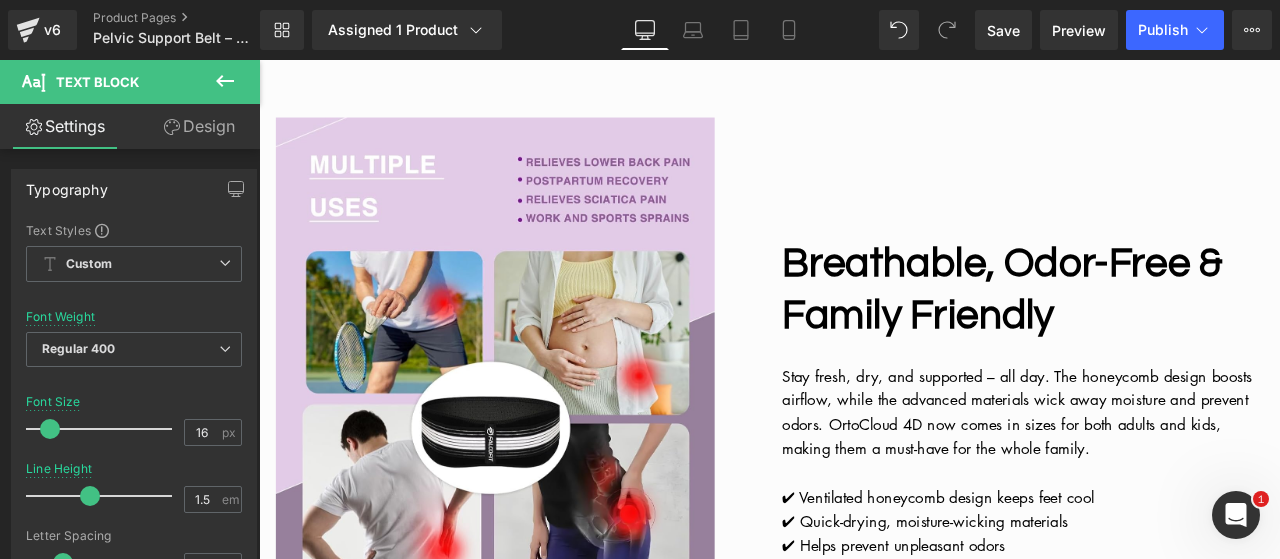 click on "Breathable, Odor-Free & Family Friendly" at bounding box center [1140, 332] 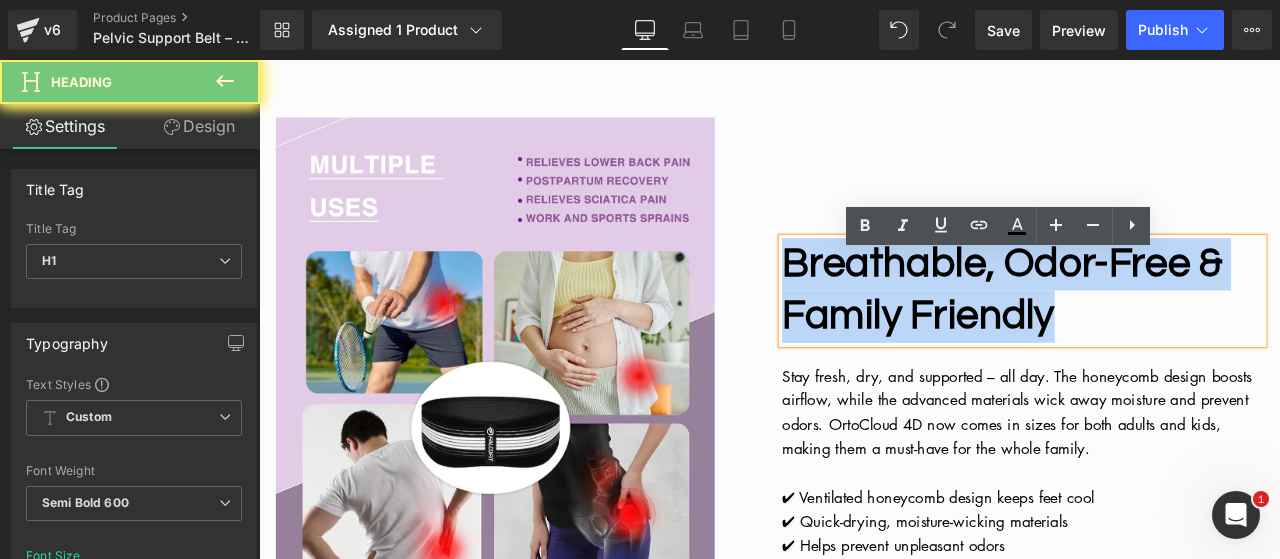 paste 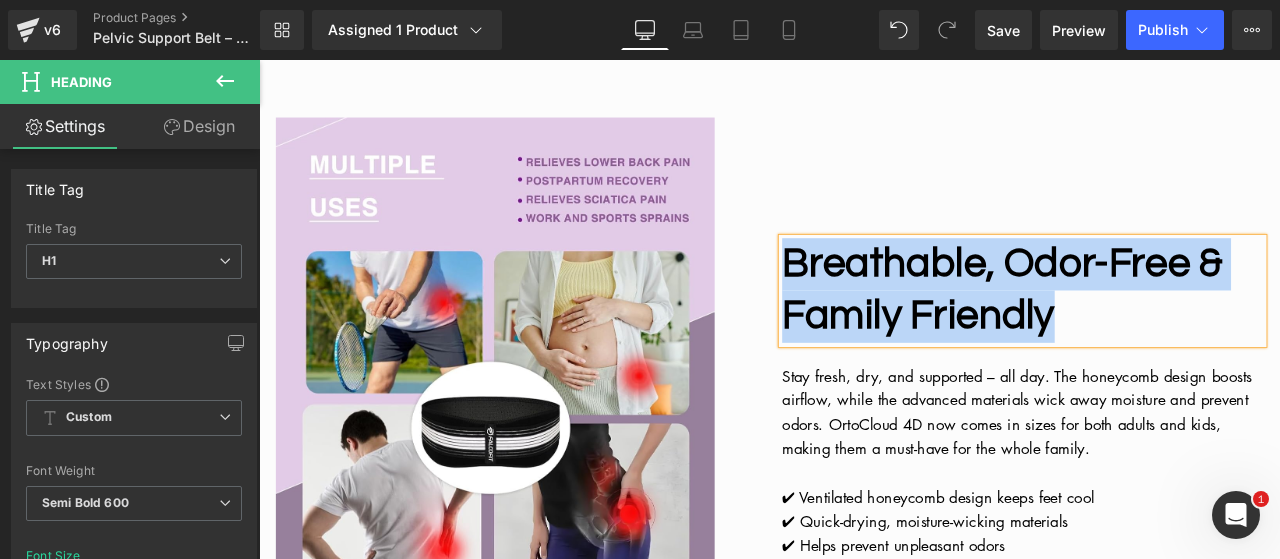 type 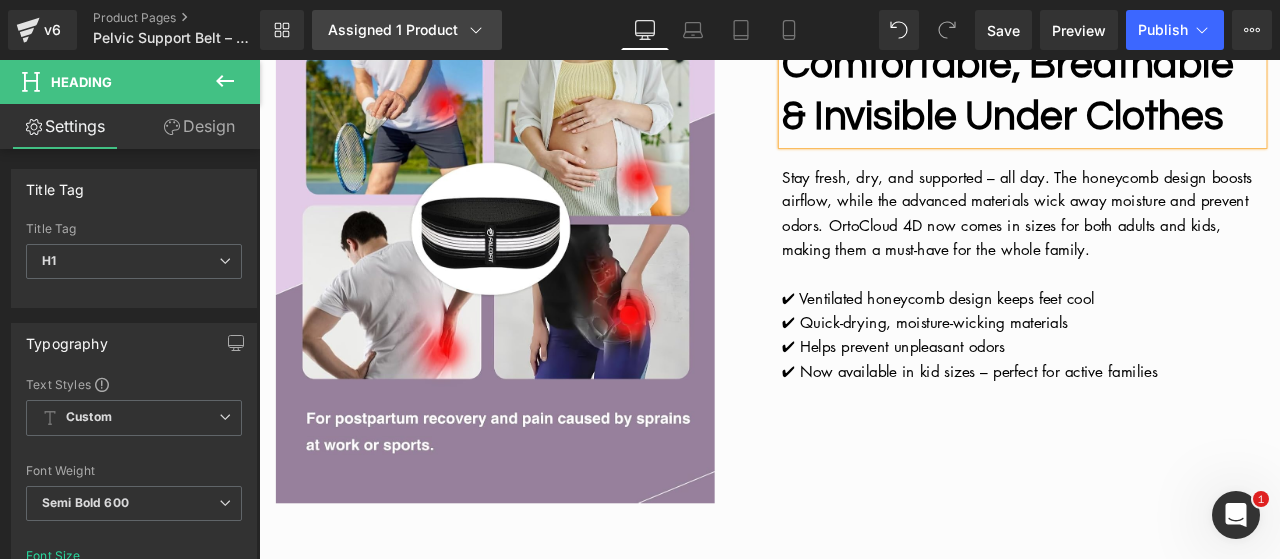scroll, scrollTop: 2066, scrollLeft: 0, axis: vertical 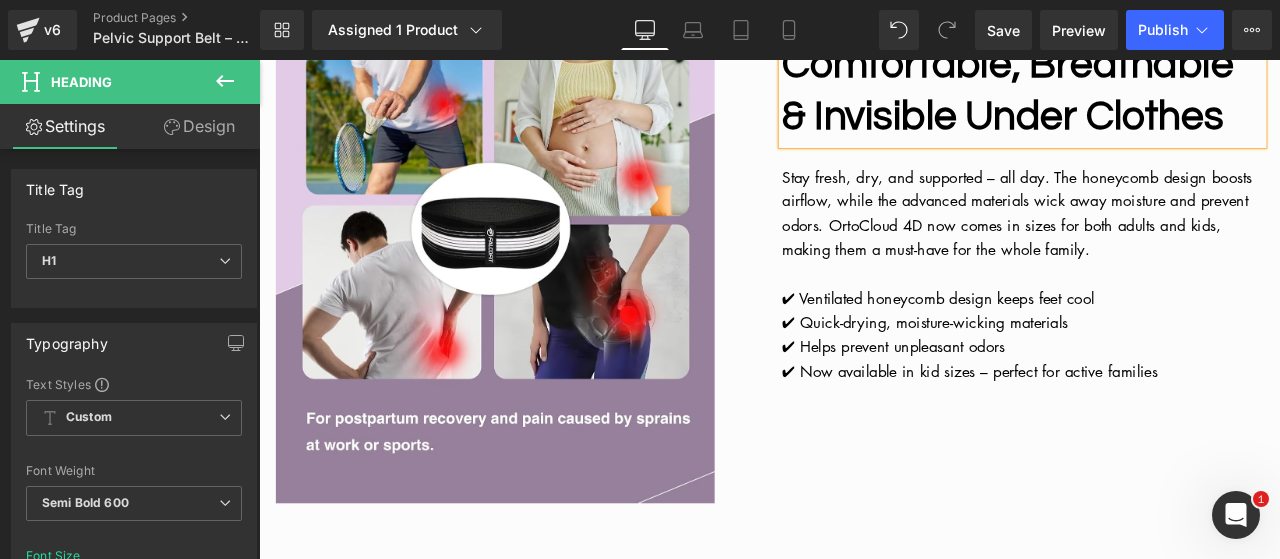 click on "✔ Now available in kid sizes – perfect for active families" at bounding box center (1164, 428) 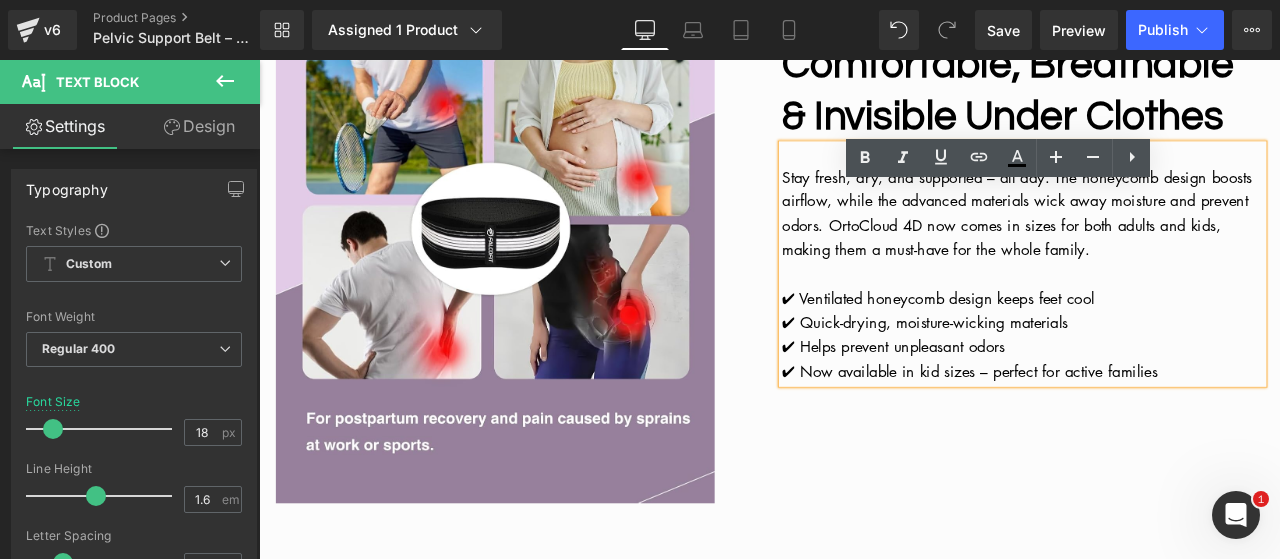 drag, startPoint x: 1325, startPoint y: 483, endPoint x: 867, endPoint y: 248, distance: 514.7708 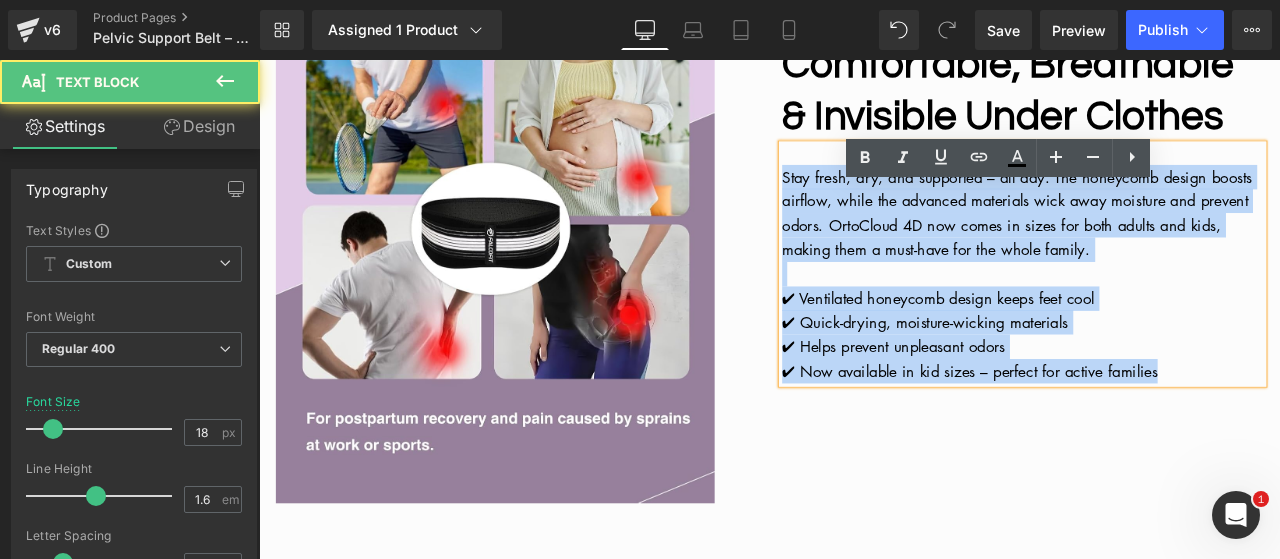 click on "Stay fresh, dry, and supported – all day. The honeycomb design boosts airflow, while the advanced materials wick away moisture and prevent odors. OrtoCloud 4D now comes in sizes for both adults and kids, making them a must-have for the whole family. ✔ Ventilated honeycomb design keeps feet cool ✔ Quick-drying, moisture-wicking materials ✔ Helps prevent unpleasant odors ✔ Now available in kid sizes – perfect for active families" at bounding box center (1164, 301) 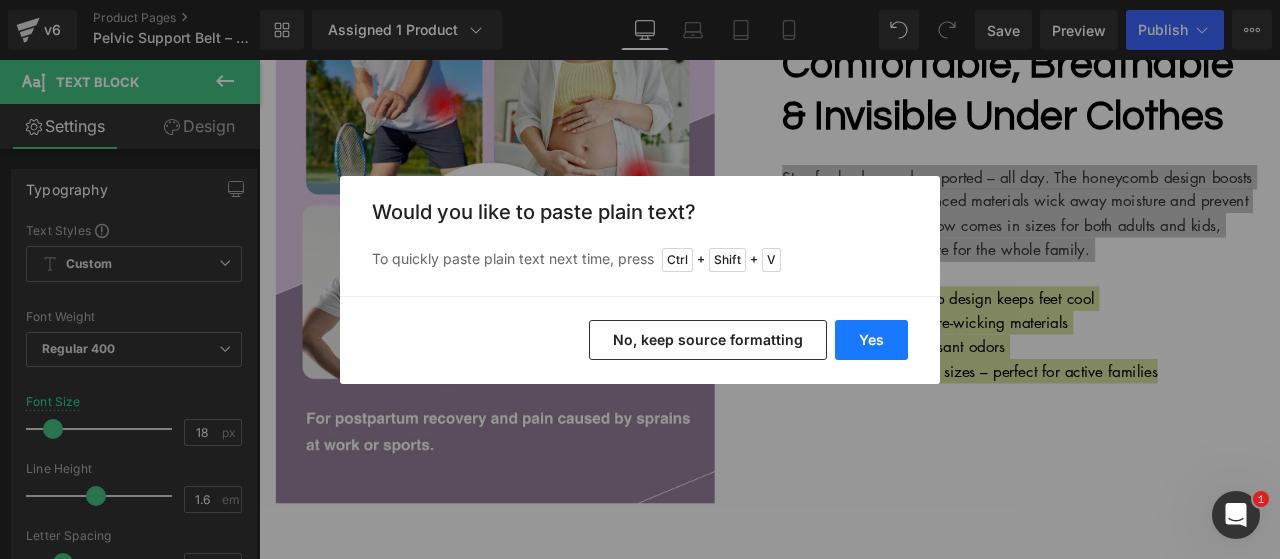 click on "Yes" at bounding box center (871, 340) 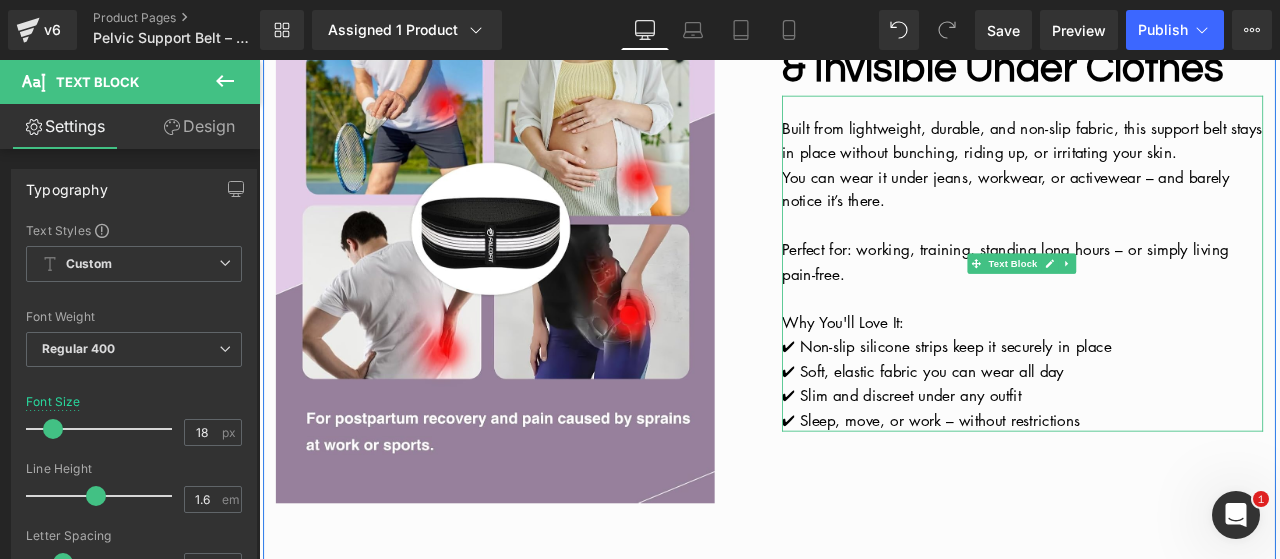 click on "Why You'll Love It:" at bounding box center (1164, 370) 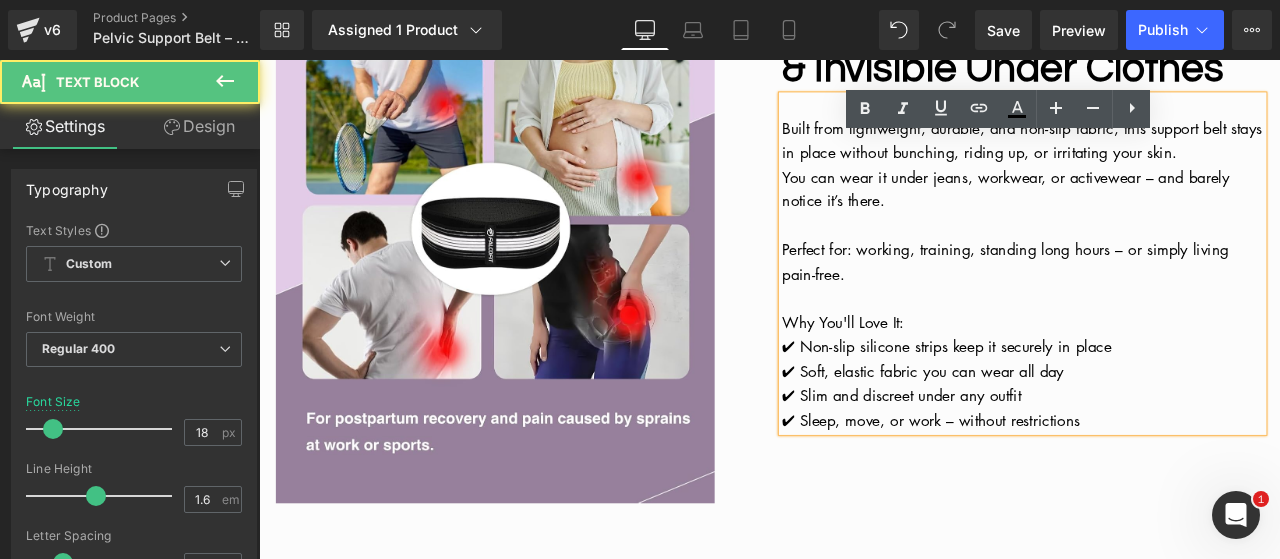 click on "Why You'll Love It:" at bounding box center [1164, 370] 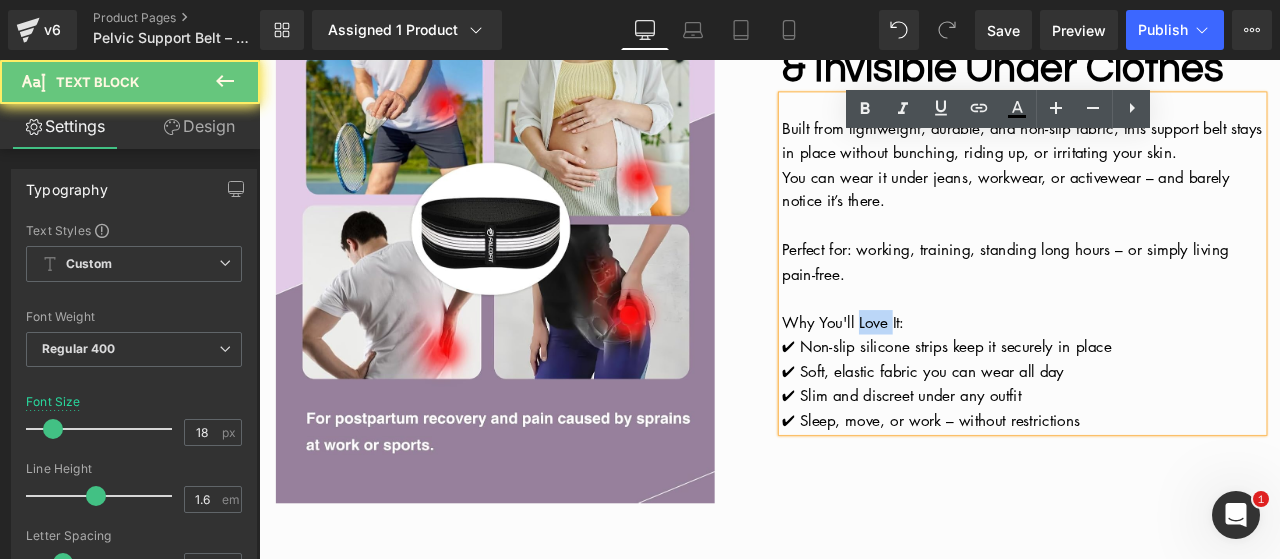 click on "Why You'll Love It:" at bounding box center (1164, 370) 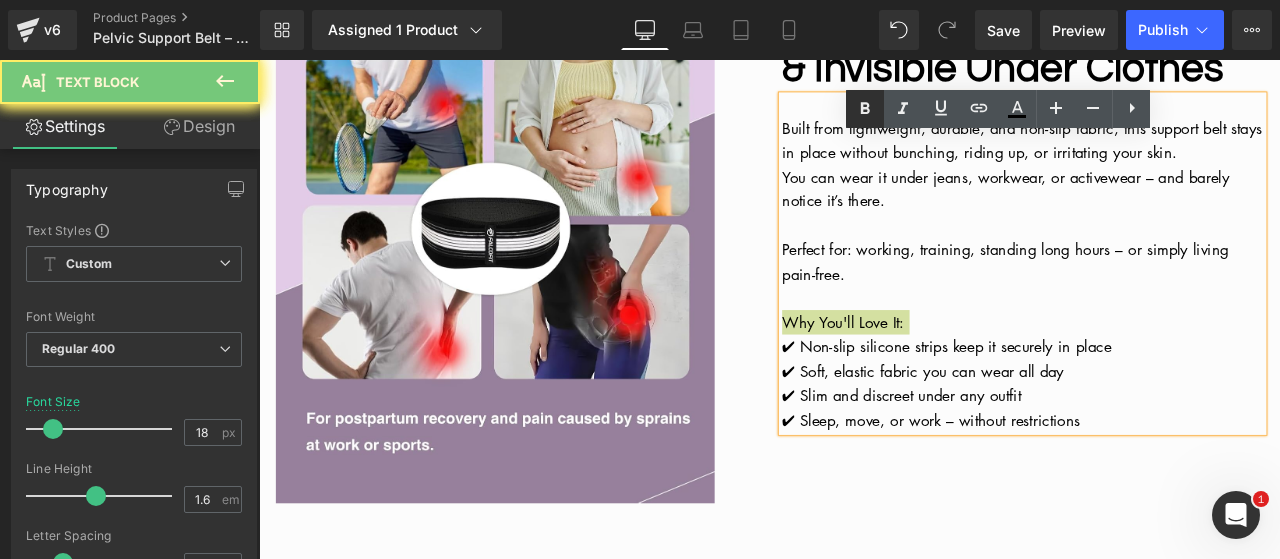 click 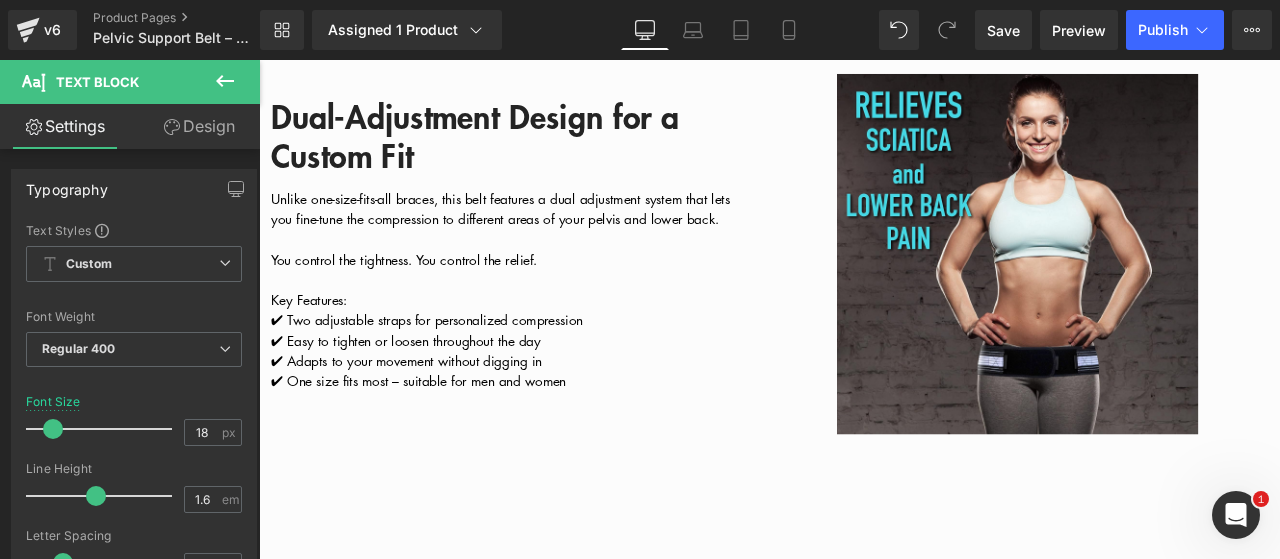 scroll, scrollTop: 1266, scrollLeft: 0, axis: vertical 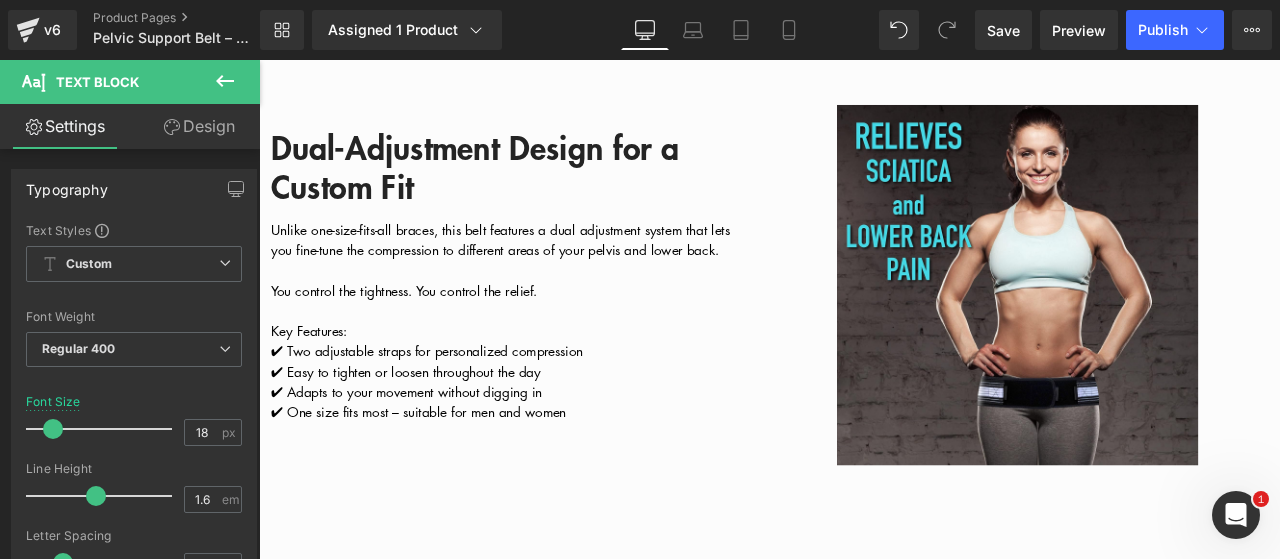 click on "Key Features:" at bounding box center [318, 381] 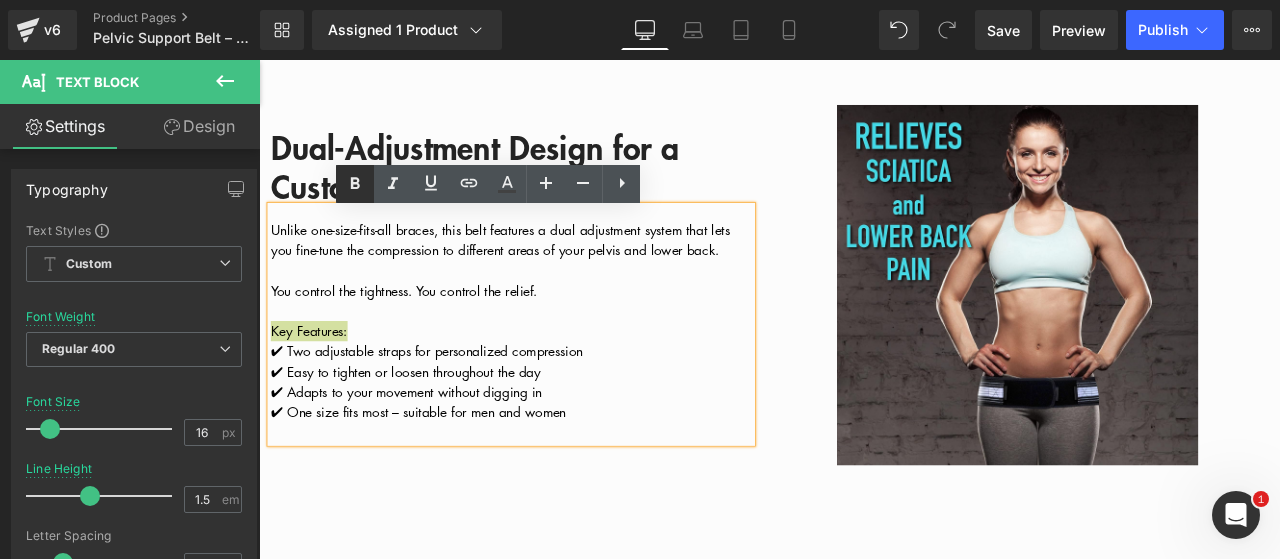 click 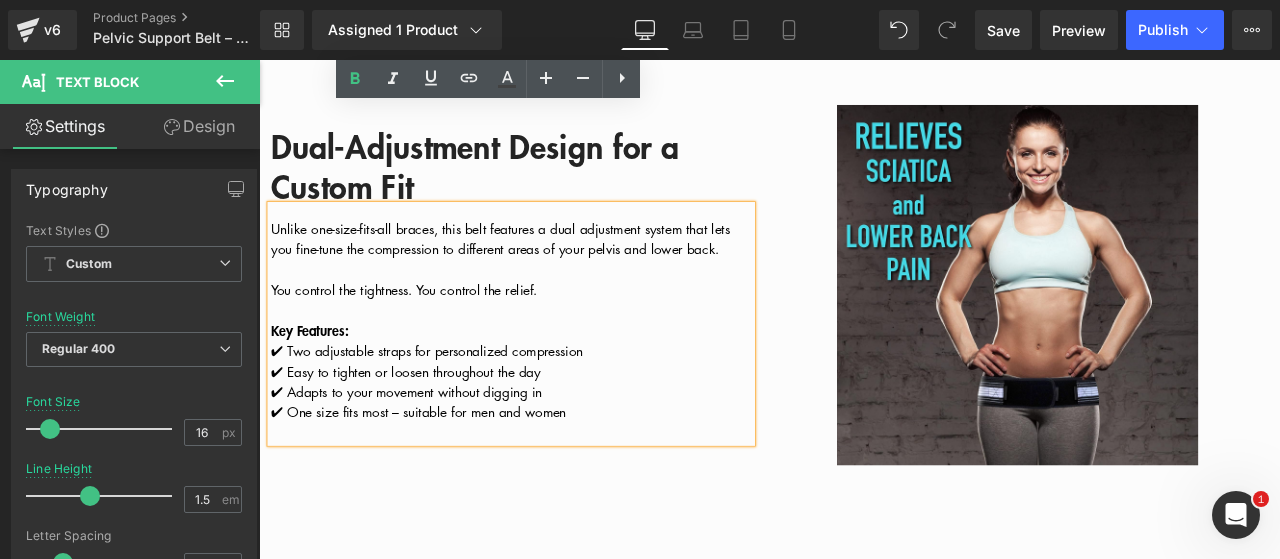 scroll, scrollTop: 1666, scrollLeft: 0, axis: vertical 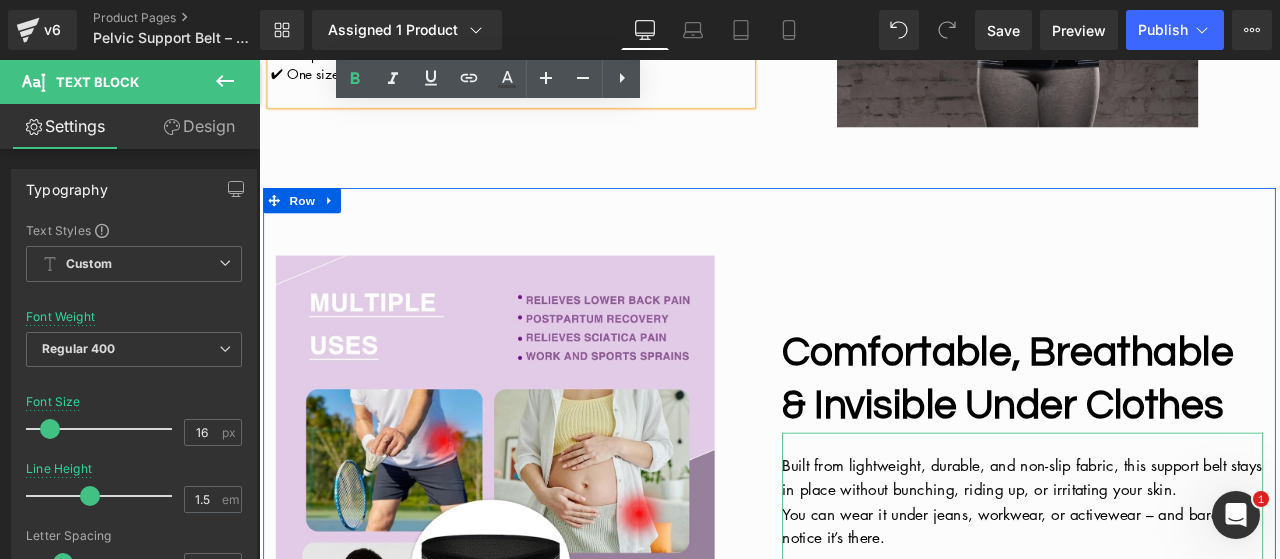 click on "Built from lightweight, durable, and non-slip fabric, this support belt stays in place without bunching, riding up, or irritating your skin. You can wear it under jeans, workwear, or activewear – and barely notice it’s there. Perfect for: working, training, standing long hours – or simply living pain-free. Why You'll Love It: ✔ Non-slip silicone strips keep it securely in place ✔ Soft, elastic fabric you can wear all day ✔ Slim and discreet under any outfit ✔ Sleep, move, or work – without restrictions" at bounding box center [1164, 701] 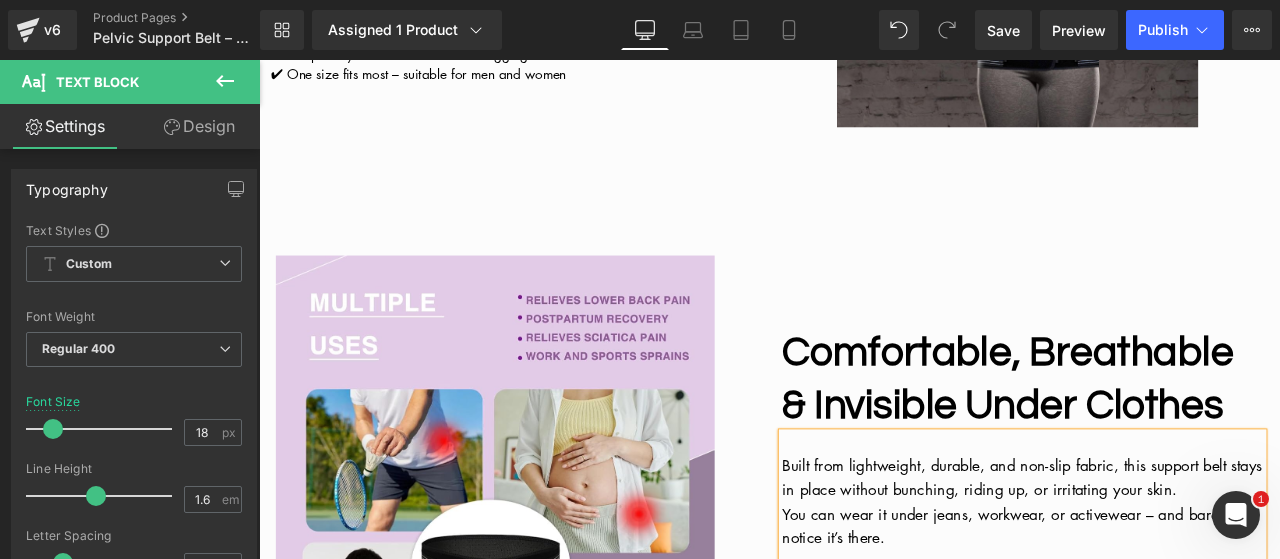 scroll, scrollTop: 1366, scrollLeft: 0, axis: vertical 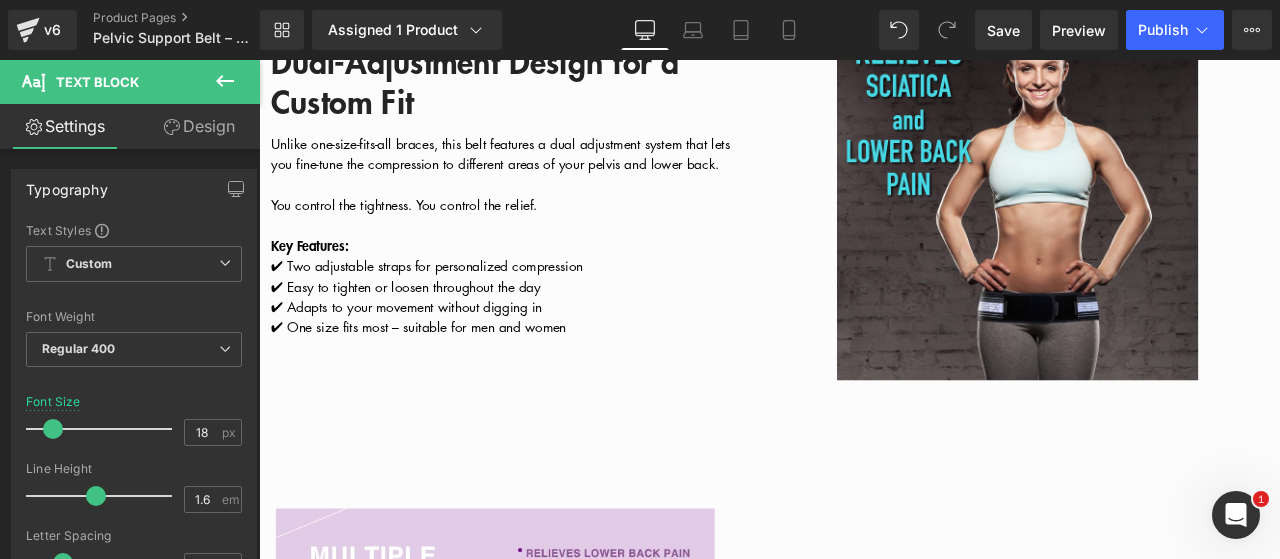 click on "Unlike one-size-fits-all braces, this belt features a dual adjustment system that lets you fine-tune the compression to different areas of your pelvis and lower back. You control the tightness. You control the relief. Key Features: ✔ Two adjustable straps for personalized compression ✔ Easy to tighten or loosen throughout the day ✔ Adapts to your movement without digging in ✔ One size fits most – suitable for men and women
Text Block" at bounding box center (558, 272) 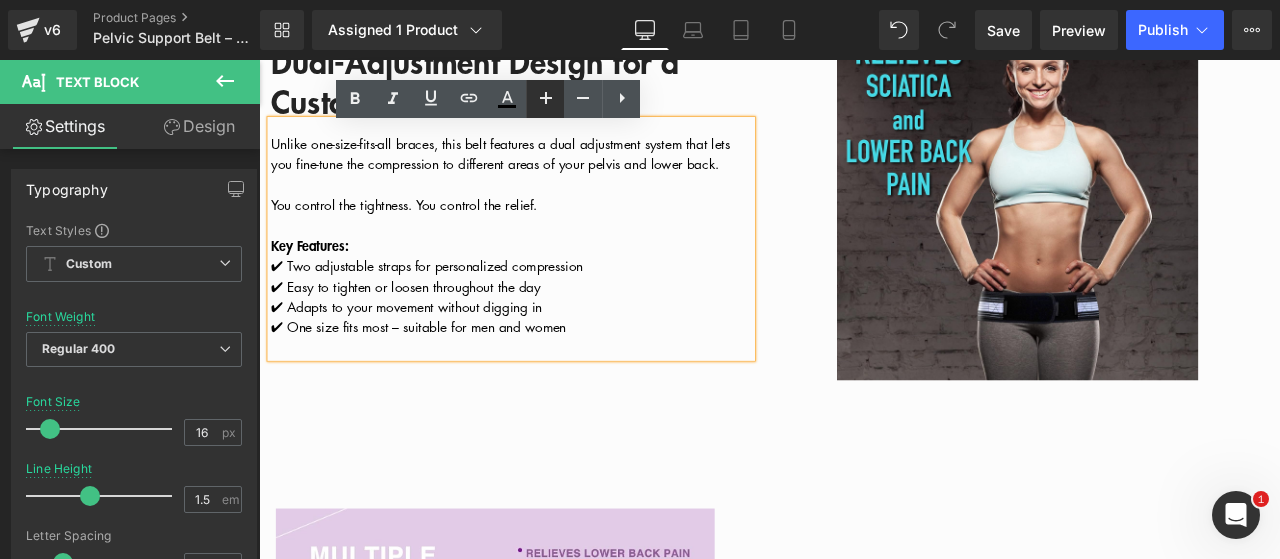 click 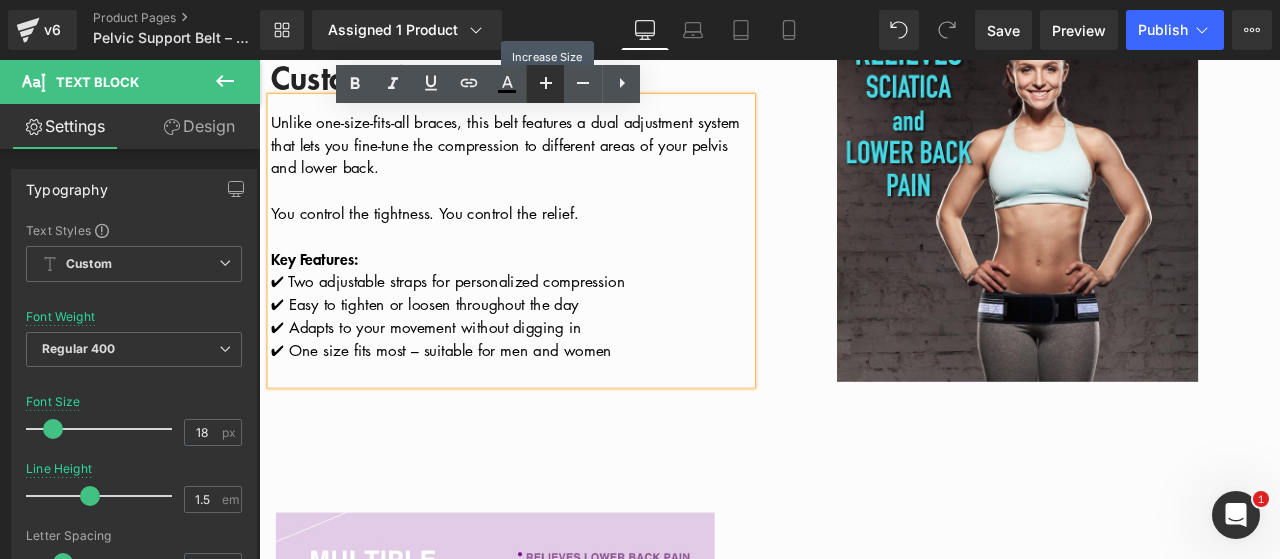 click 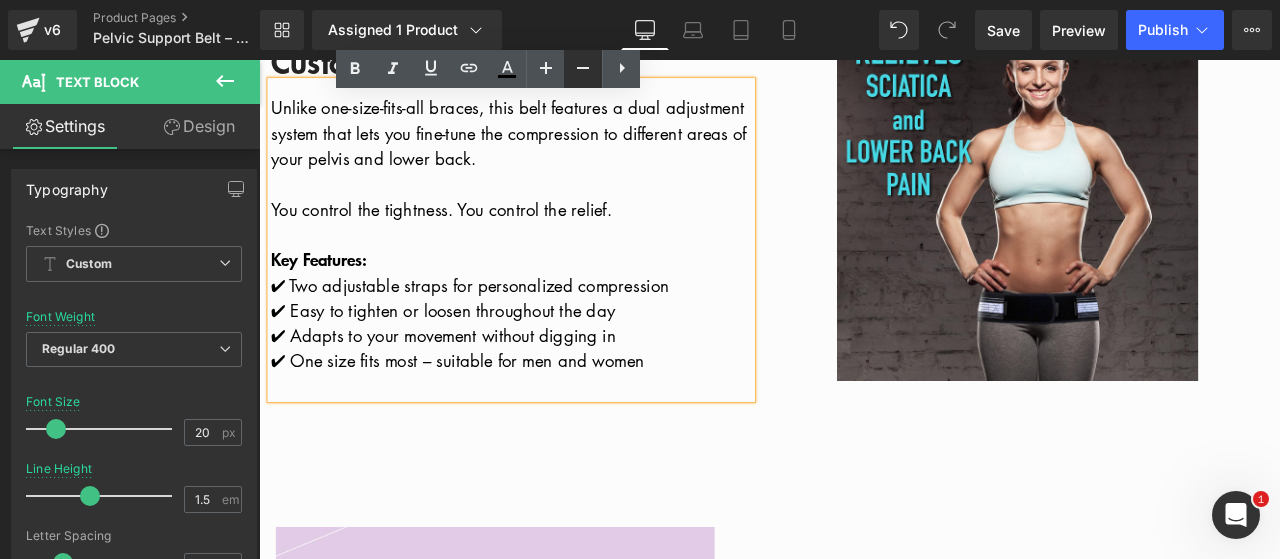 click 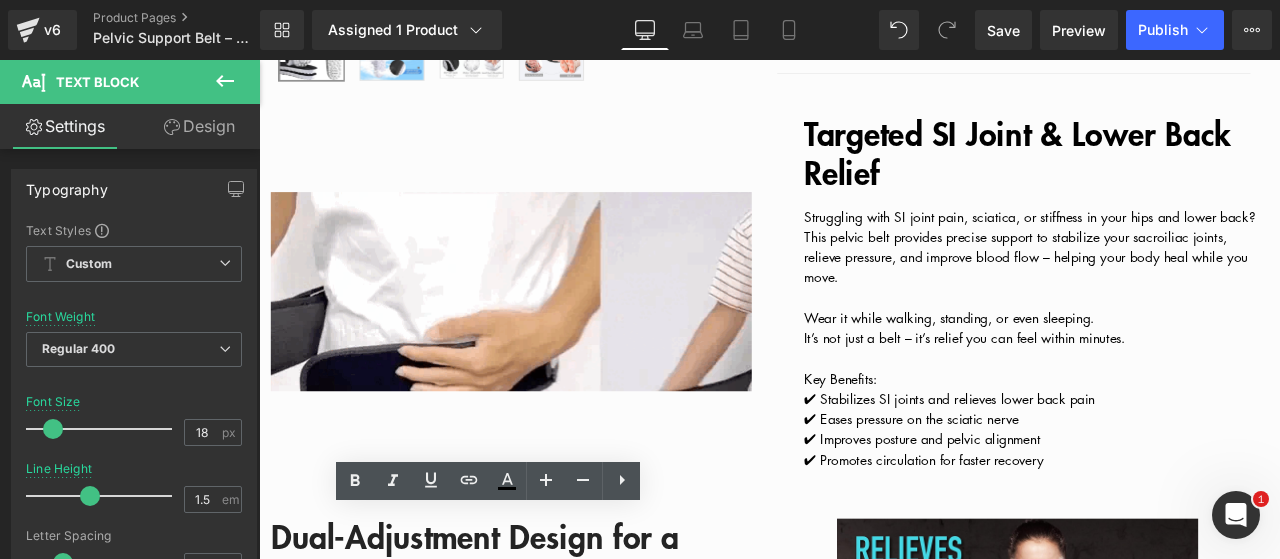 scroll, scrollTop: 768, scrollLeft: 0, axis: vertical 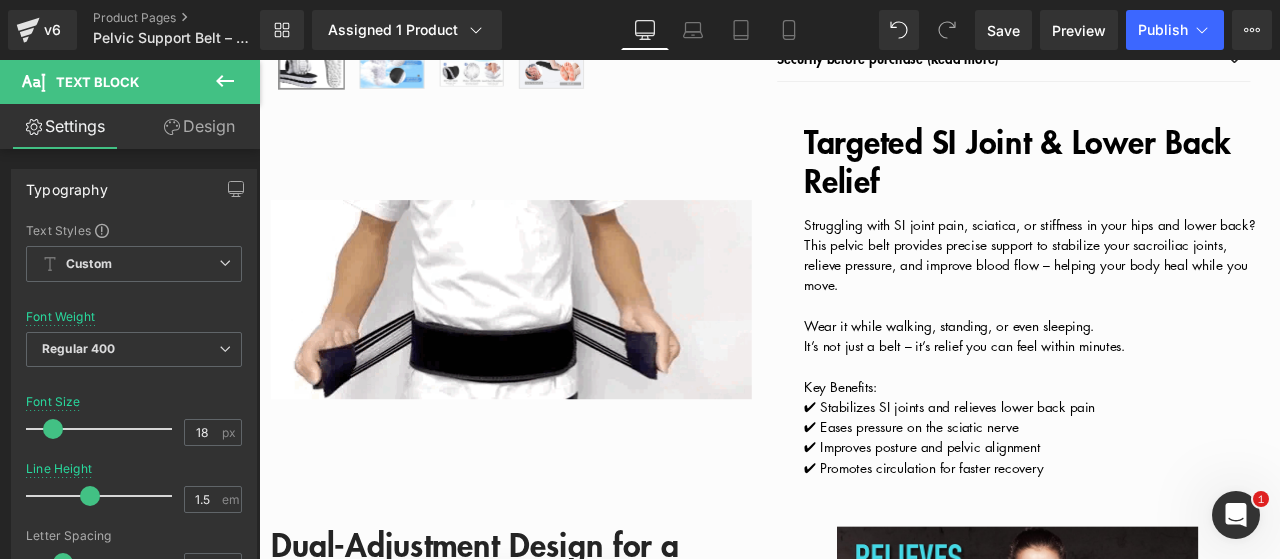 click at bounding box center [1174, 351] 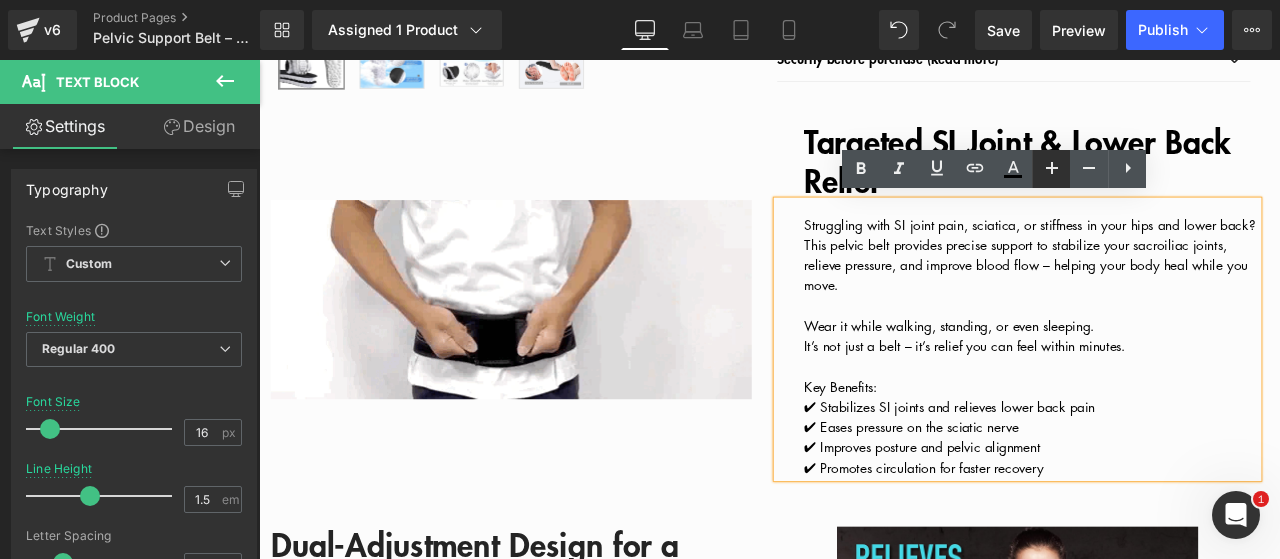 click 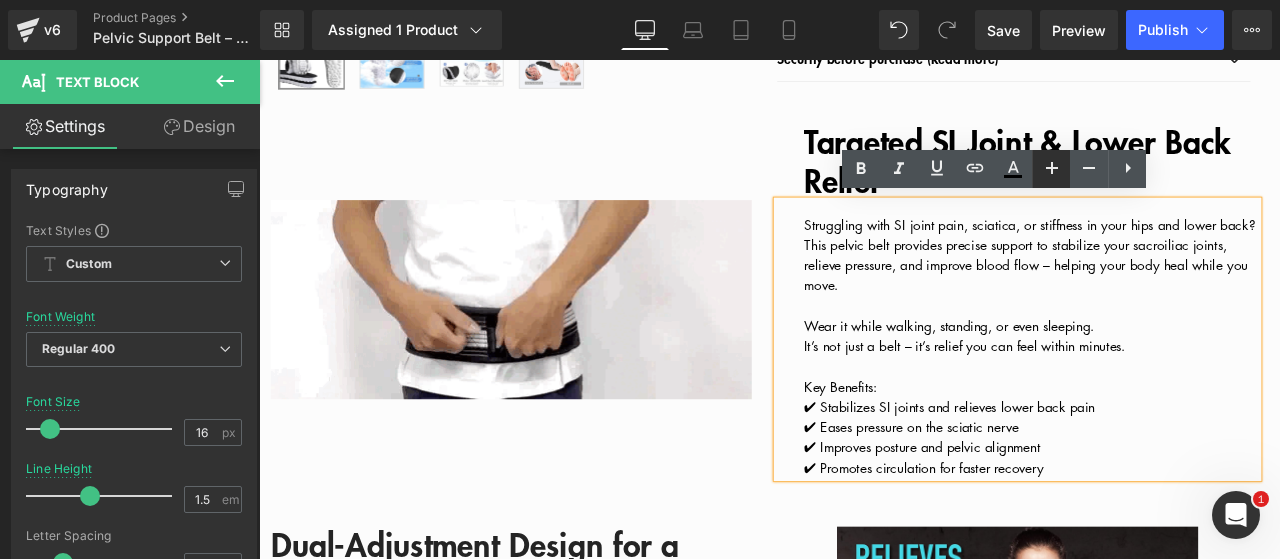 type on "18" 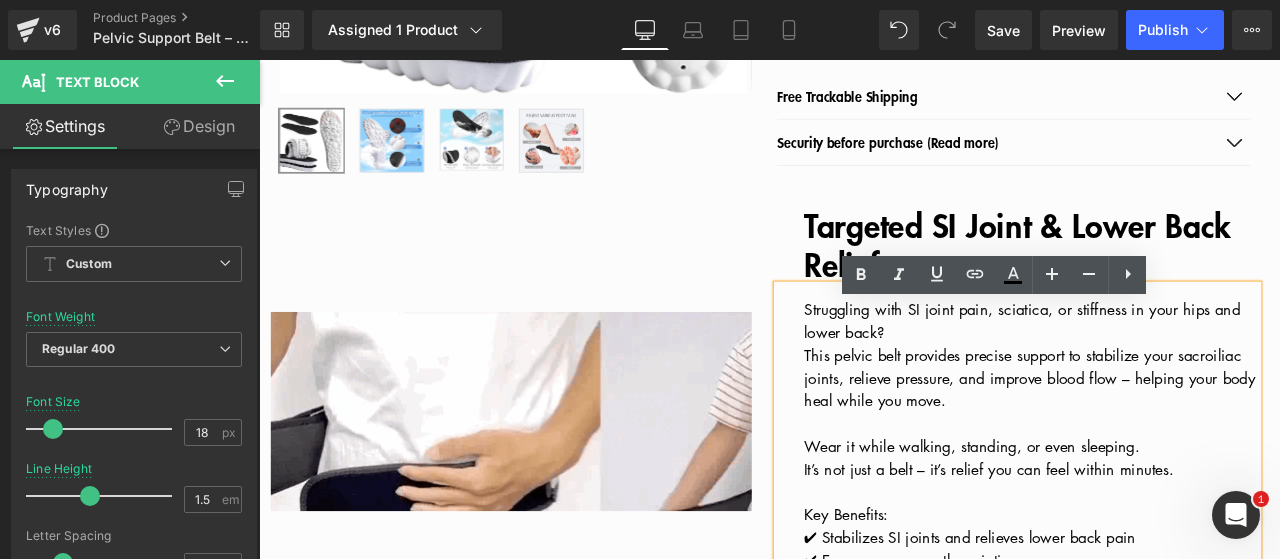 scroll, scrollTop: 468, scrollLeft: 0, axis: vertical 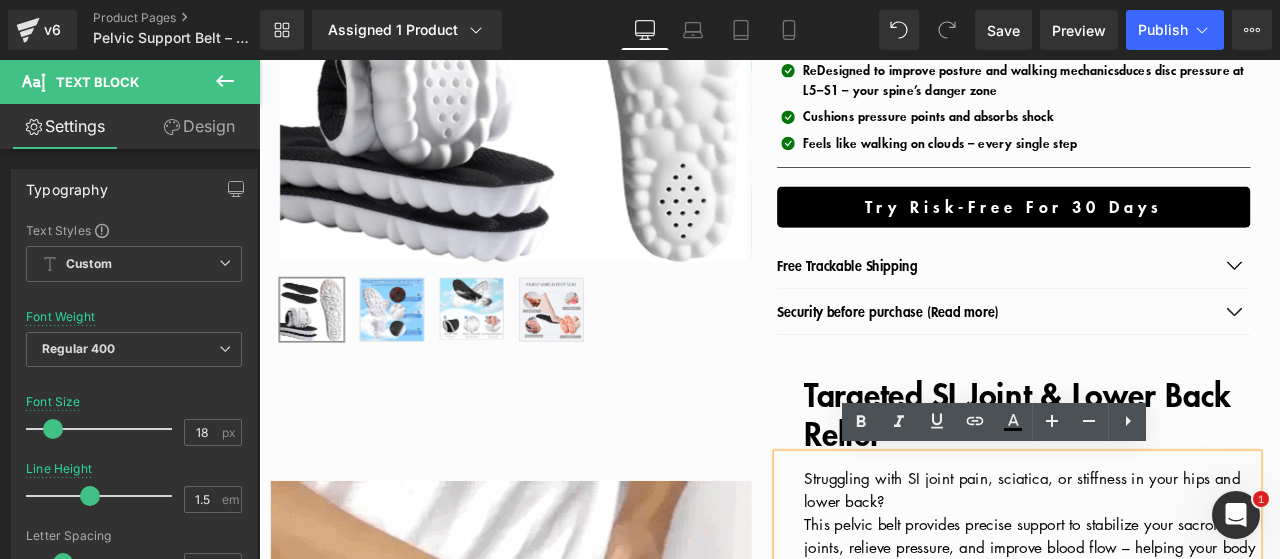 click on "‹" at bounding box center (864, 600) 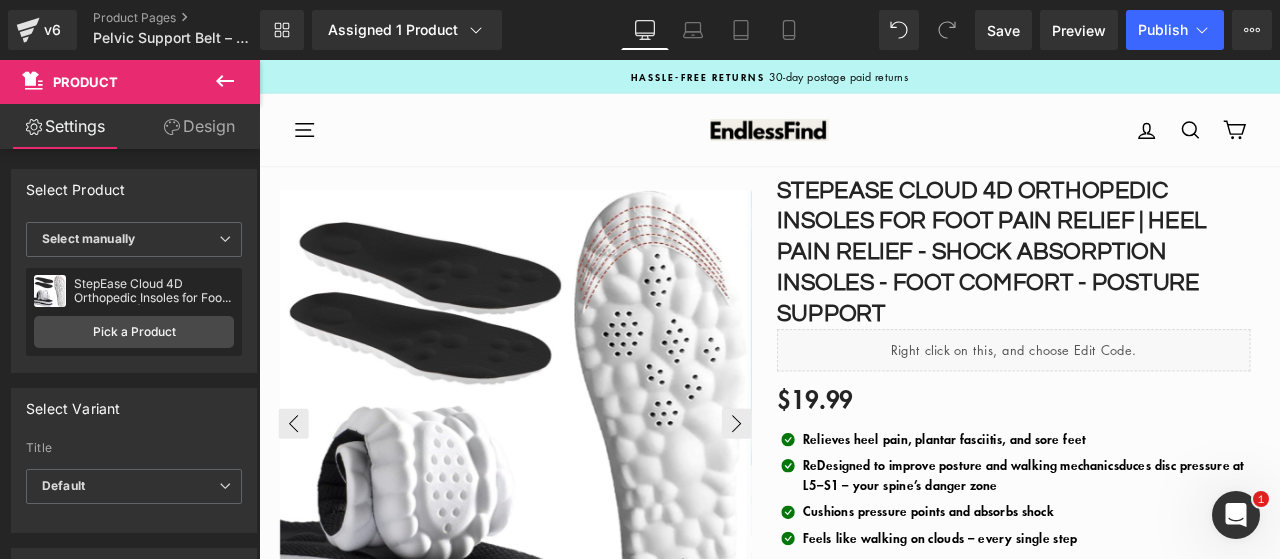 scroll, scrollTop: 200, scrollLeft: 0, axis: vertical 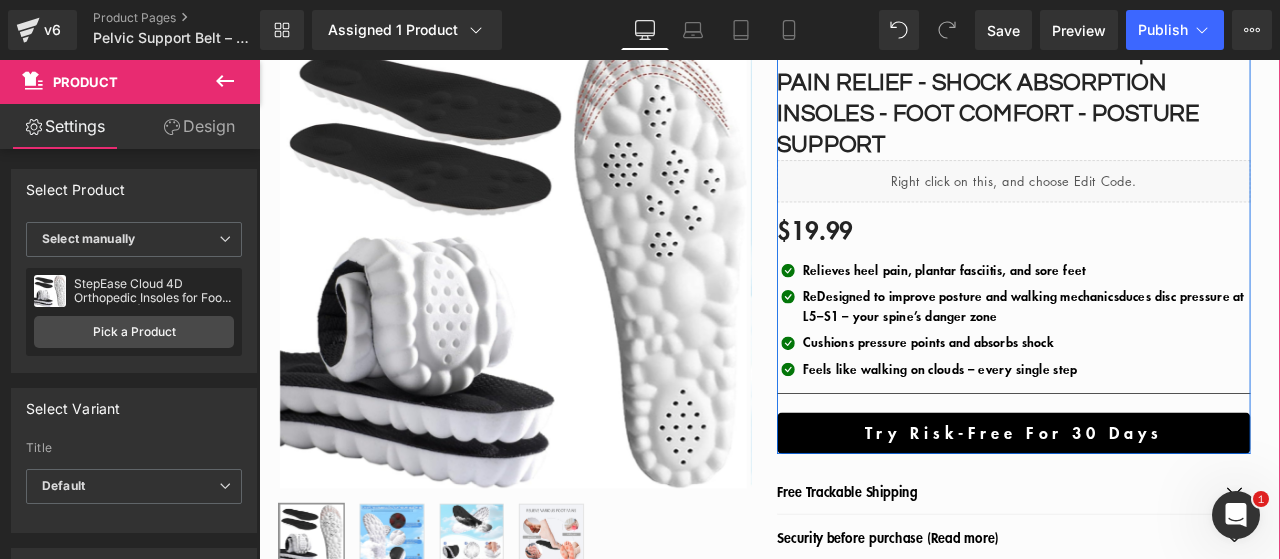 click at bounding box center [259, 60] 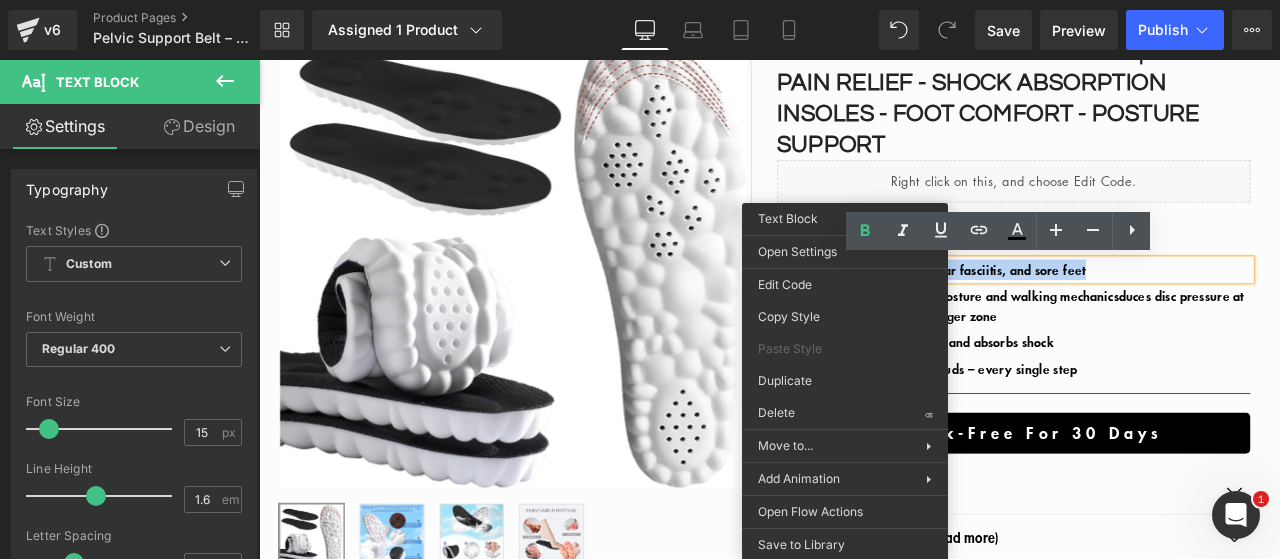 click on "Relieves heel pain, plantar fasciitis, and sore feet" at bounding box center [1071, 309] 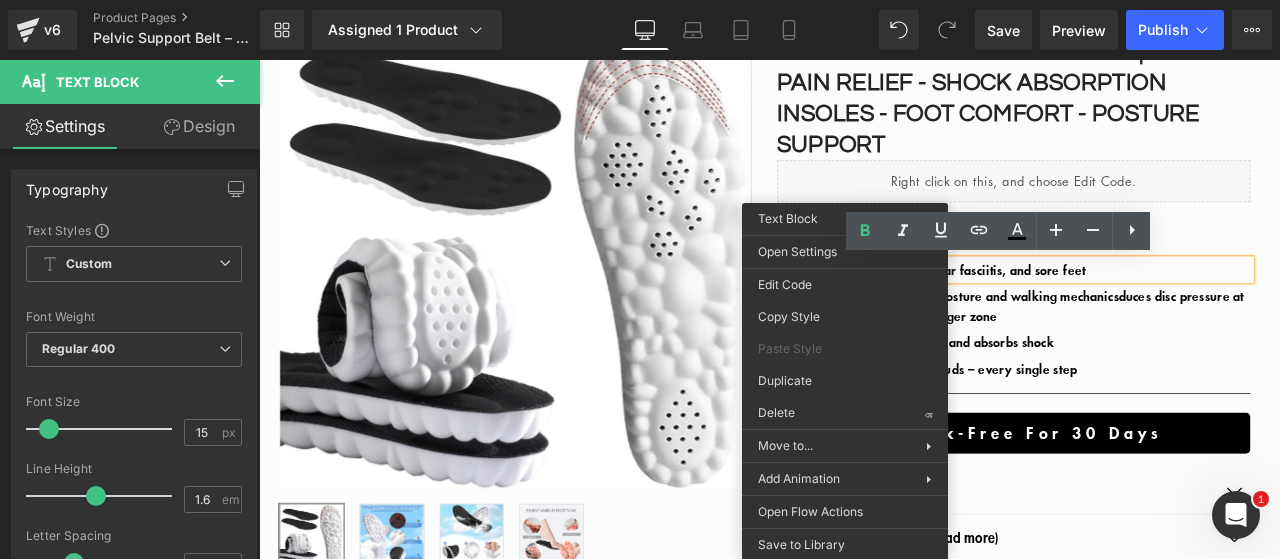 click on "Relieves heel pain, plantar fasciitis, and sore feet" at bounding box center (1071, 309) 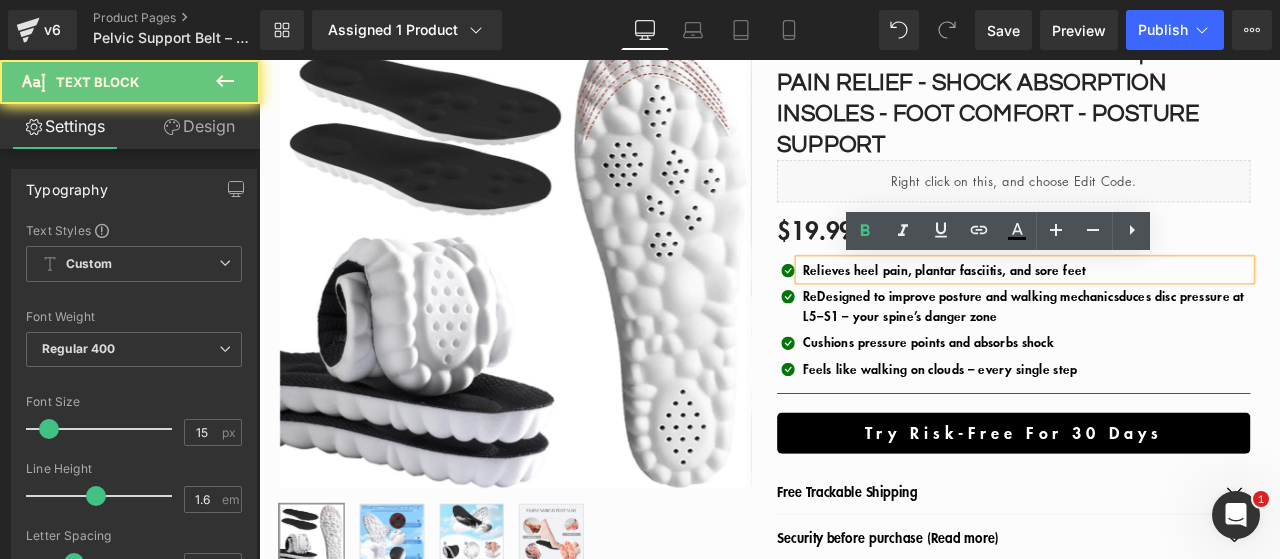 click on "Relieves heel pain, plantar fasciitis, and sore feet" at bounding box center [1071, 309] 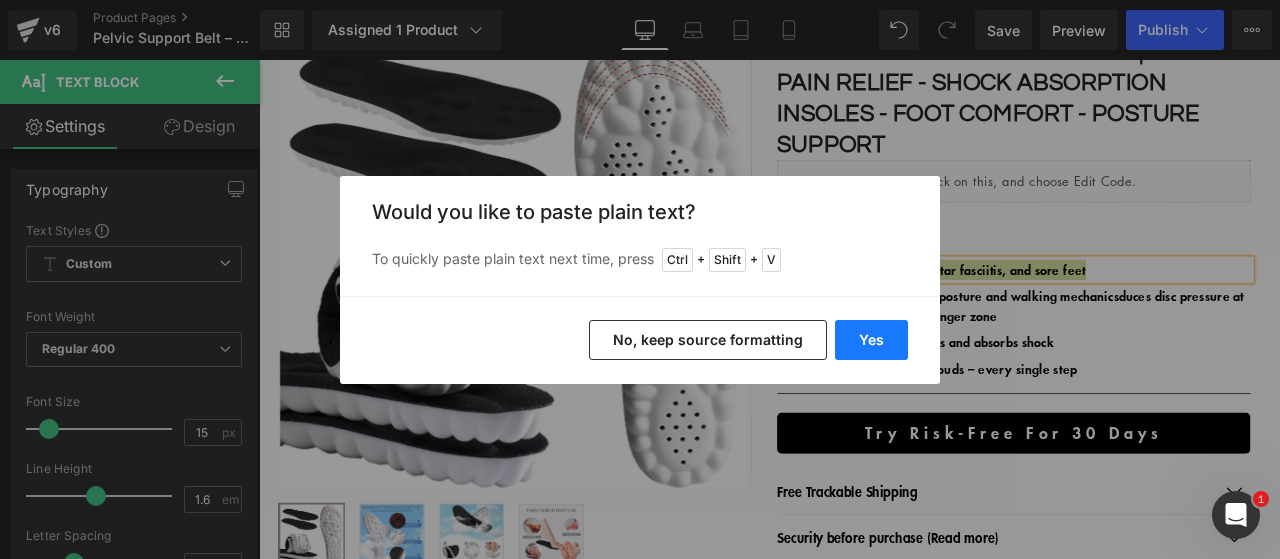 click on "Yes" at bounding box center [871, 340] 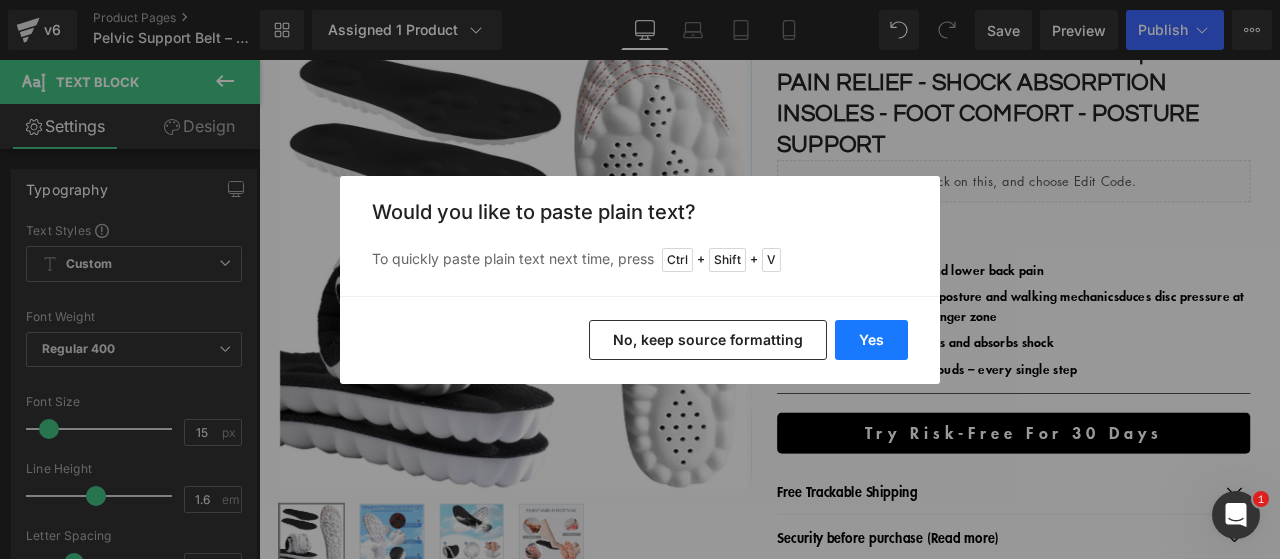 type 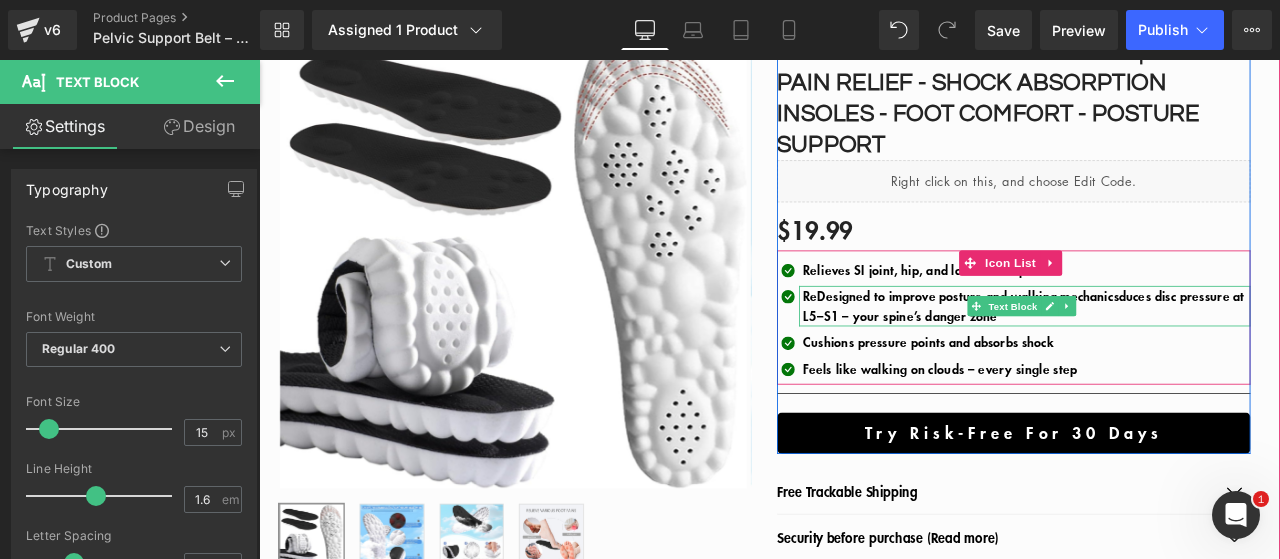 click on "ReDesigned to improve posture and walking mechanicsduces disc pressure at L5–S1 – your spine’s danger zone" at bounding box center (1165, 352) 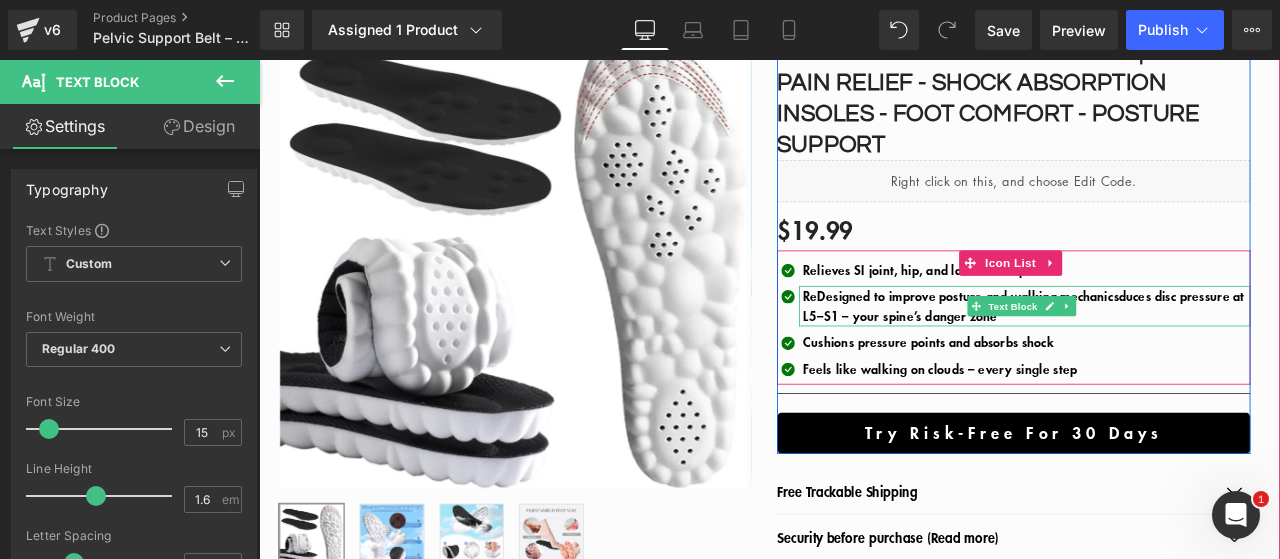 click on "ReDesigned to improve posture and walking mechanicsduces disc pressure at L5–S1 – your spine’s danger zone" at bounding box center (1165, 352) 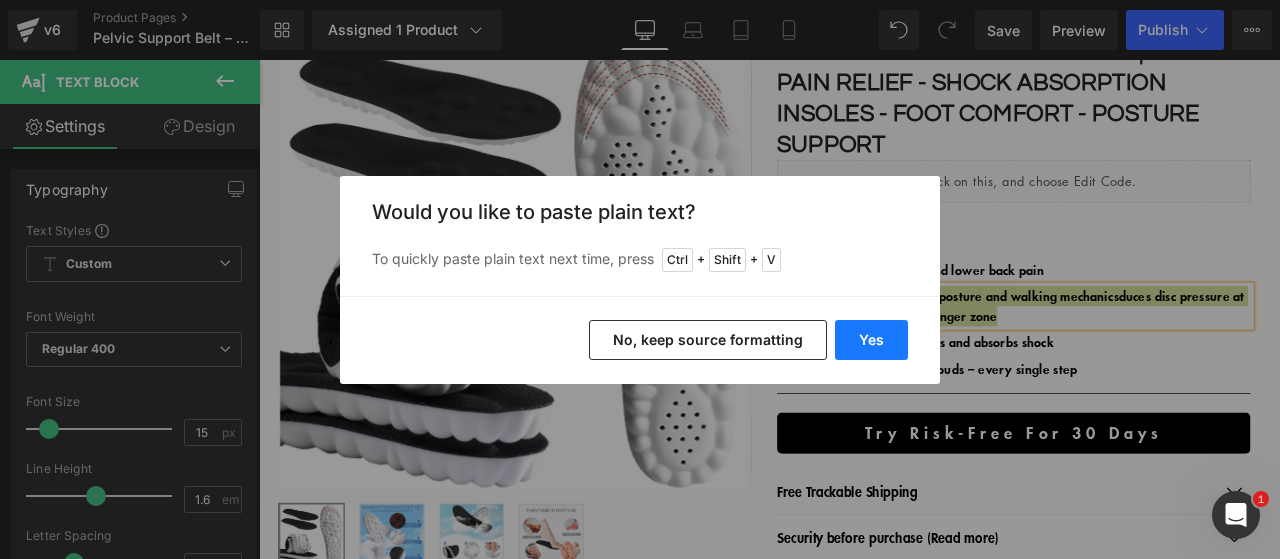 click on "Yes" at bounding box center (871, 340) 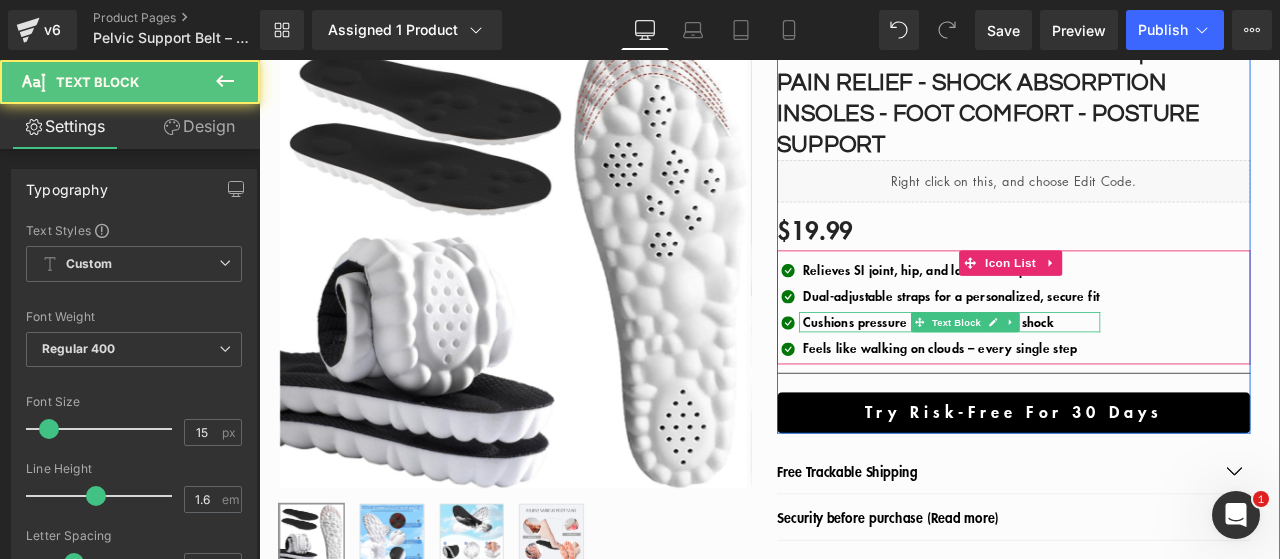 click on "Cushions pressure points and absorbs shock" at bounding box center (1052, 371) 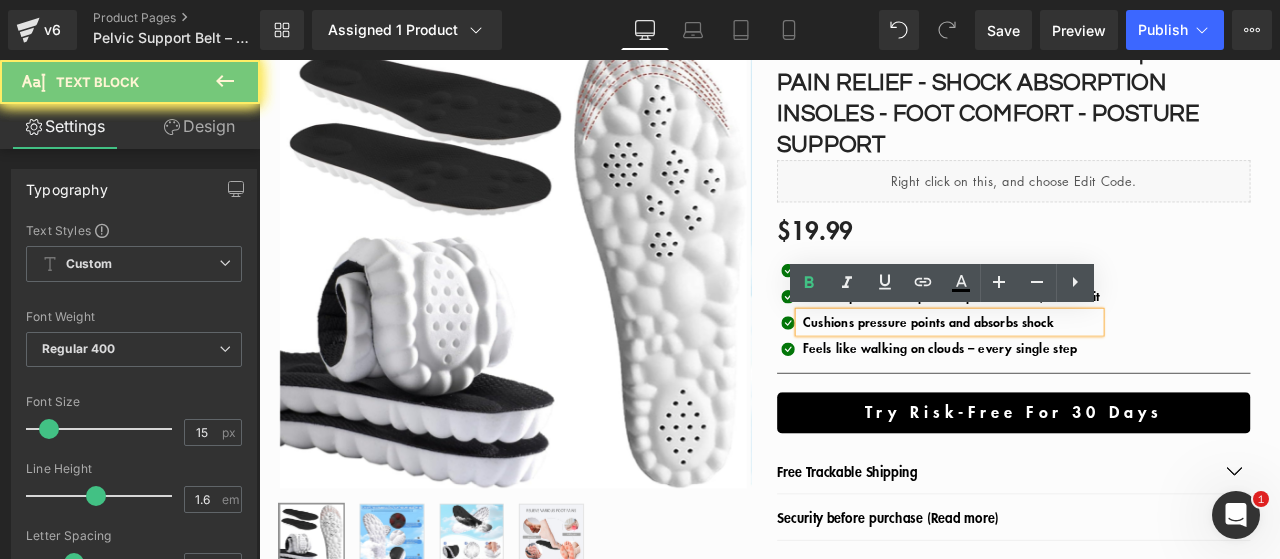 click on "Cushions pressure points and absorbs shock" at bounding box center (1052, 371) 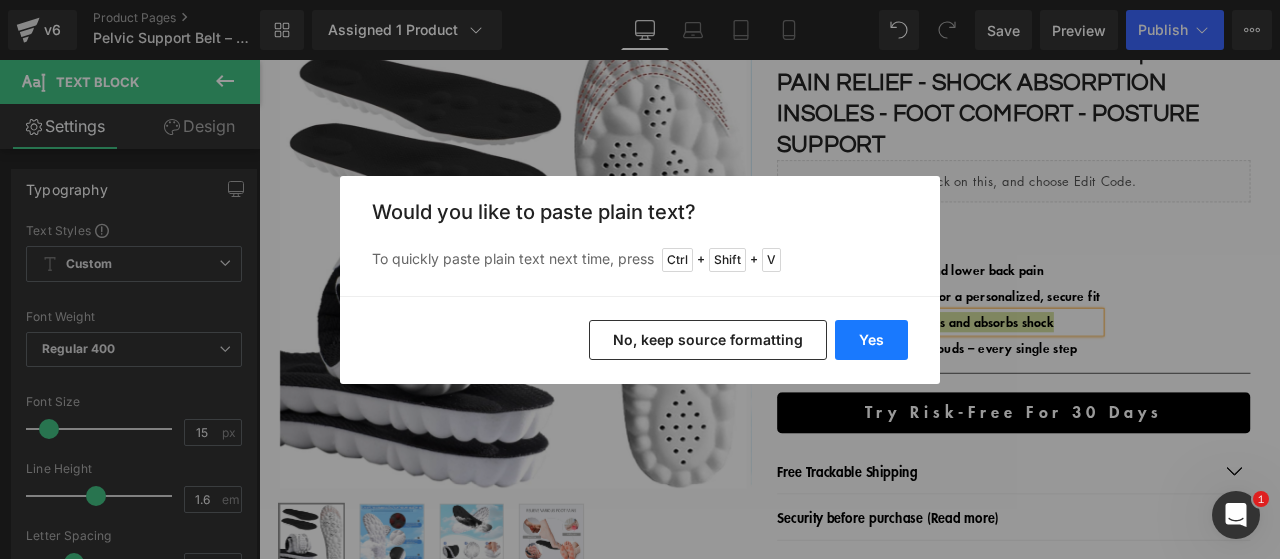 click on "Yes" at bounding box center (871, 340) 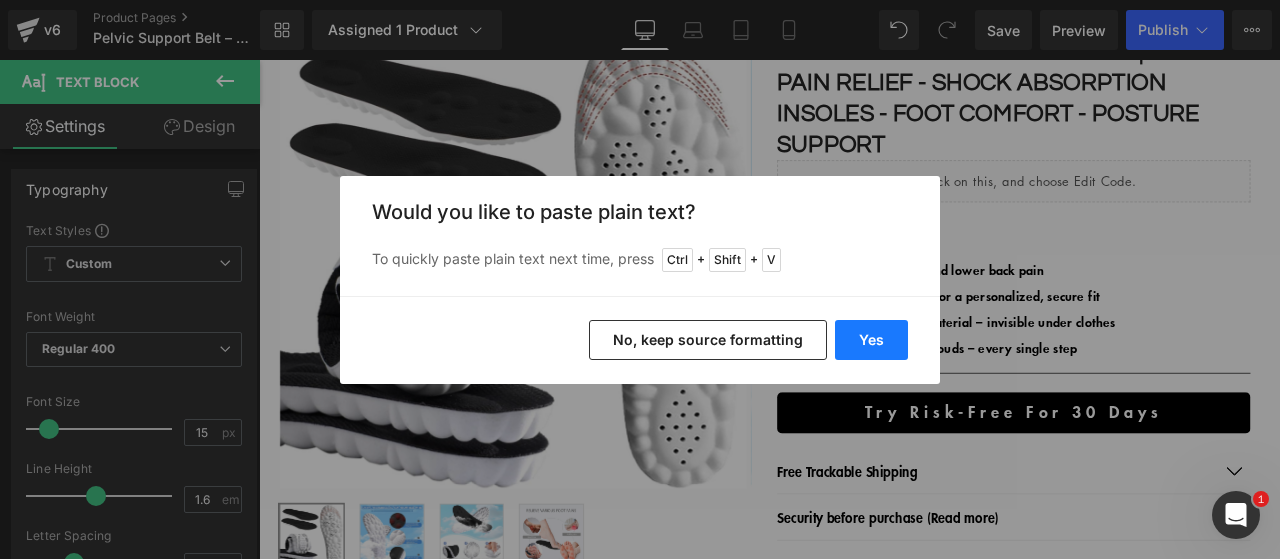type 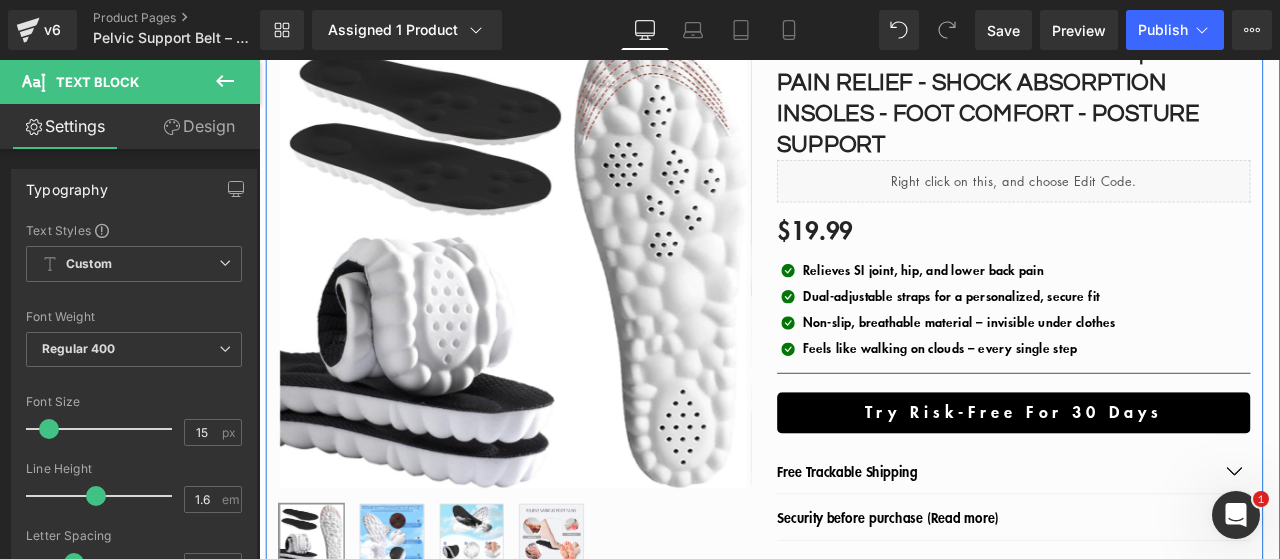click on "Feels like walking on clouds – every single step" at bounding box center (1066, 402) 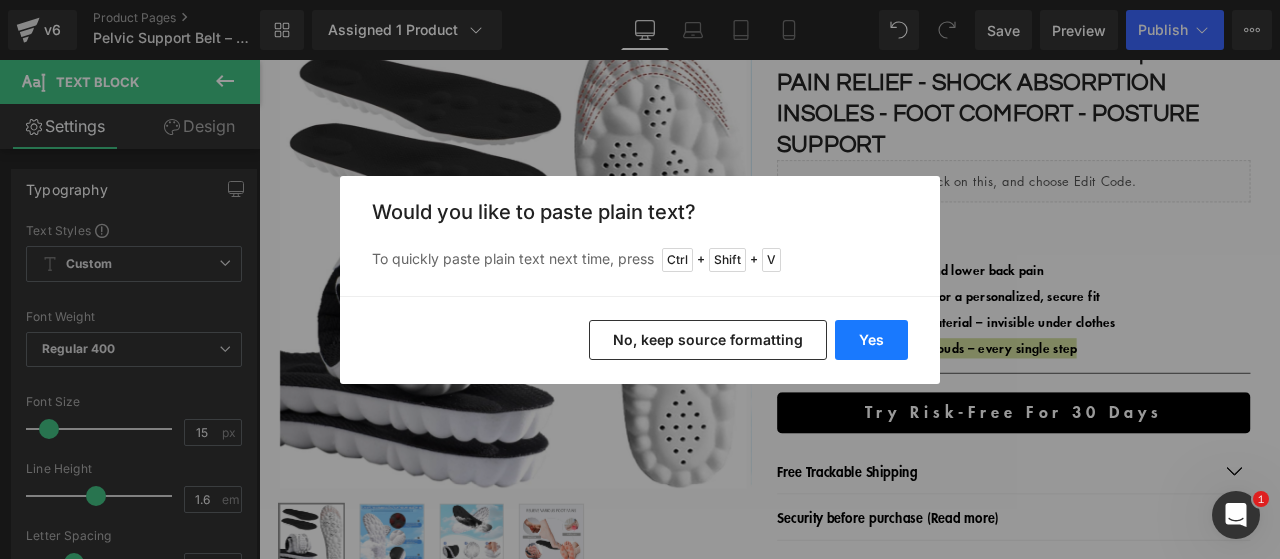 click on "Yes" at bounding box center [871, 340] 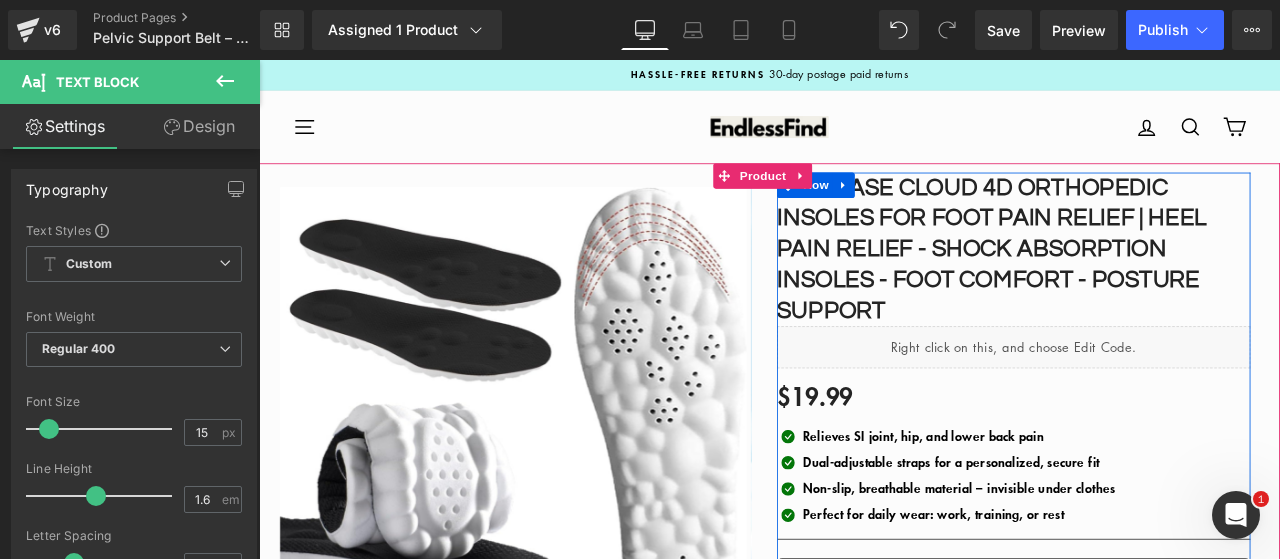 scroll, scrollTop: 0, scrollLeft: 0, axis: both 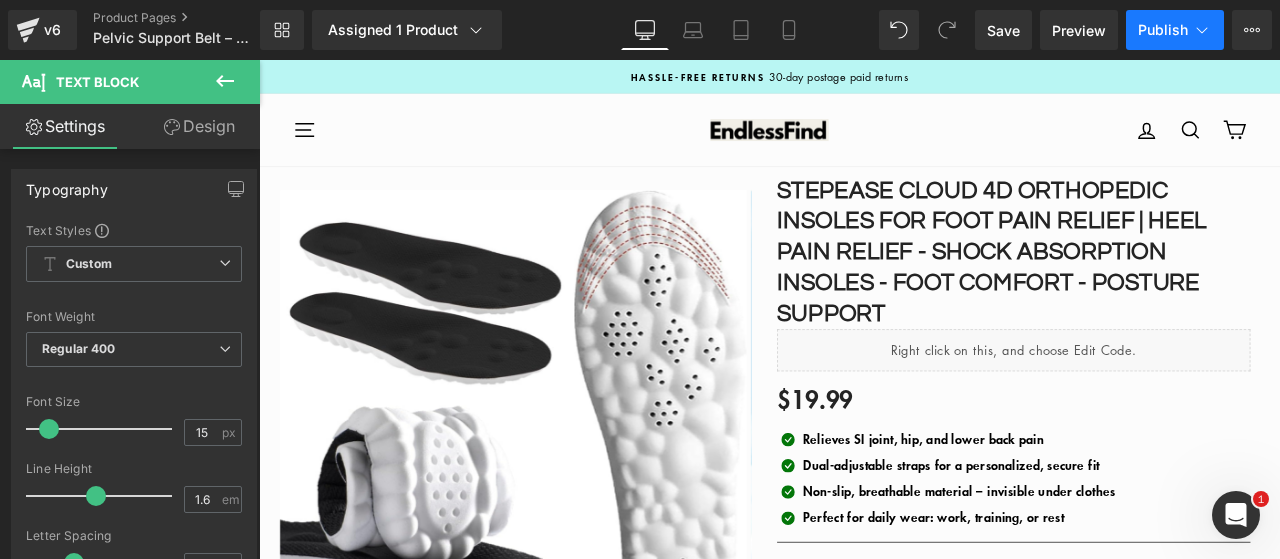 click on "Publish" at bounding box center [1163, 30] 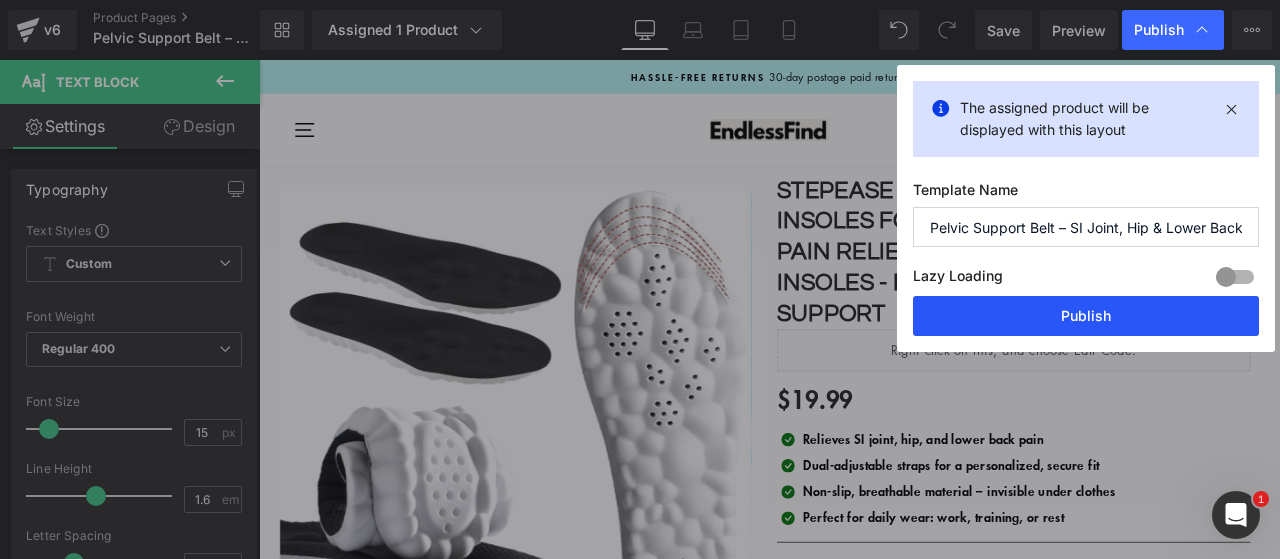 click on "Publish" at bounding box center [1086, 316] 